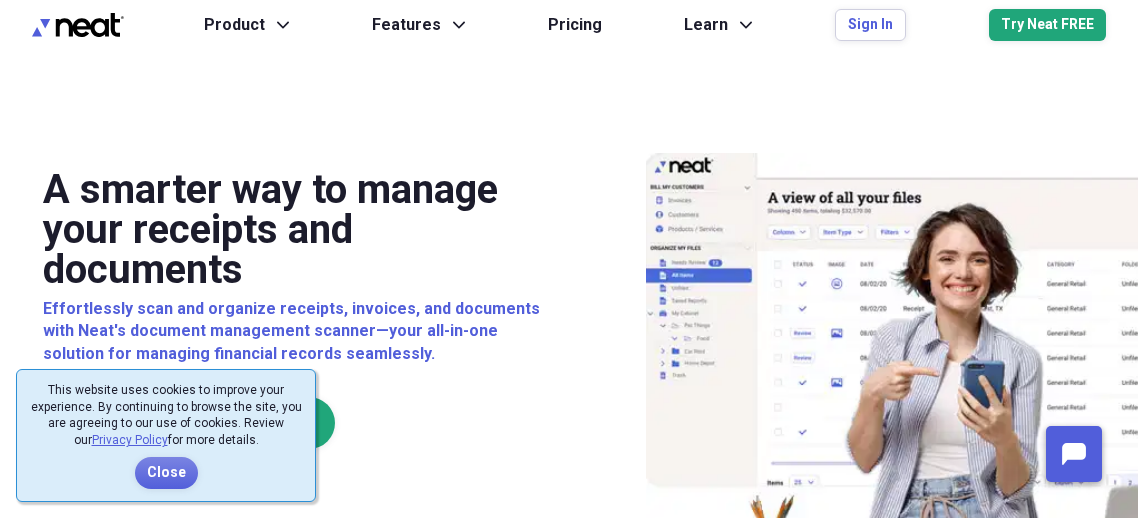 scroll, scrollTop: 0, scrollLeft: 0, axis: both 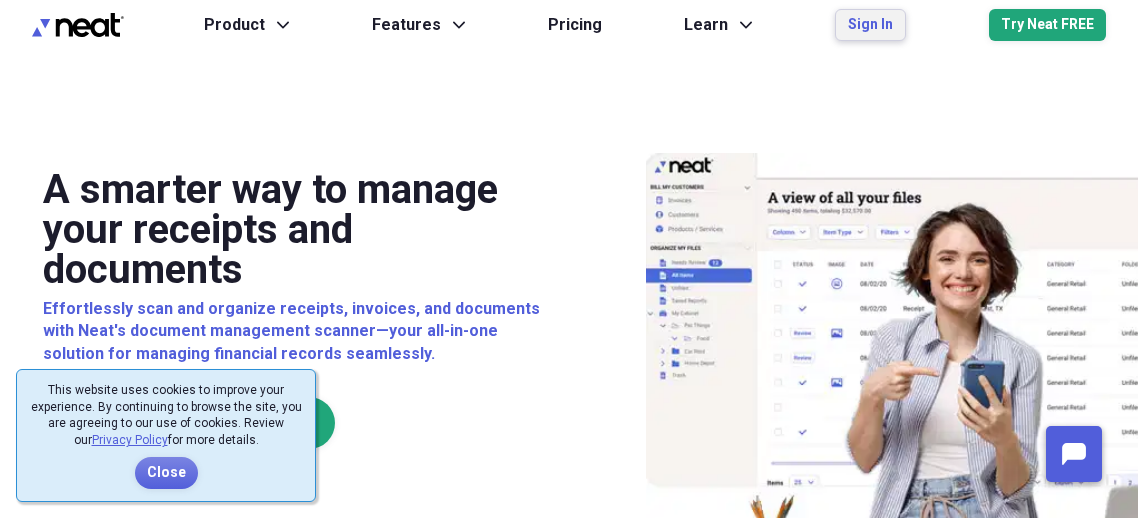 click on "Sign In" at bounding box center [870, 25] 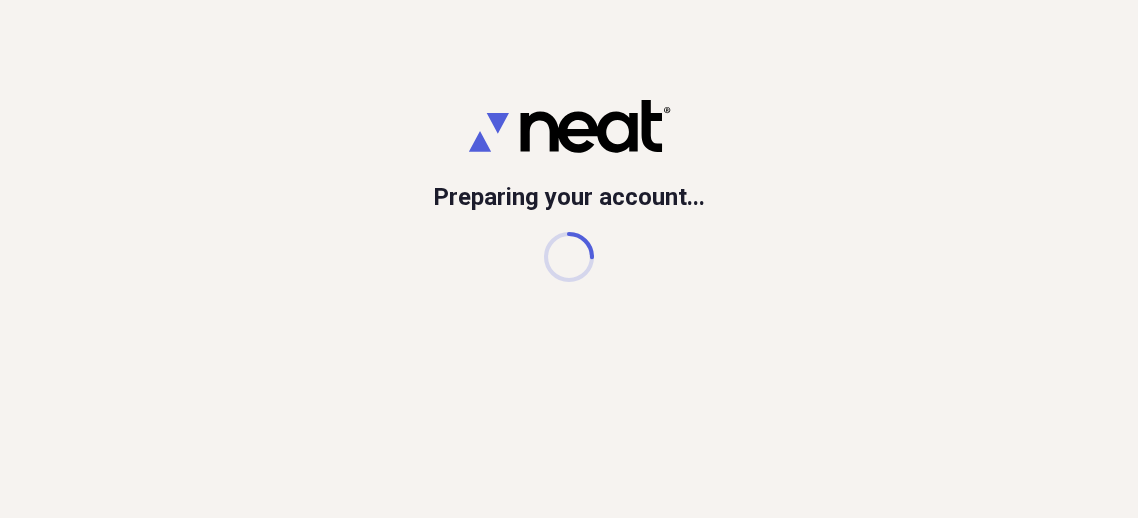 scroll, scrollTop: 0, scrollLeft: 0, axis: both 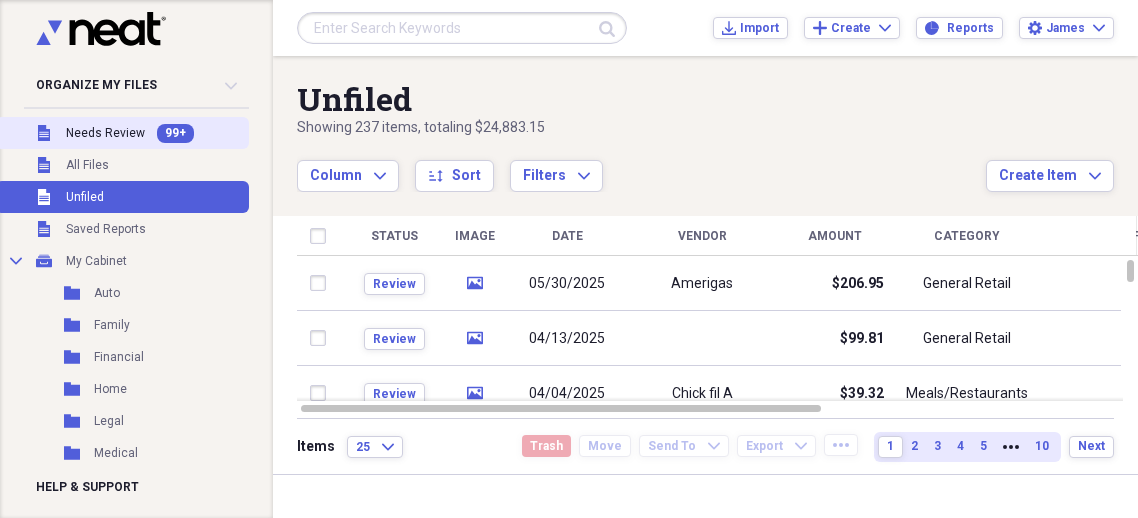click on "Needs Review" at bounding box center [105, 133] 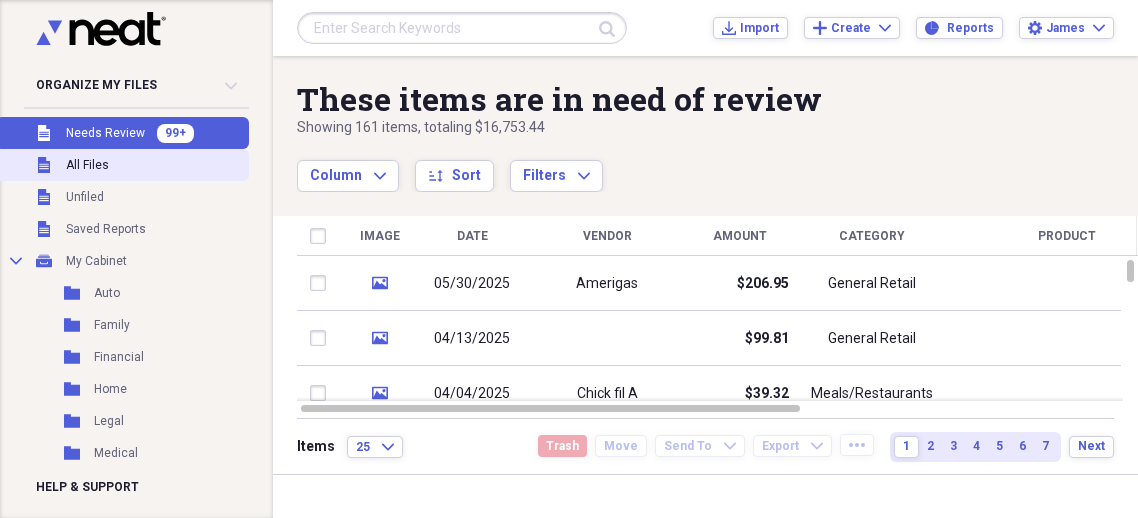click on "All Files" at bounding box center (87, 165) 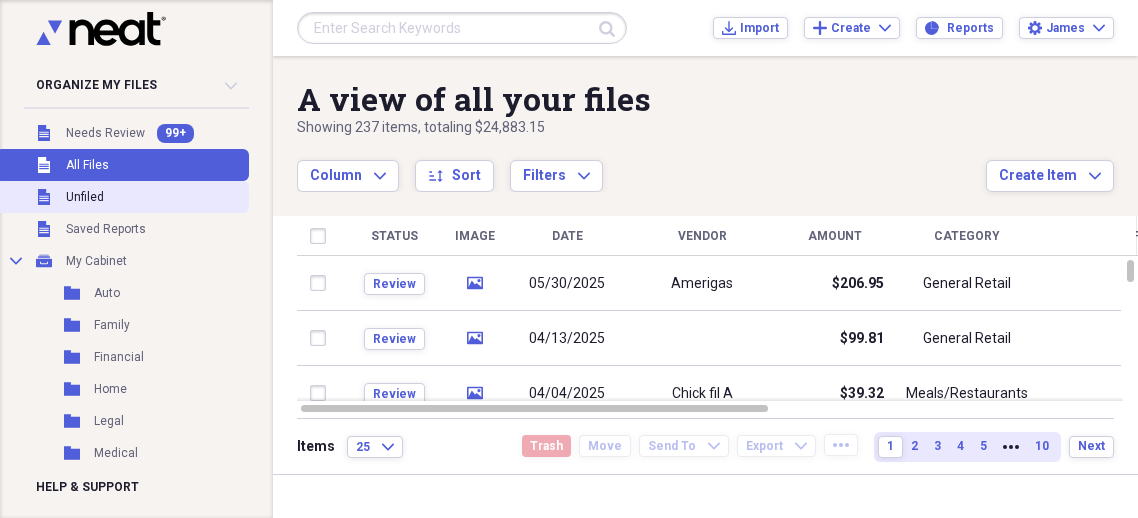 click on "Unfiled Unfiled" at bounding box center [122, 197] 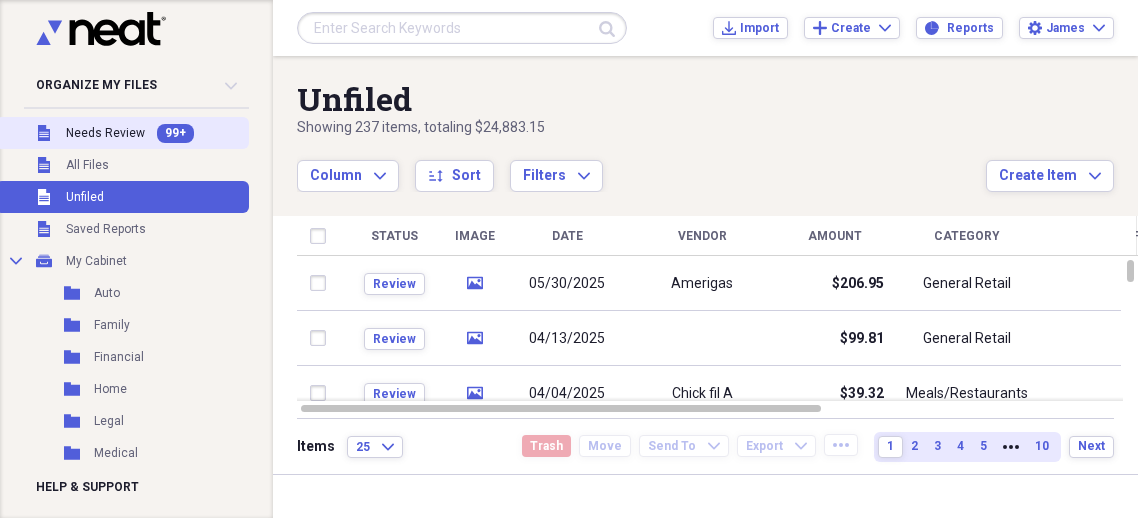 click on "Needs Review" at bounding box center [105, 133] 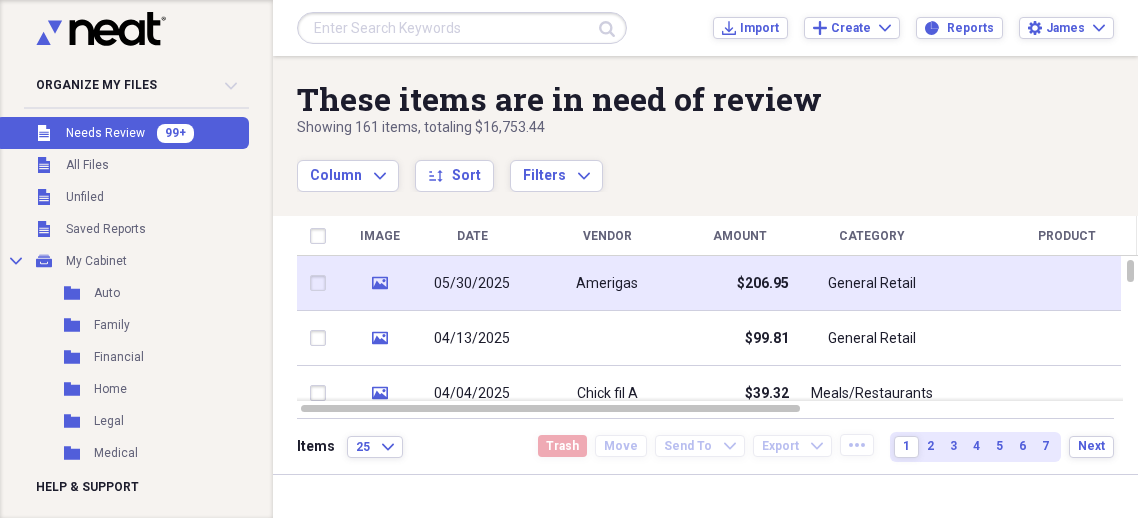 click on "$206.95" at bounding box center [763, 284] 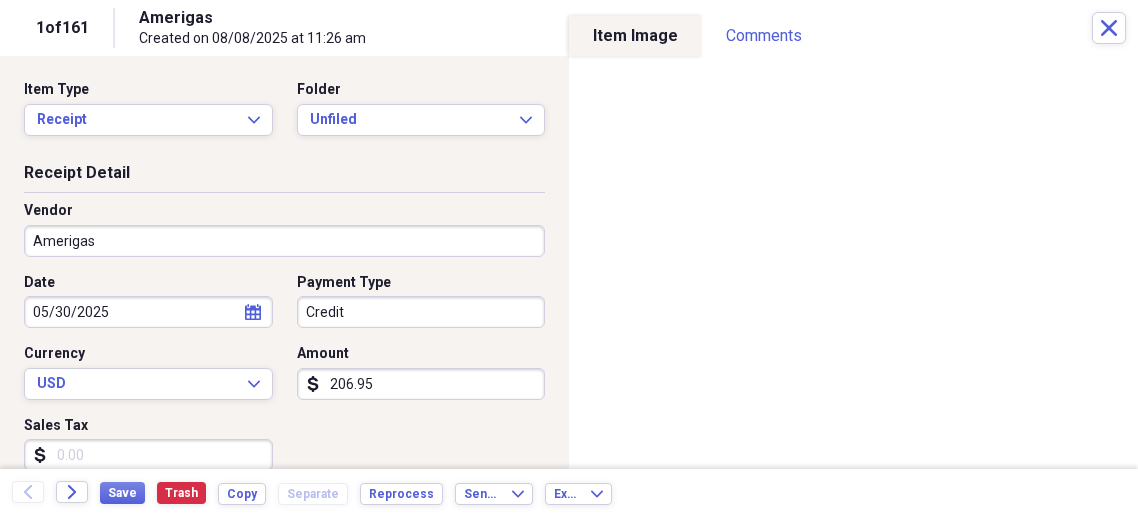 click on "Organize My Files 99+ Collapse Unfiled Needs Review 99+ Unfiled All Files Unfiled Unfiled Unfiled Saved Reports Collapse My Cabinet My Cabinet Add Folder Folder Auto Add Folder Folder Family Add Folder Folder Financial Add Folder Folder Home Add Folder Folder Legal Add Folder Folder Medical Add Folder Folder Purchases Add Folder Folder Recipes Add Folder Expand Folder Taxes Add Folder Trash Trash Help & Support Submit Import Import Add Create Expand Reports Reports Settings James Expand These items are in need of review Showing 161 items , totaling $16,753.44 Column Expand sort Sort Filters Expand Create Item Expand Image Date Vendor Amount Category Product Source Folder Billable Reimbursable media 05/30/2025 Amerigas $206.95 General Retail Mobile Unfiled media 04/13/2025 $99.81 General Retail Mobile Unfiled media 04/04/2025 Chick fil A $39.32 Meals/Restaurants Mobile Unfiled media 05/12/2025 Harbor Freight $36.48 Meals/Restaurants Mobile Unfiled media 05/24/2024 Loves $75.56 Meals/Restaurants Mobile Unfiled" at bounding box center [569, 259] 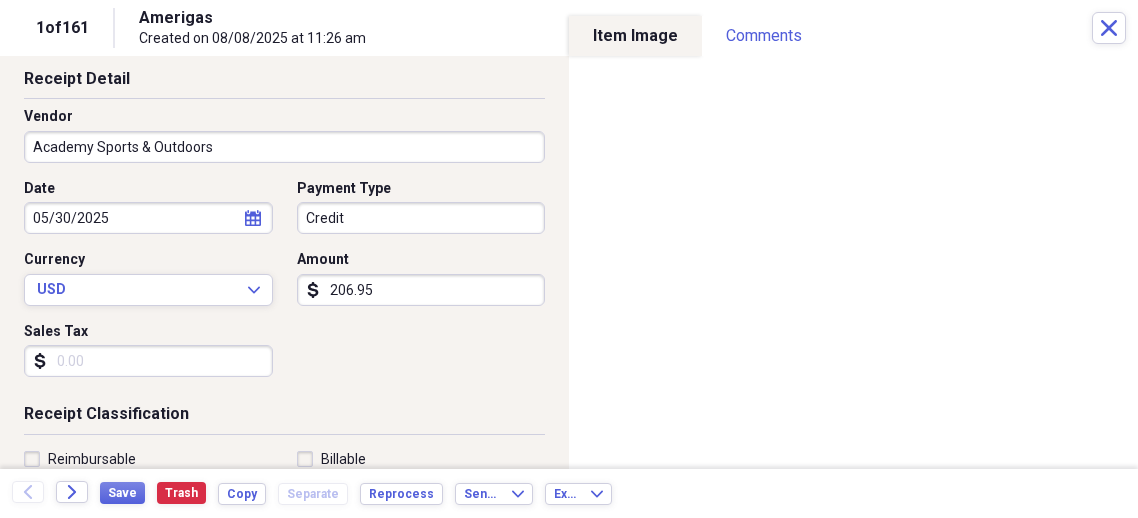 scroll, scrollTop: 98, scrollLeft: 0, axis: vertical 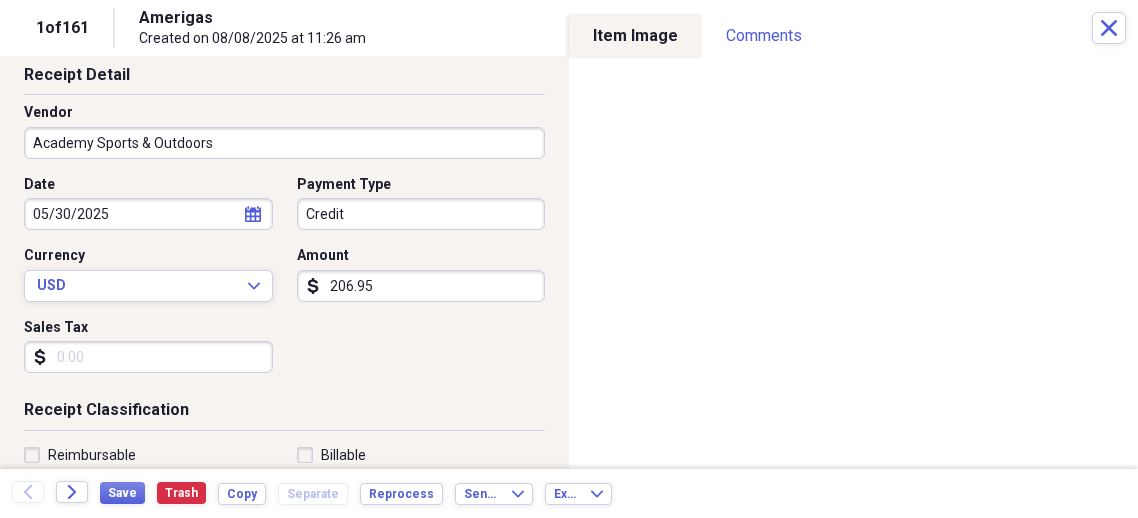 type on "Academy Sports & Outdoors" 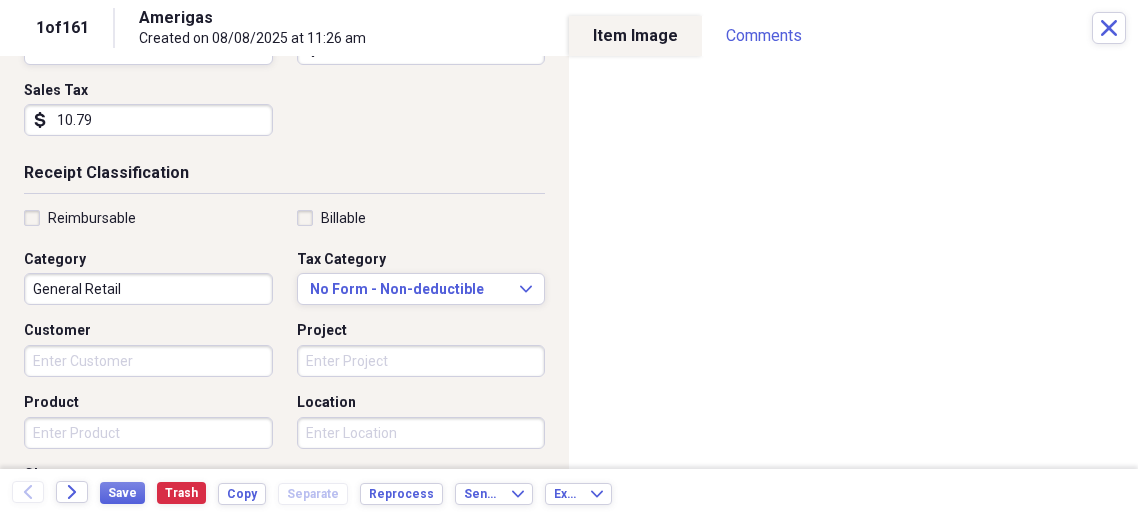 scroll, scrollTop: 344, scrollLeft: 0, axis: vertical 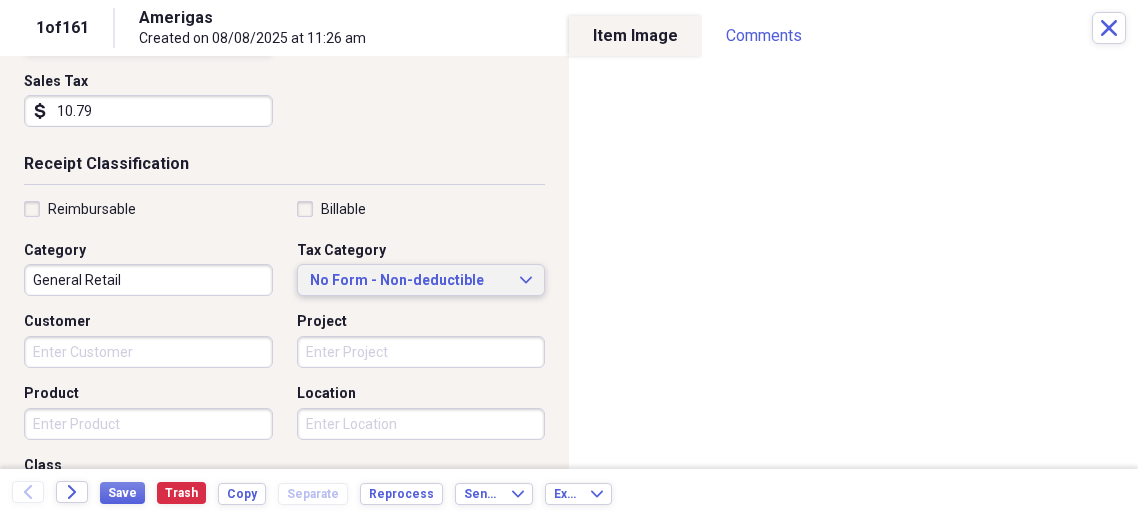 type on "10.79" 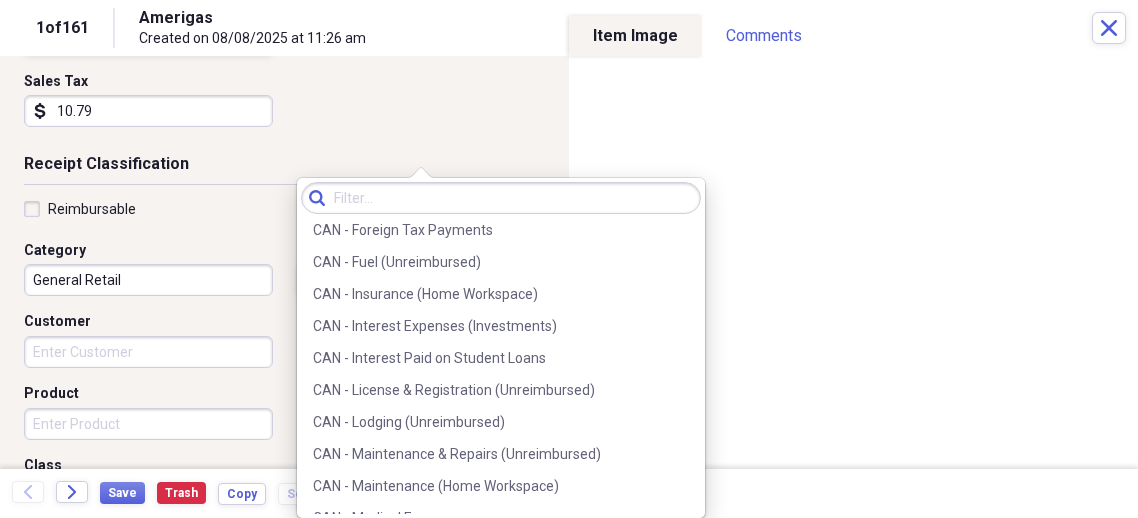 scroll, scrollTop: 0, scrollLeft: 0, axis: both 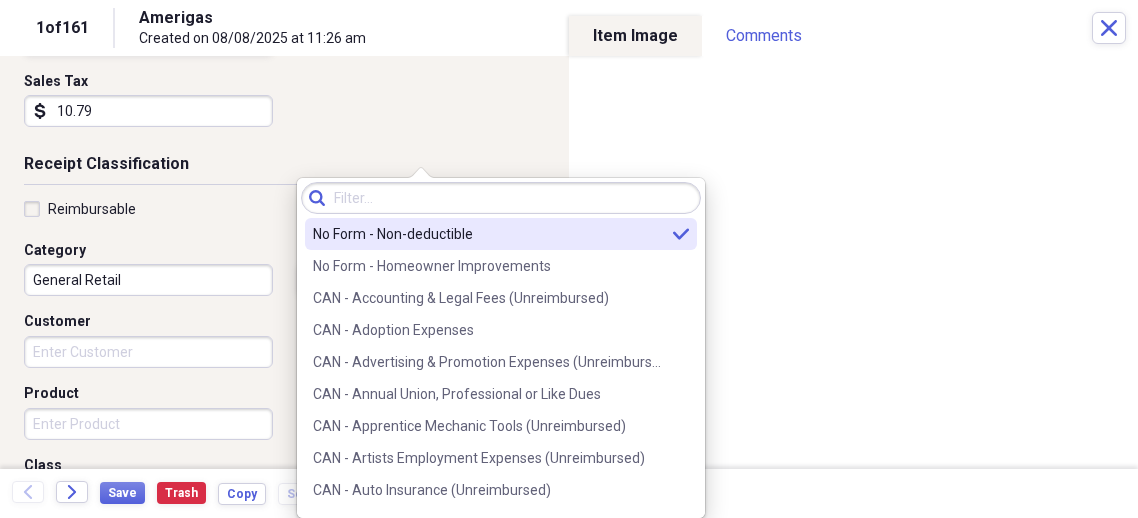 click on "No Form - Non-deductible" at bounding box center (489, 234) 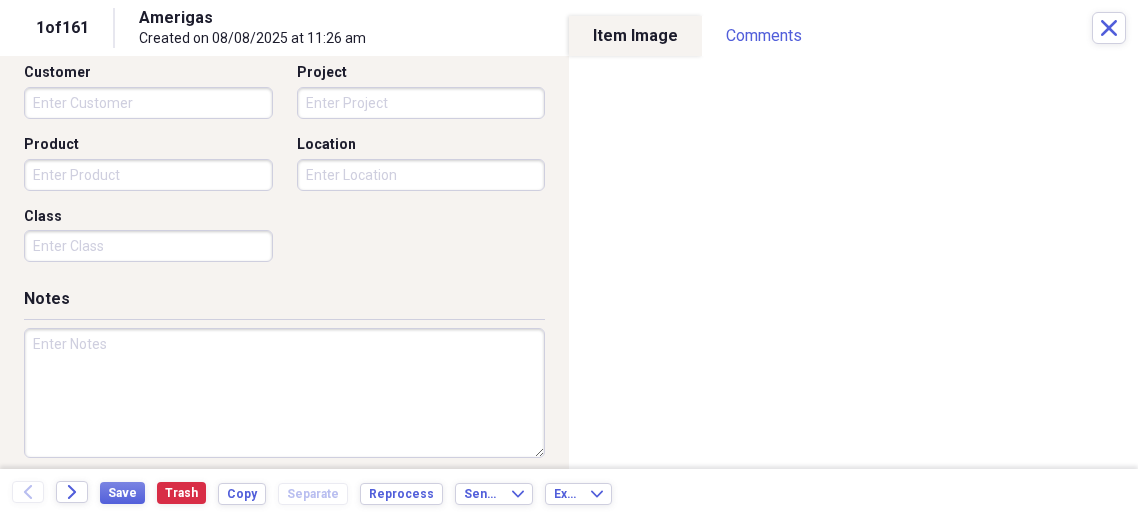 scroll, scrollTop: 606, scrollLeft: 0, axis: vertical 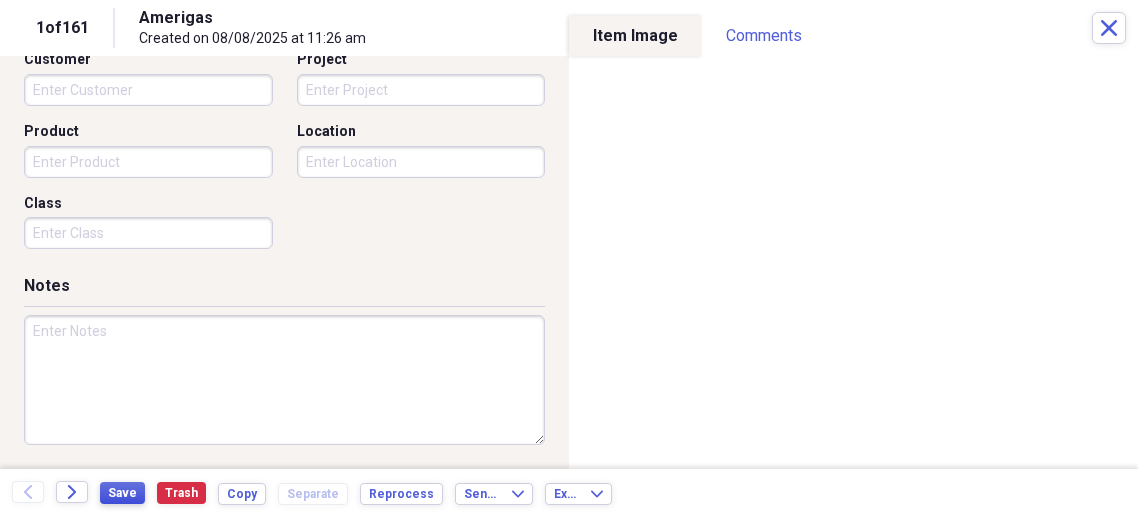 click on "Save" at bounding box center (122, 493) 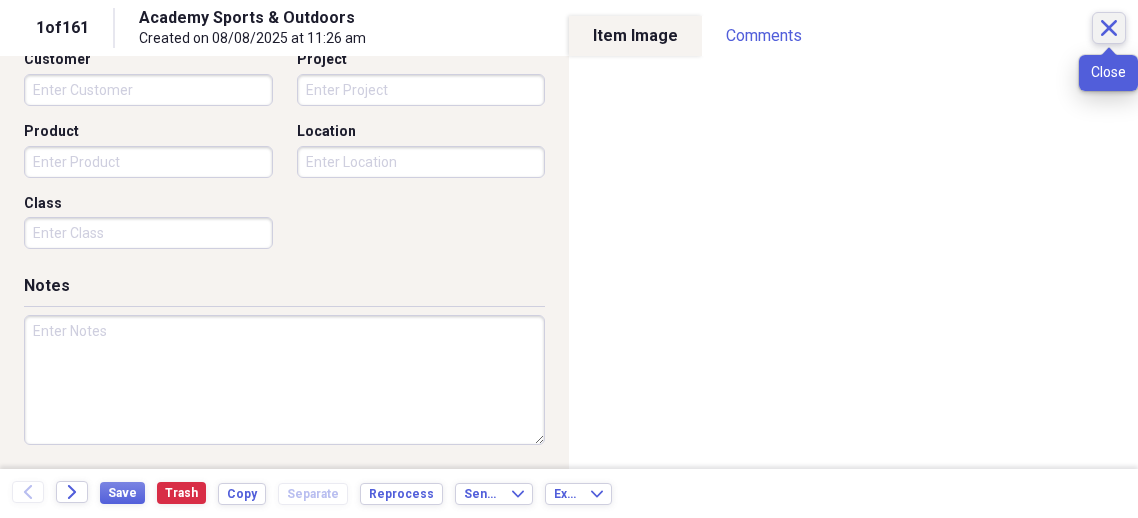 click on "Close" 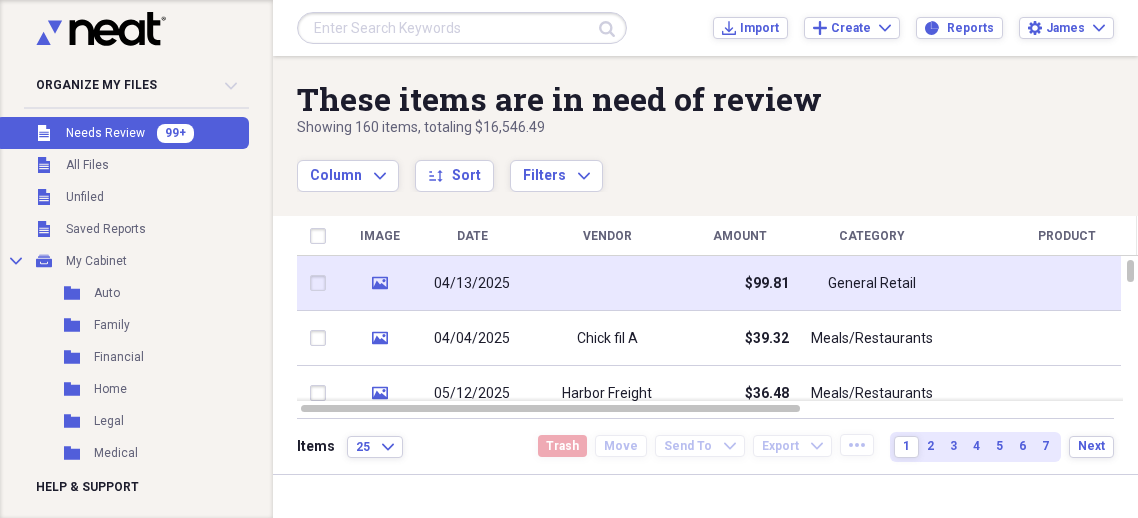 click on "04/13/2025" at bounding box center (472, 283) 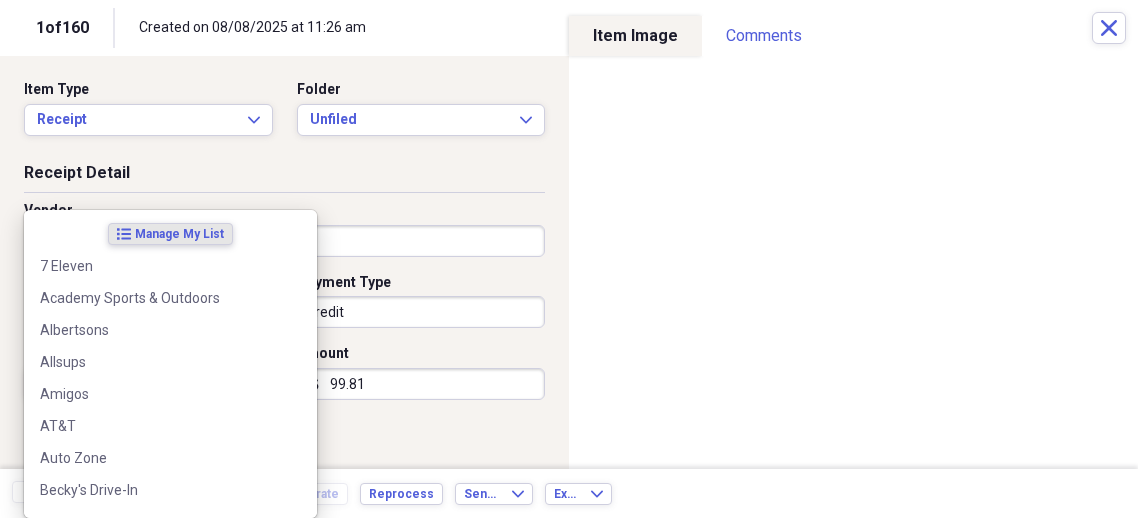 click on "Organize My Files 99+ Collapse Unfiled Needs Review 99+ Unfiled All Files Unfiled Unfiled Unfiled Saved Reports Collapse My Cabinet My Cabinet Add Folder Folder Auto Add Folder Folder Family Add Folder Folder Financial Add Folder Folder Home Add Folder Folder Legal Add Folder Folder Medical Add Folder Folder Purchases Add Folder Folder Recipes Add Folder Expand Folder Taxes Add Folder Trash Trash Help & Support Submit Import Import Add Create Expand Reports Reports Settings James Expand These items are in need of review Showing 160 items , totaling $16,546.49 Column Expand sort Sort Filters Expand Create Item Expand Image Date Vendor Amount Category Product Source Folder Billable Reimbursable media 04/13/2025 $99.81 General Retail Mobile Unfiled media 04/04/2025 Chick fil A $39.32 Meals/Restaurants Mobile Unfiled media 05/12/2025 Harbor Freight $36.48 Meals/Restaurants Mobile Unfiled media 05/24/2024 Loves $75.56 Meals/Restaurants Mobile Unfiled media 12/31/2025 Tractor Supply $69.79 Entertainment Mobile 25" at bounding box center [569, 259] 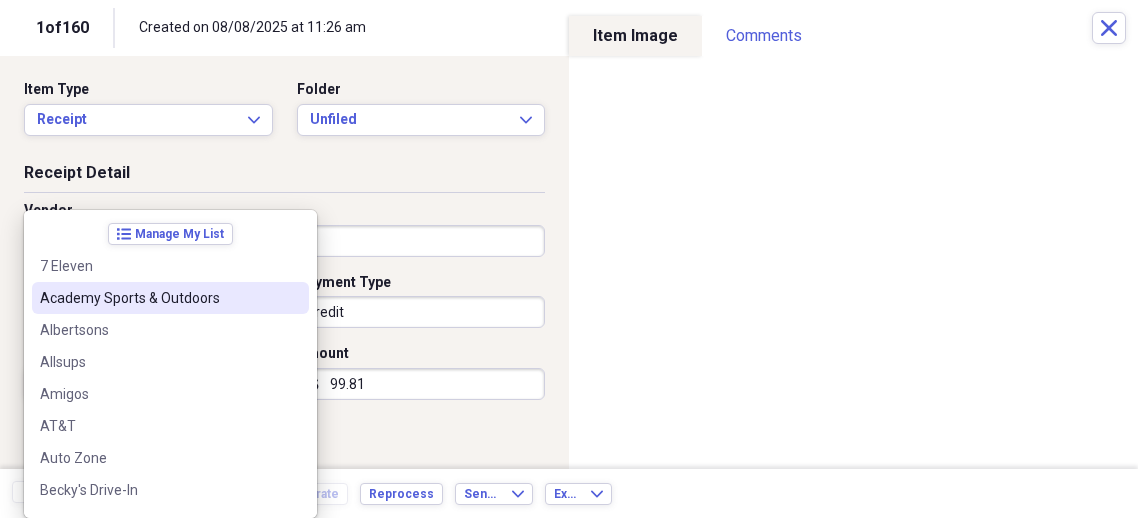 click on "Academy Sports & Outdoors" at bounding box center [158, 298] 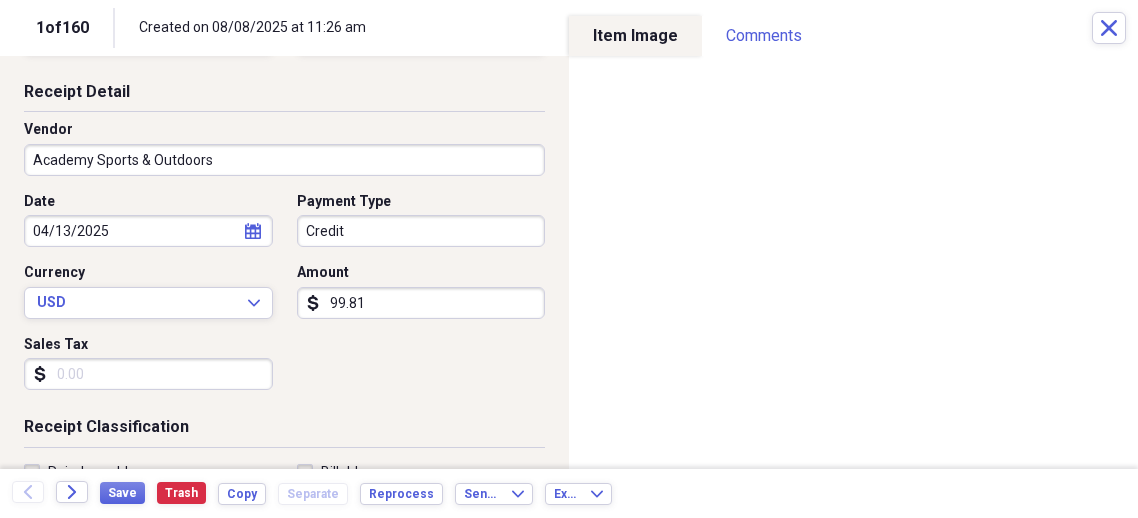 scroll, scrollTop: 94, scrollLeft: 0, axis: vertical 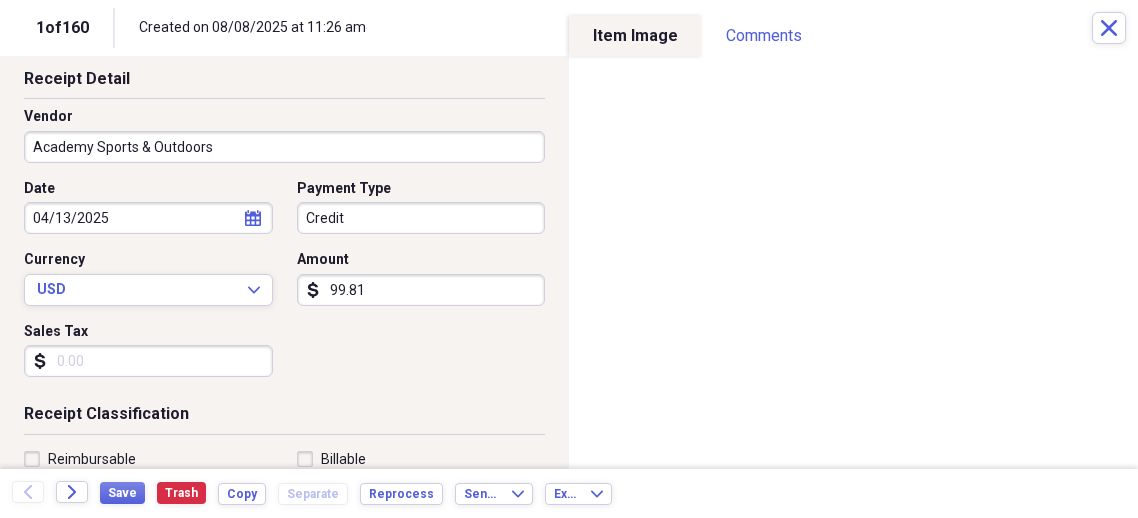 click on "Sales Tax" at bounding box center (148, 361) 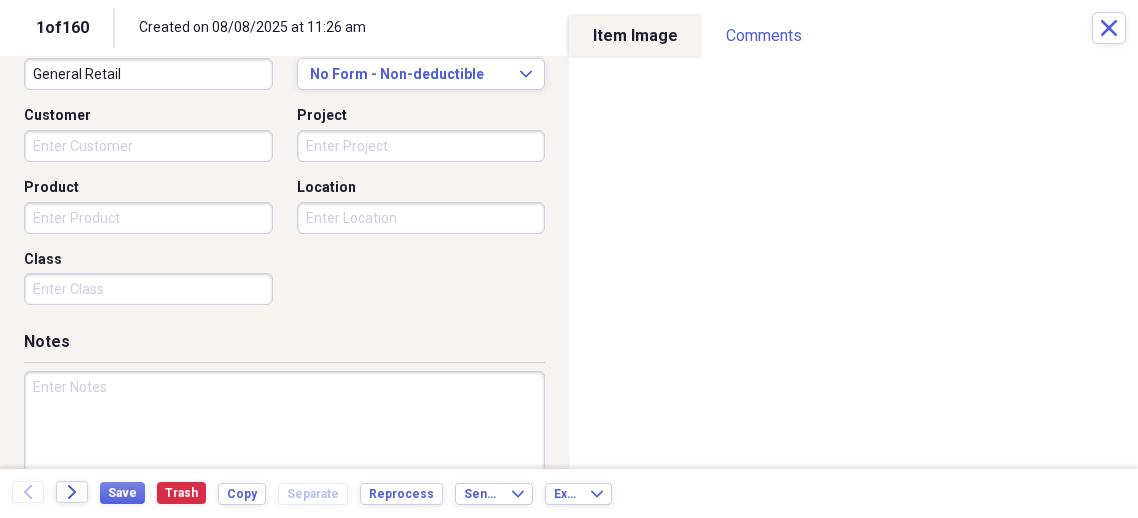 scroll, scrollTop: 606, scrollLeft: 0, axis: vertical 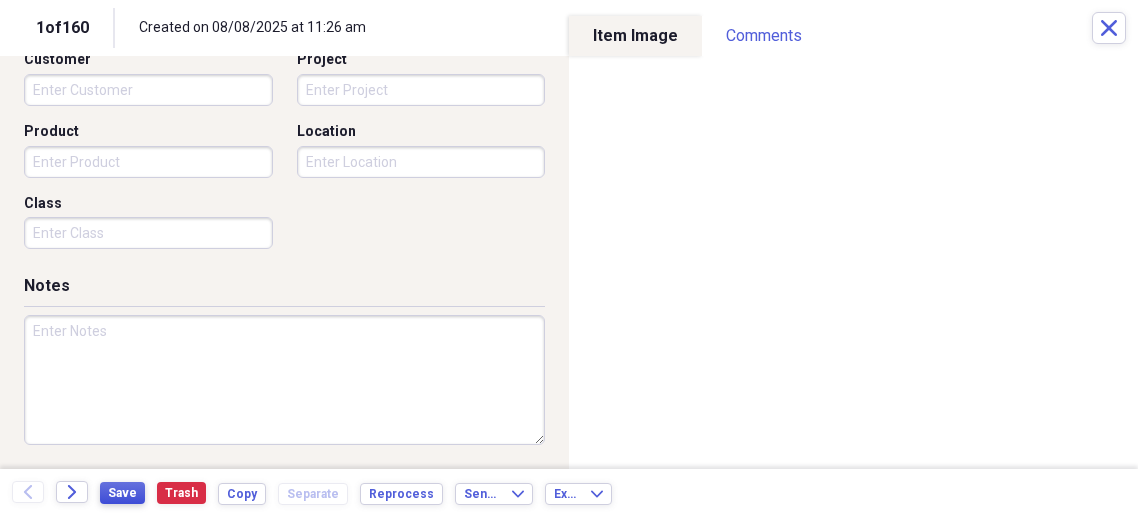 type on "4.89" 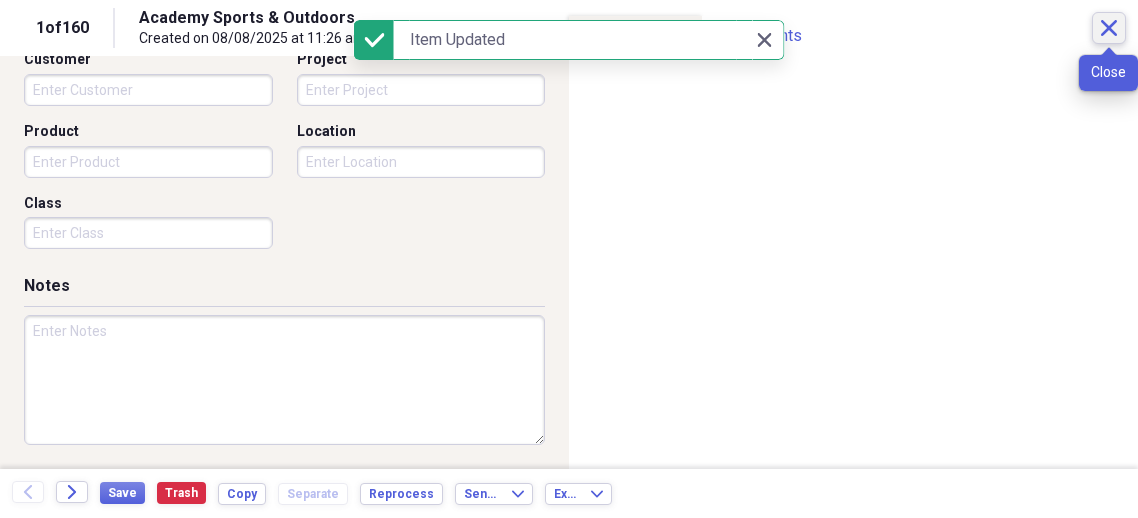 click on "Close" 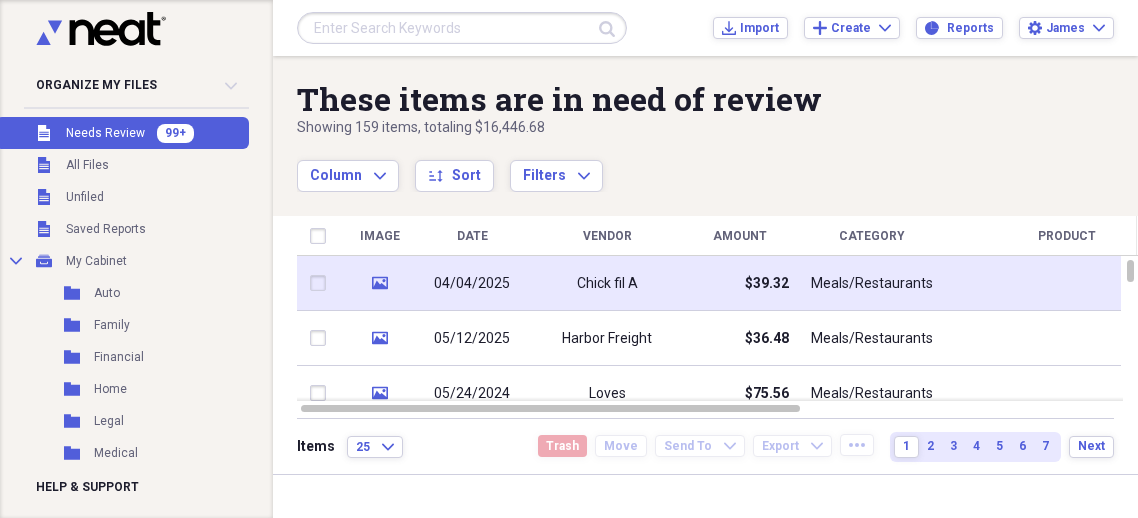 click on "04/04/2025" at bounding box center (472, 283) 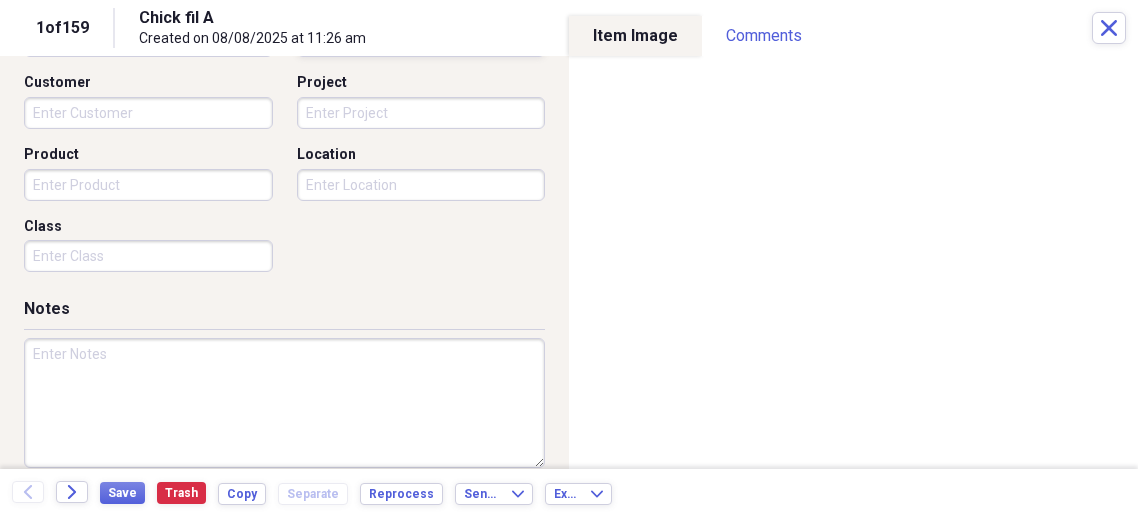 scroll, scrollTop: 606, scrollLeft: 0, axis: vertical 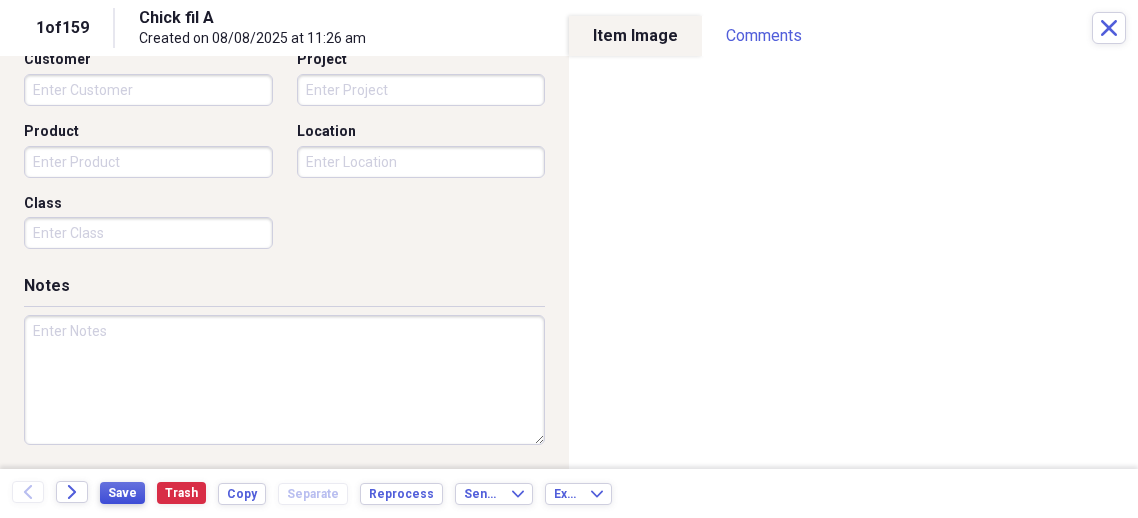 click on "Save" at bounding box center [122, 493] 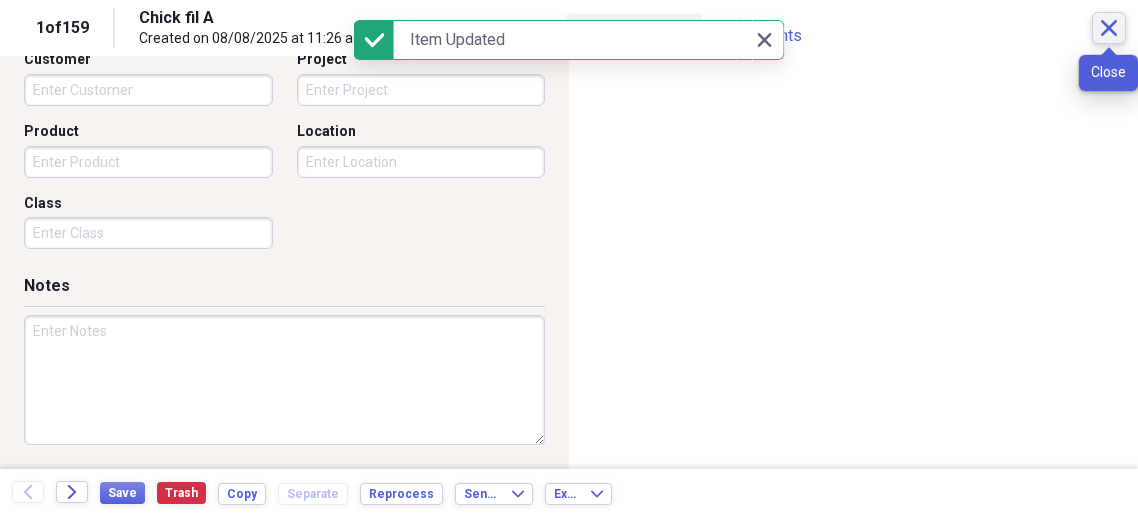 click on "Close" 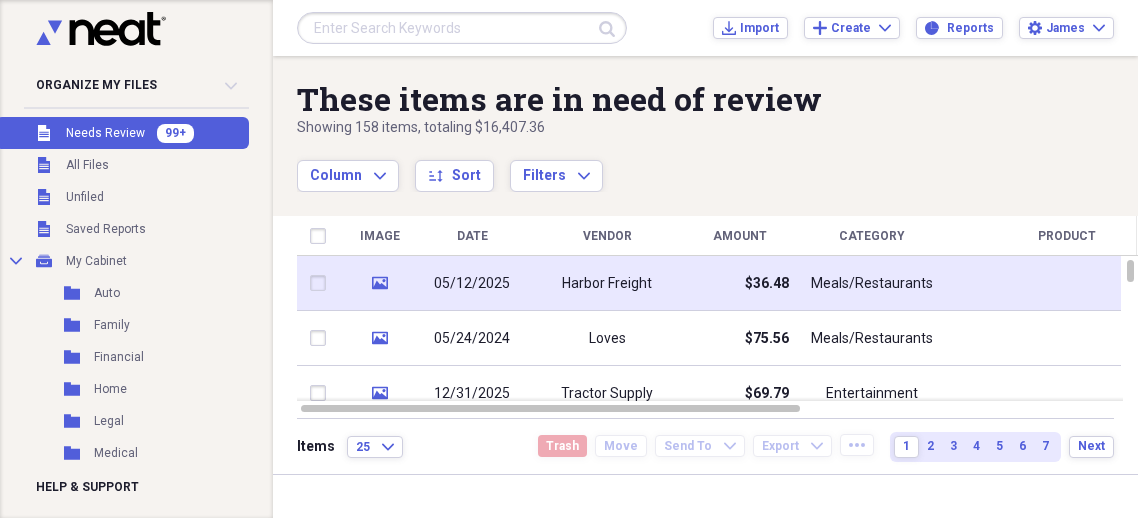 click on "Harbor Freight" at bounding box center (607, 283) 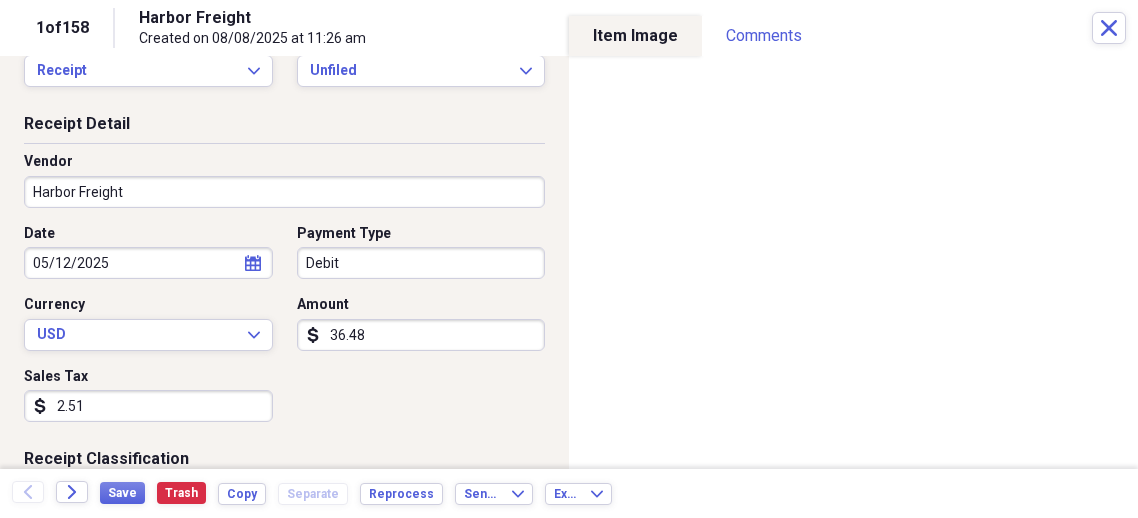 scroll, scrollTop: 50, scrollLeft: 0, axis: vertical 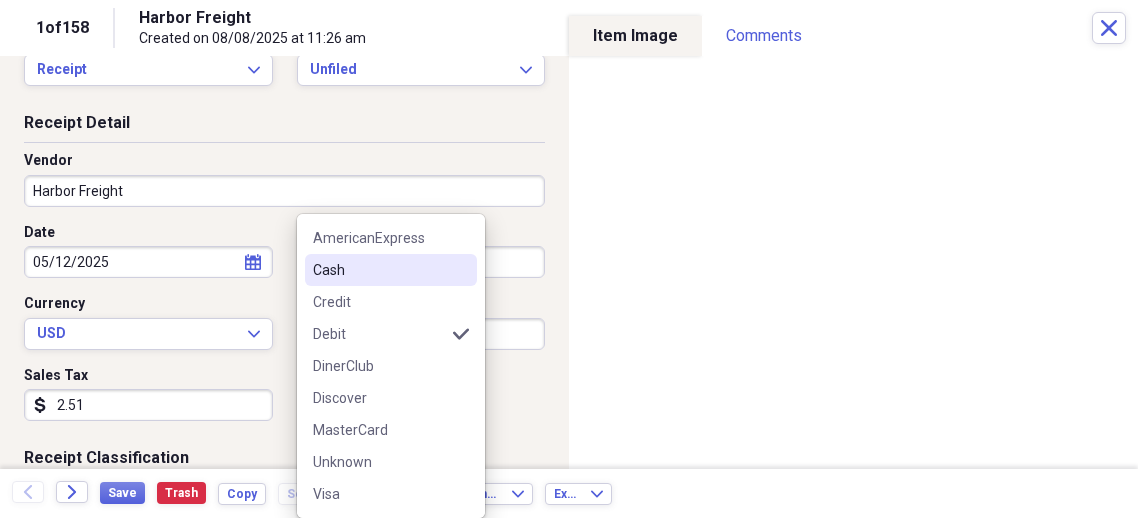 drag, startPoint x: 344, startPoint y: 262, endPoint x: 327, endPoint y: 262, distance: 17 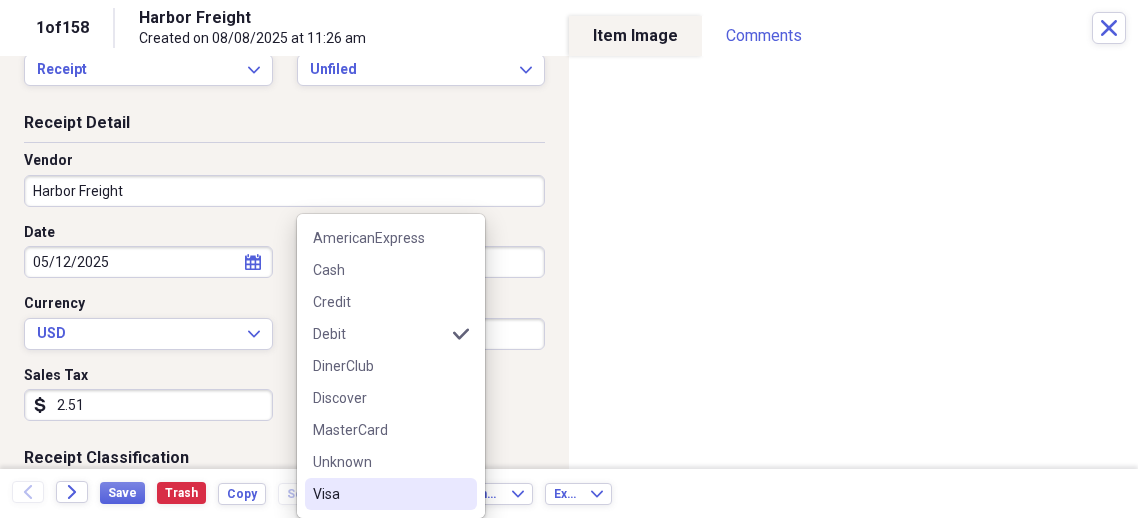 click on "Visa" at bounding box center [379, 494] 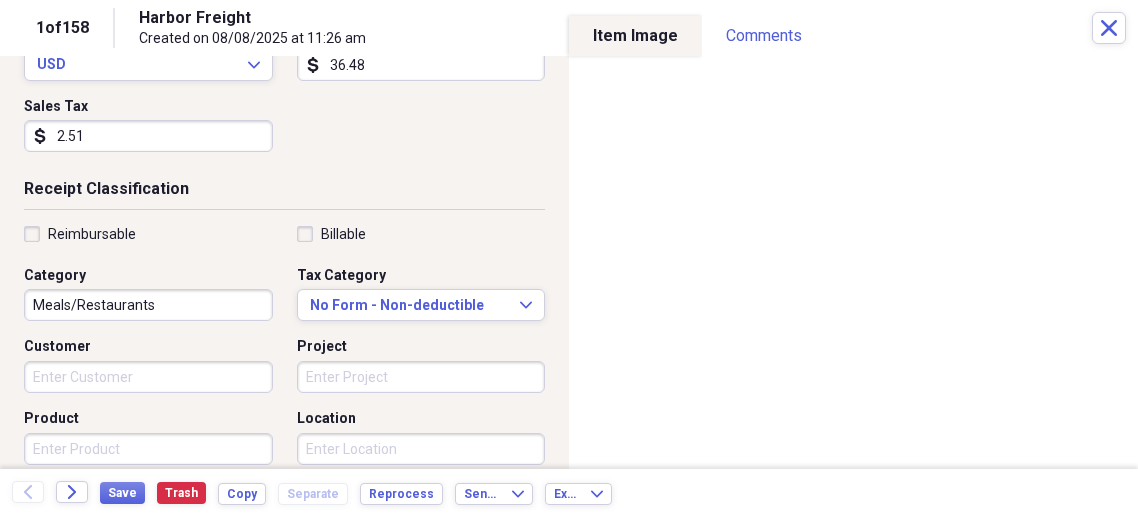 scroll, scrollTop: 419, scrollLeft: 0, axis: vertical 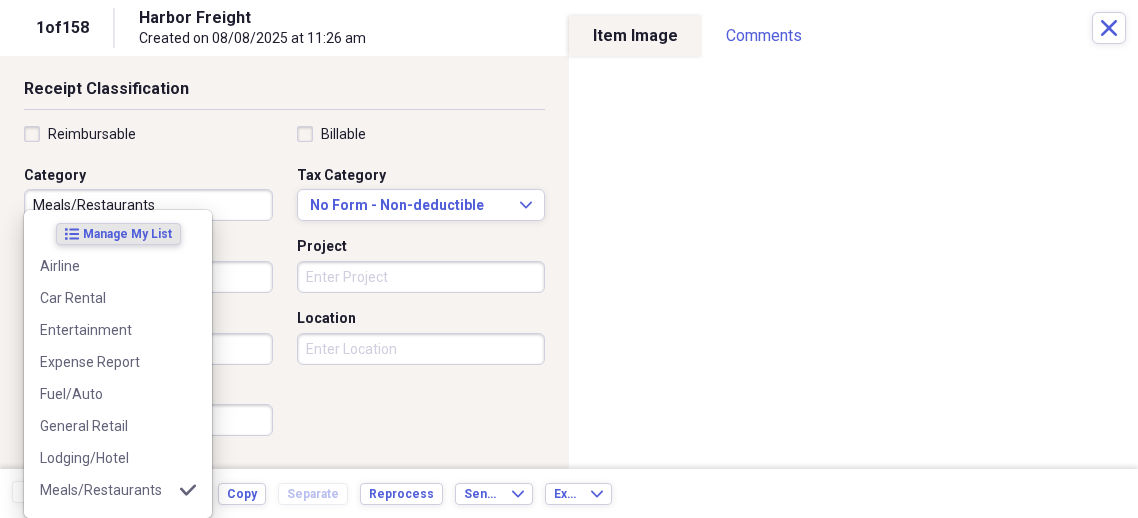 click on "Meals/Restaurants" at bounding box center (148, 205) 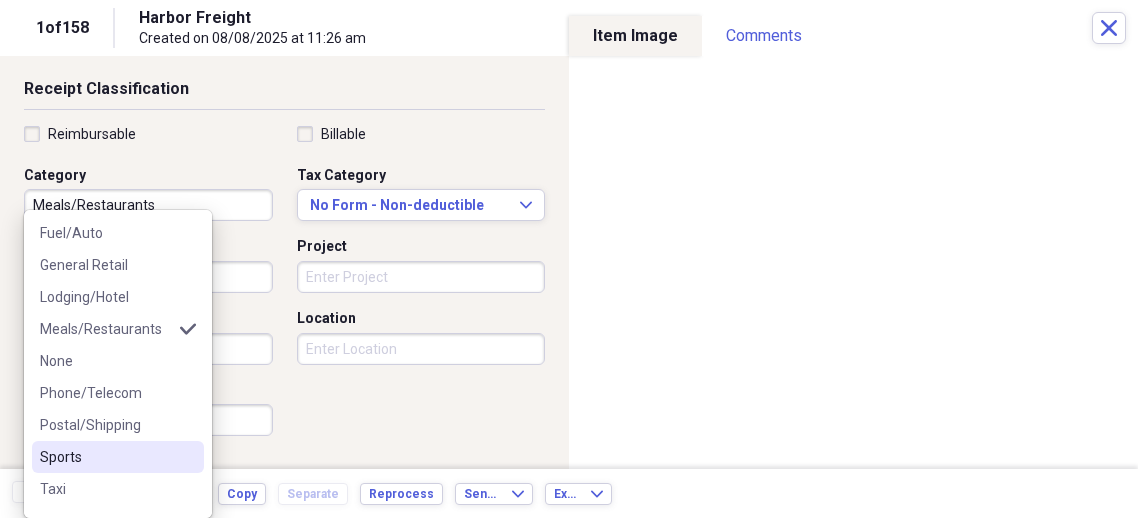 scroll, scrollTop: 144, scrollLeft: 0, axis: vertical 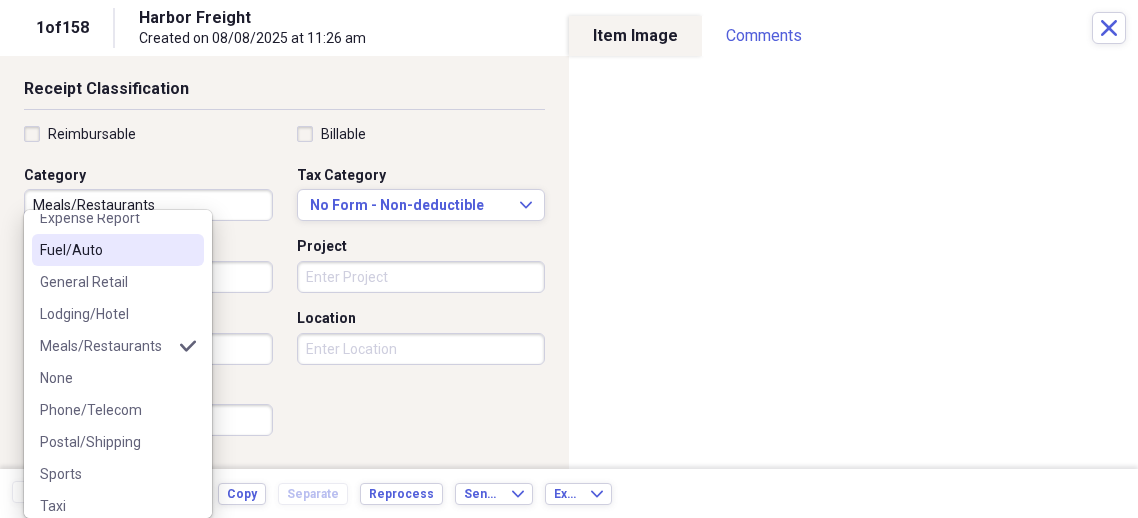 click on "Fuel/Auto" at bounding box center [106, 250] 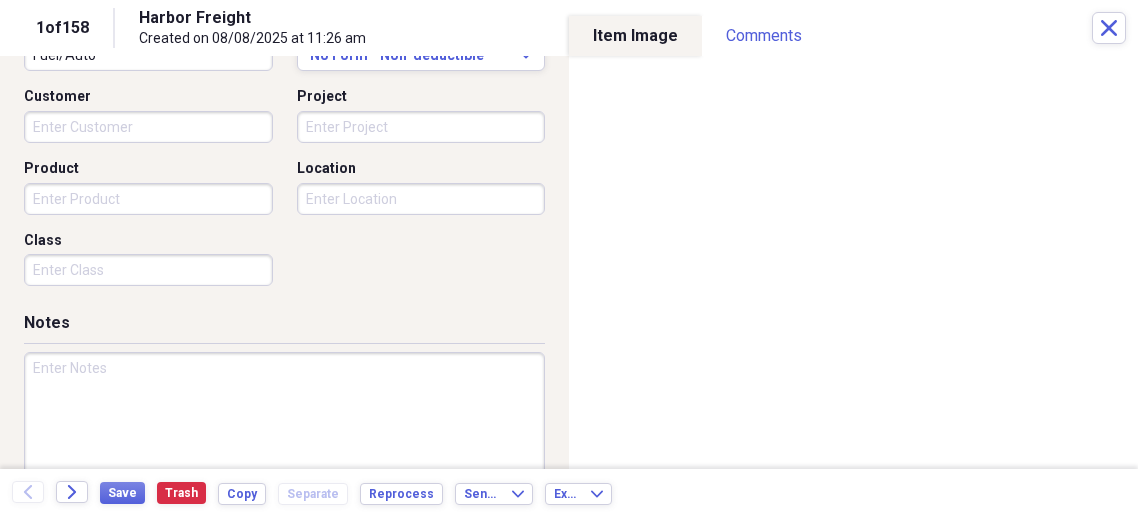 scroll, scrollTop: 606, scrollLeft: 0, axis: vertical 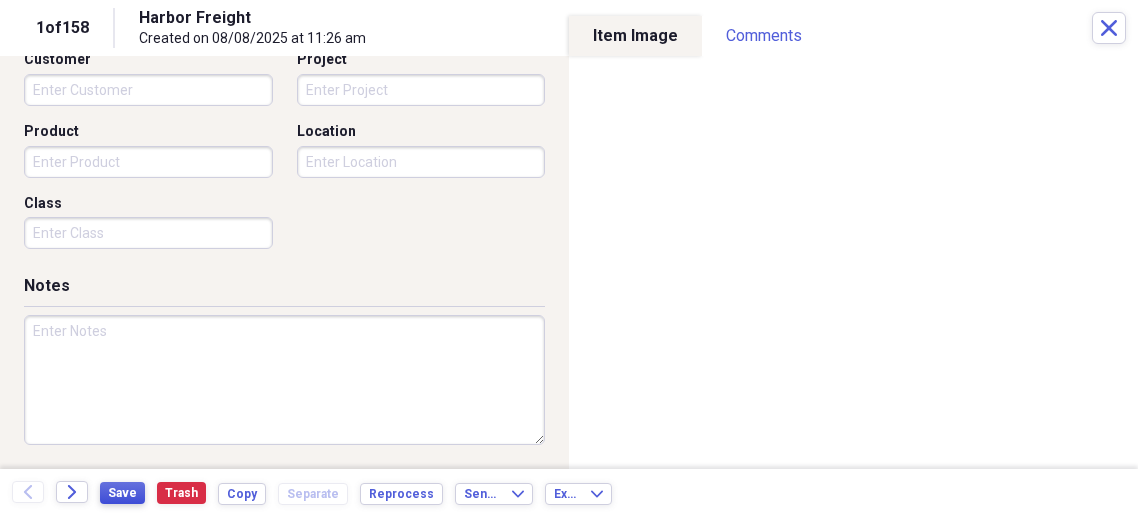 click on "Save" at bounding box center (122, 493) 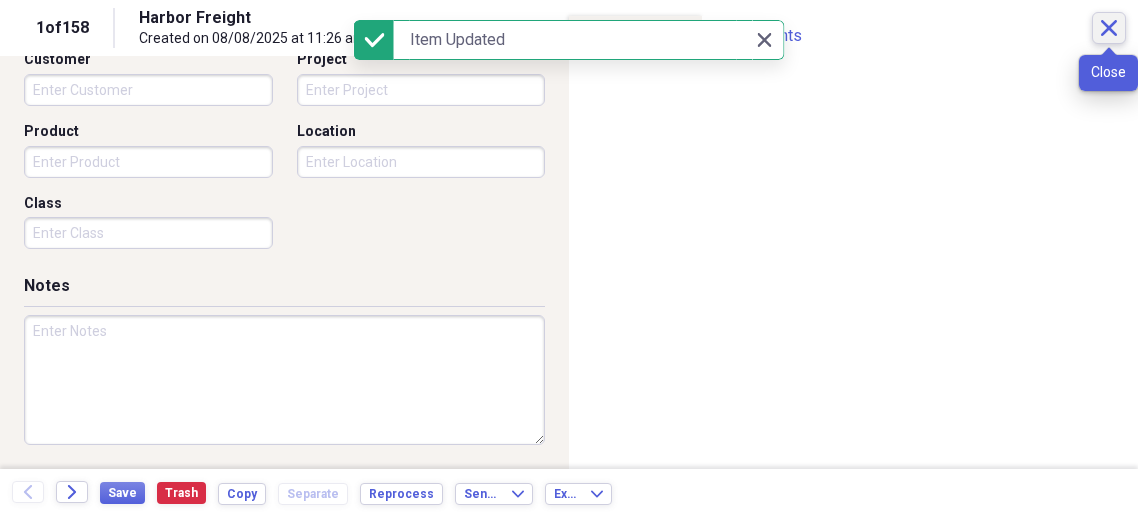click 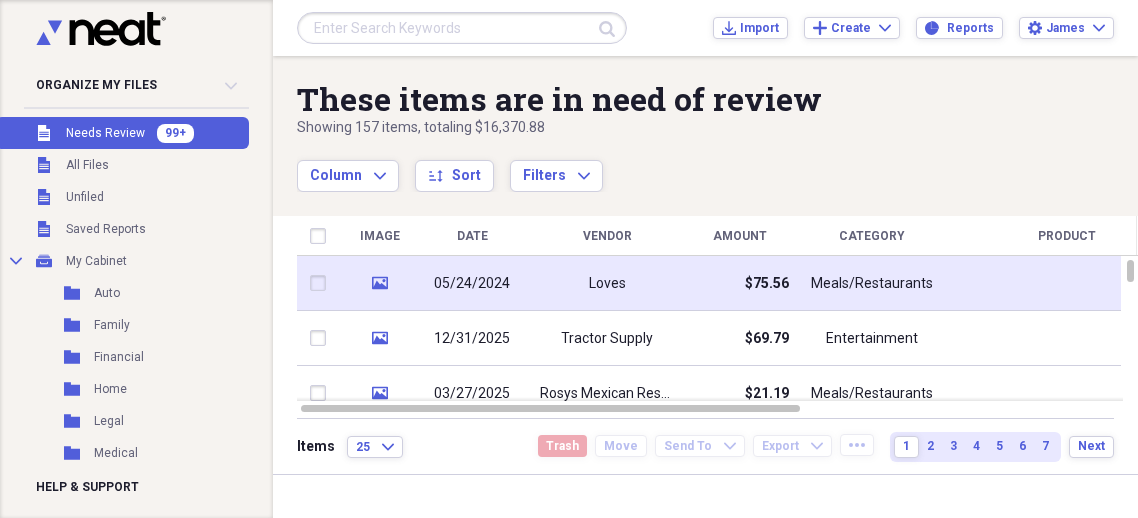 click on "Loves" at bounding box center [607, 283] 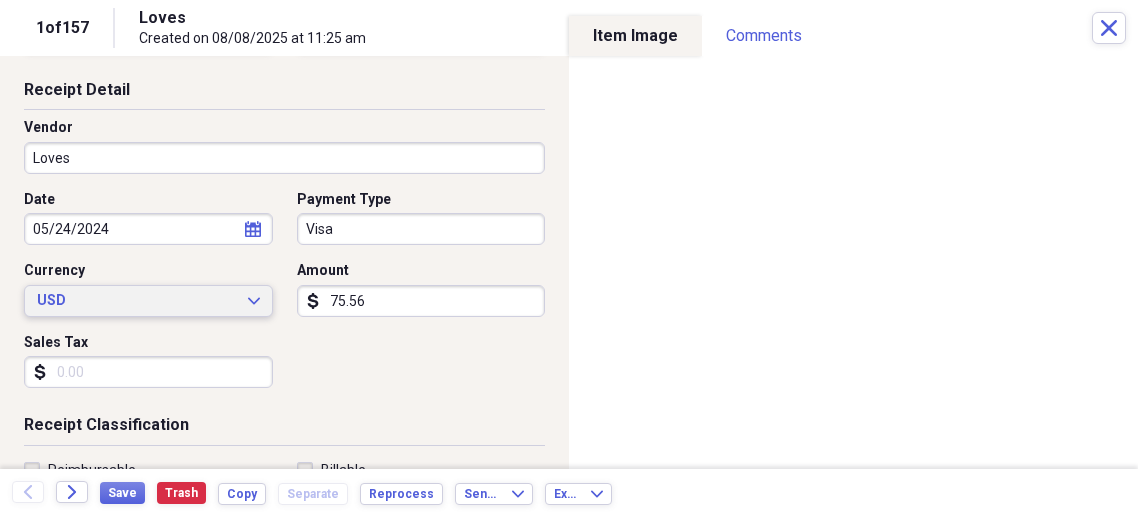 scroll, scrollTop: 174, scrollLeft: 0, axis: vertical 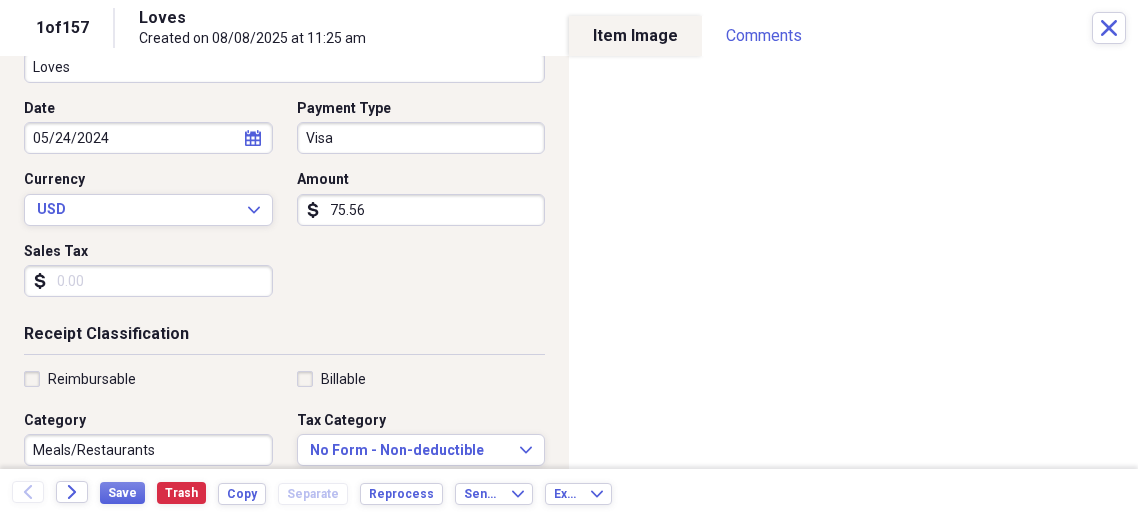 click on "Sales Tax" at bounding box center (148, 281) 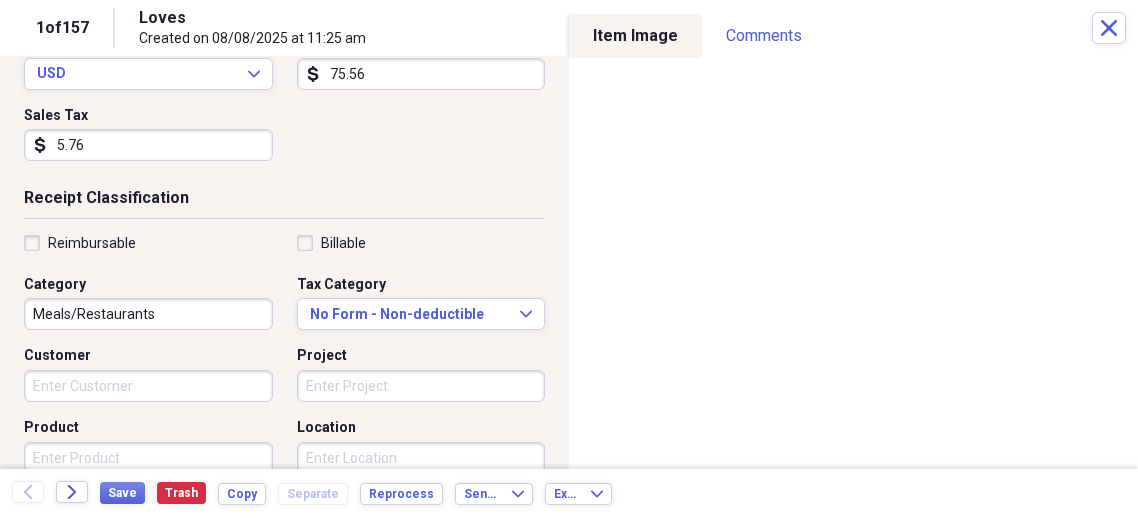 scroll, scrollTop: 323, scrollLeft: 0, axis: vertical 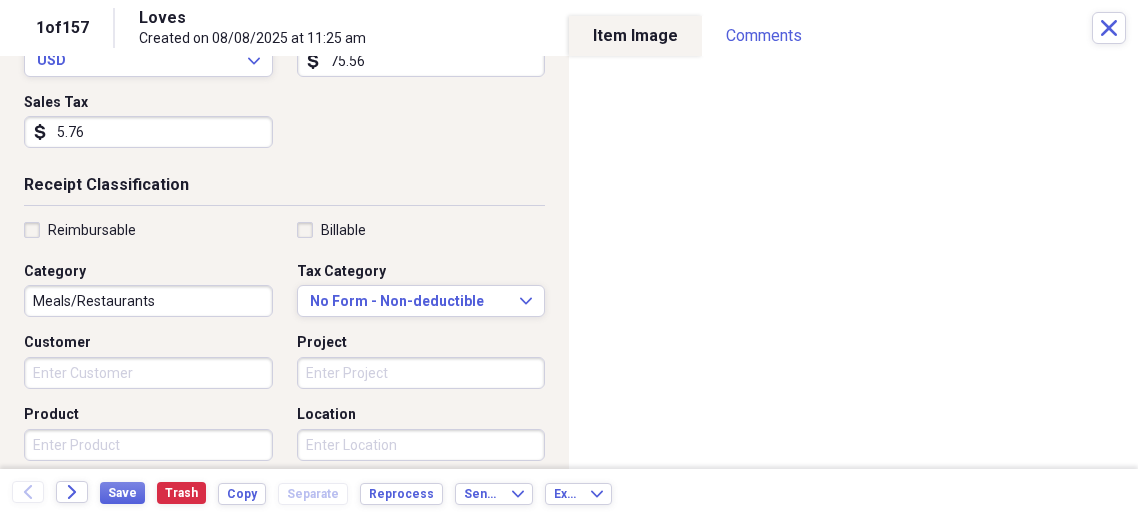 type on "5.76" 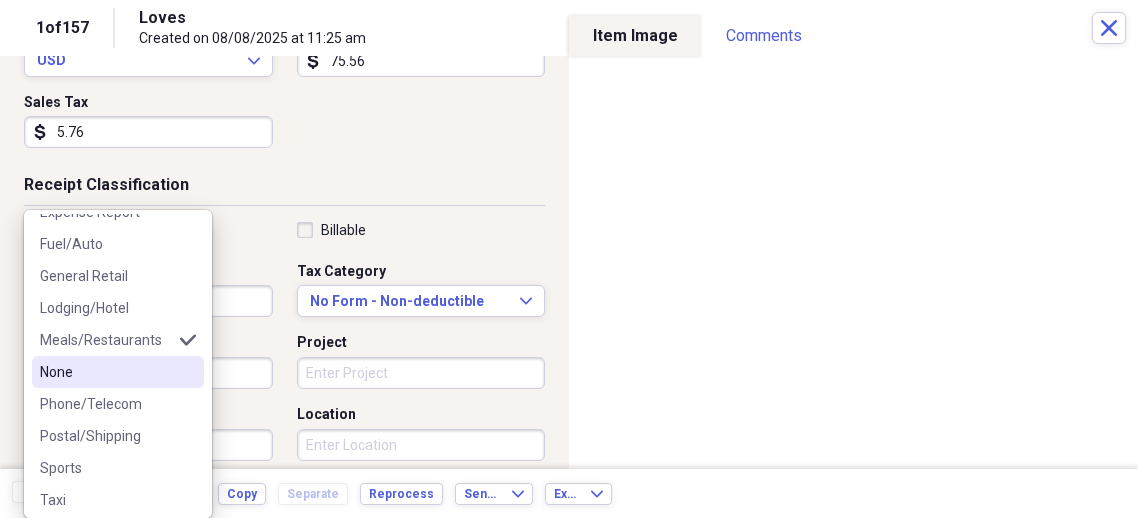 scroll, scrollTop: 114, scrollLeft: 0, axis: vertical 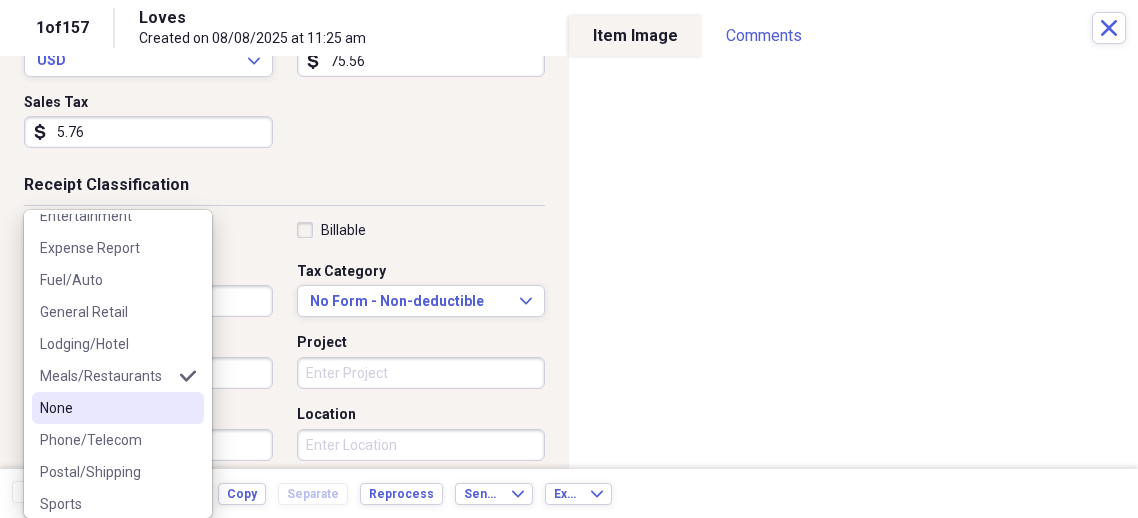 click on "General Retail" at bounding box center (106, 312) 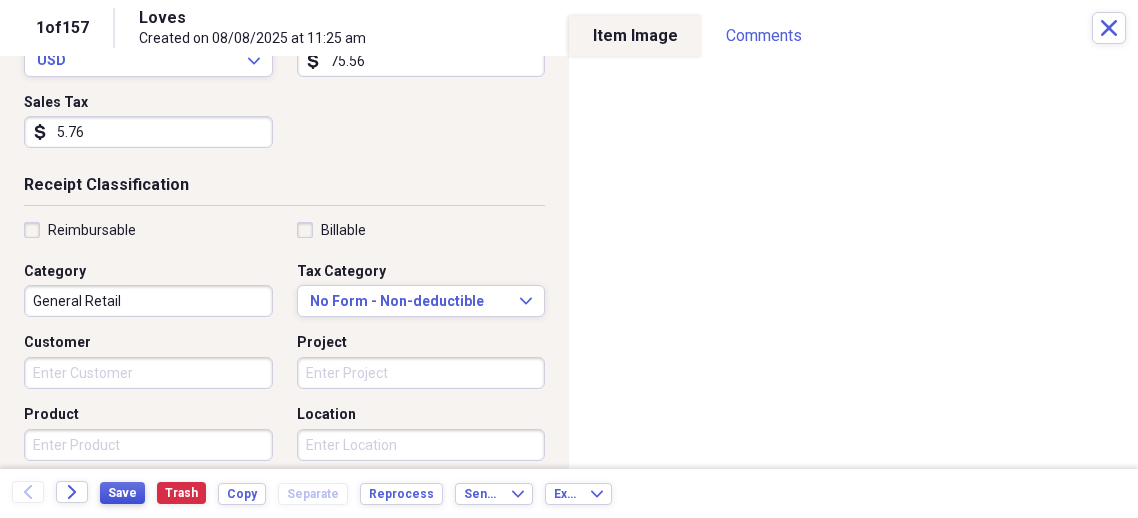 click on "Save" at bounding box center [122, 493] 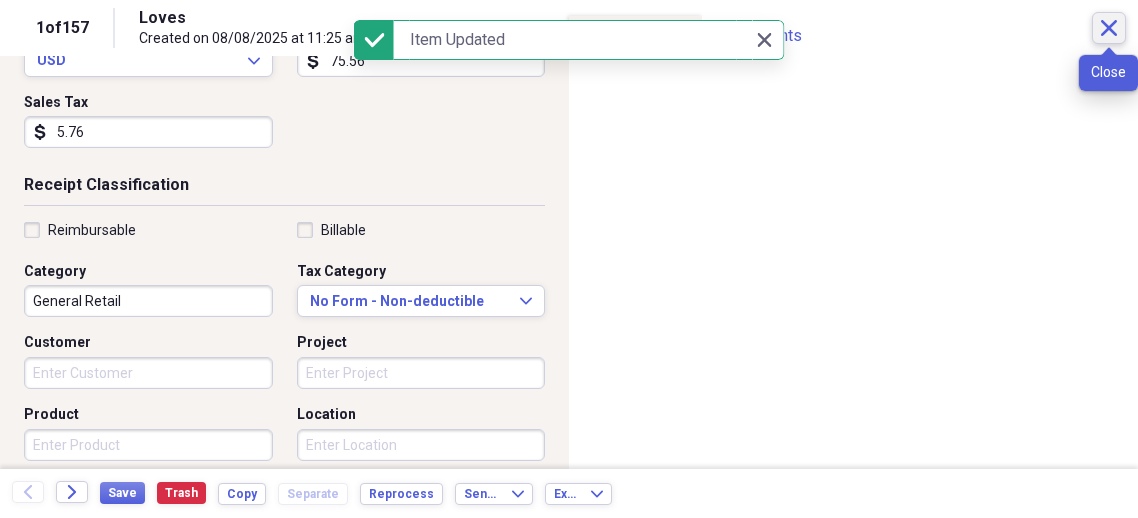 click 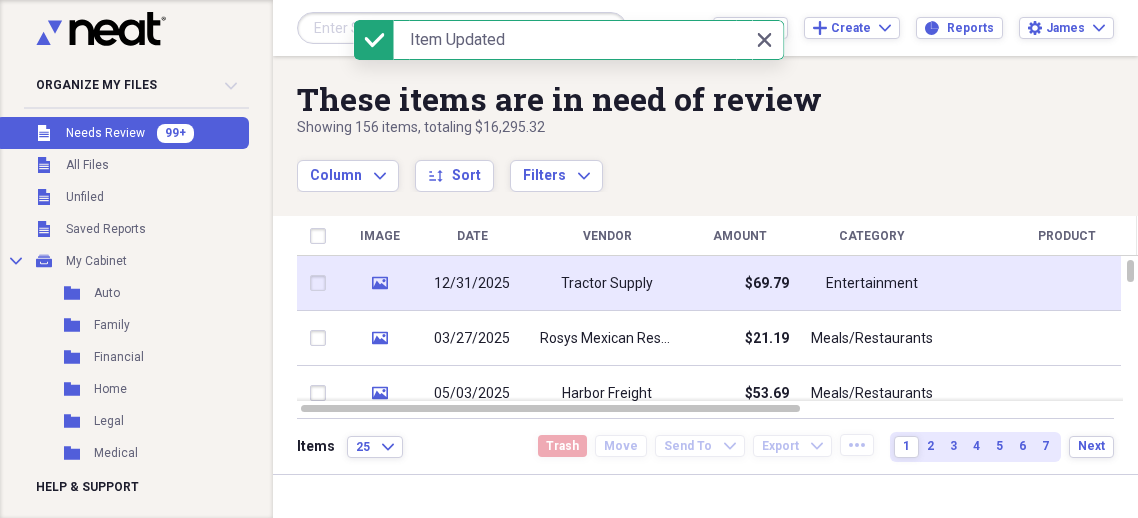 click on "12/31/2025" at bounding box center (472, 283) 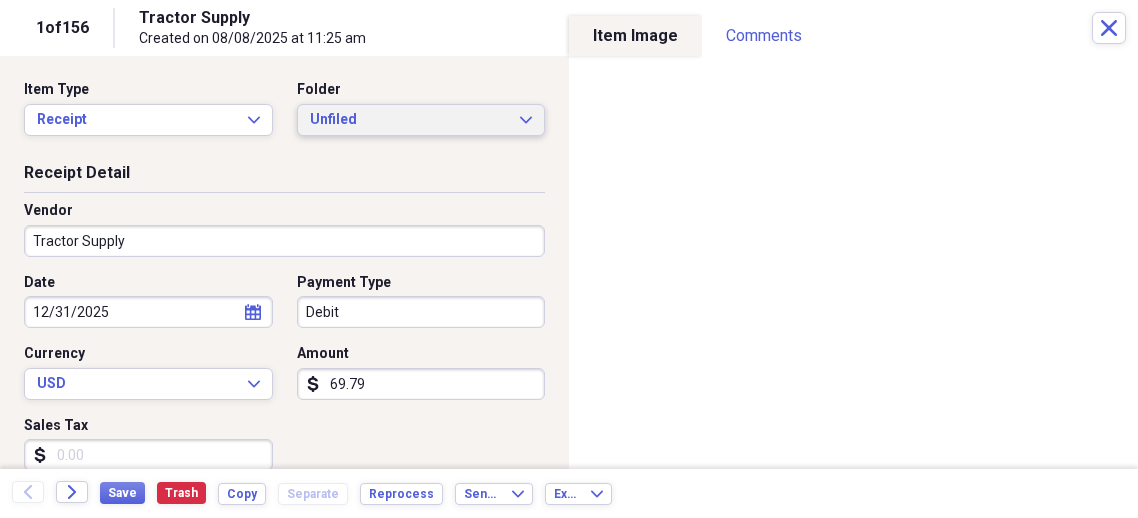 click on "Expand" 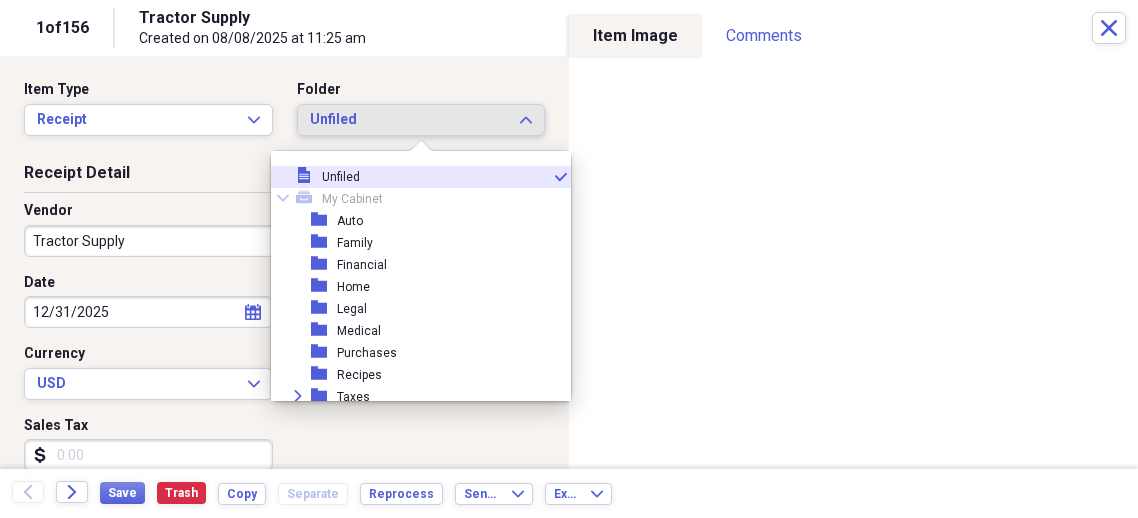 click on "Expand" 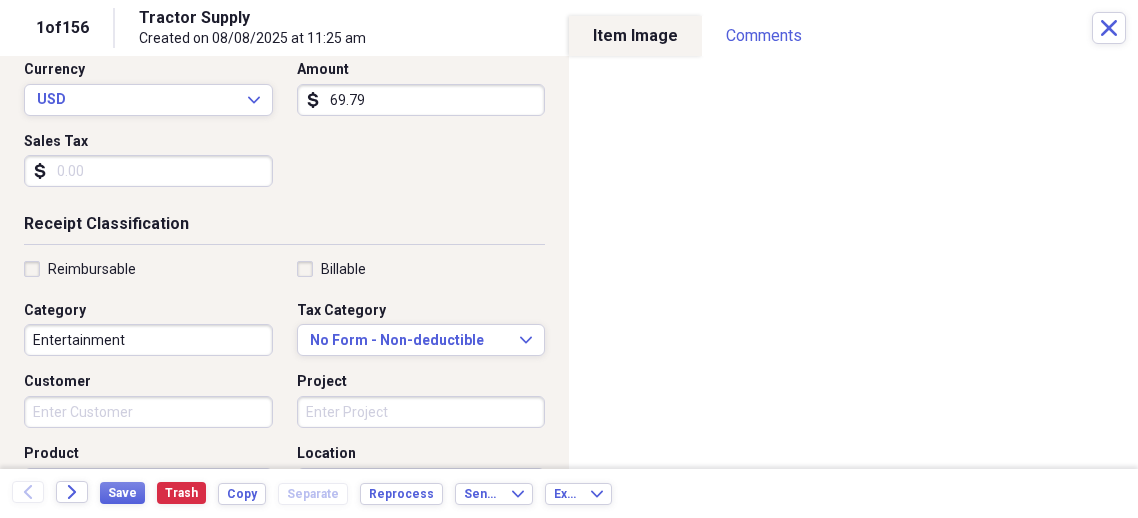 scroll, scrollTop: 292, scrollLeft: 0, axis: vertical 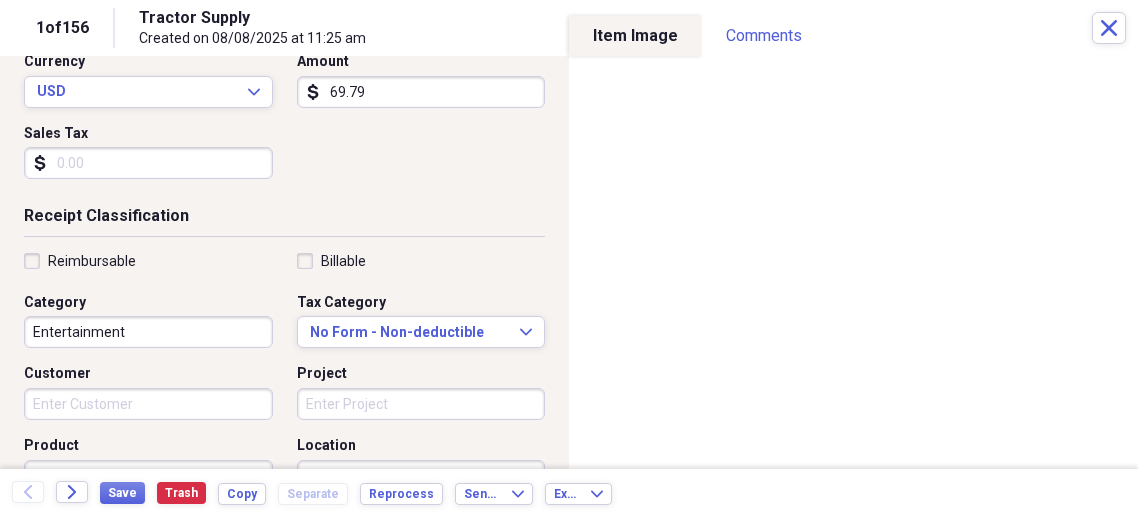 click on "Sales Tax" at bounding box center [148, 163] 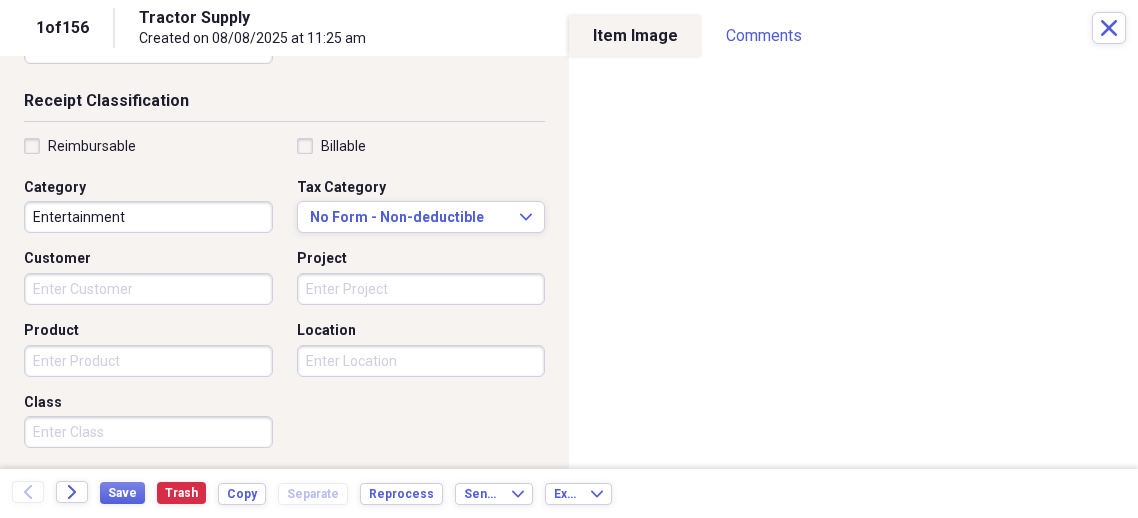 scroll, scrollTop: 408, scrollLeft: 0, axis: vertical 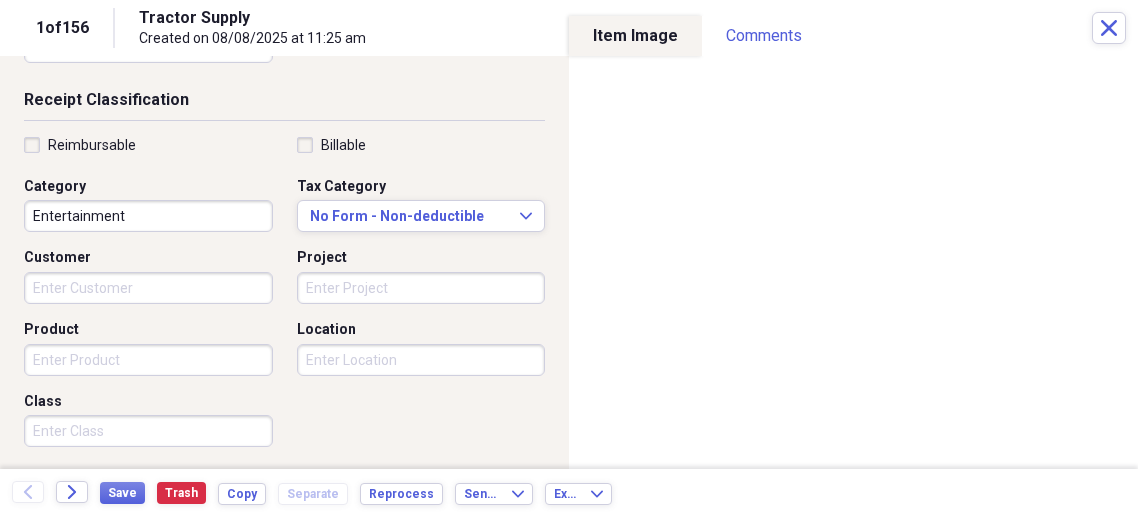 type on "4.81" 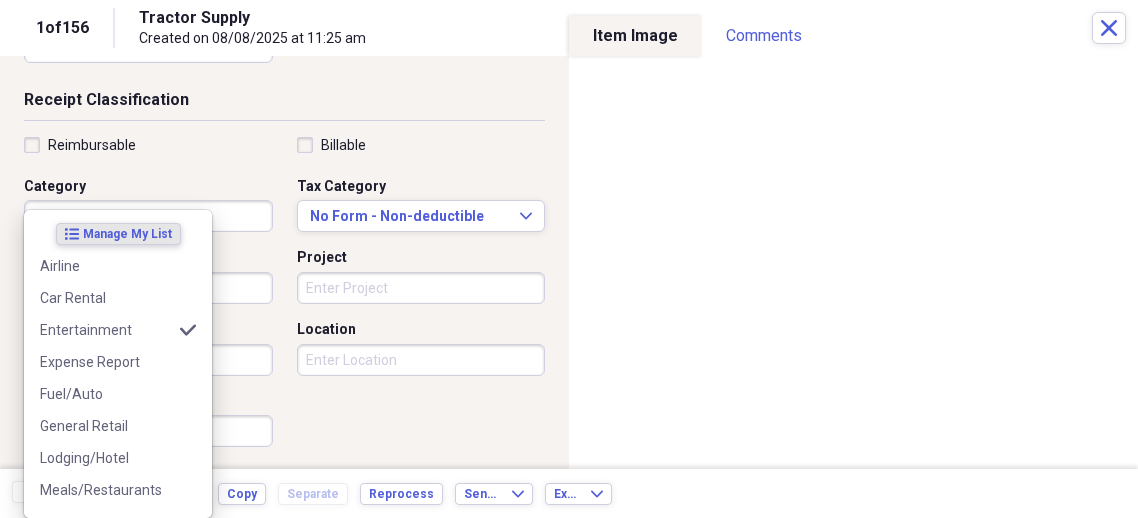 click on "Entertainment" at bounding box center (148, 216) 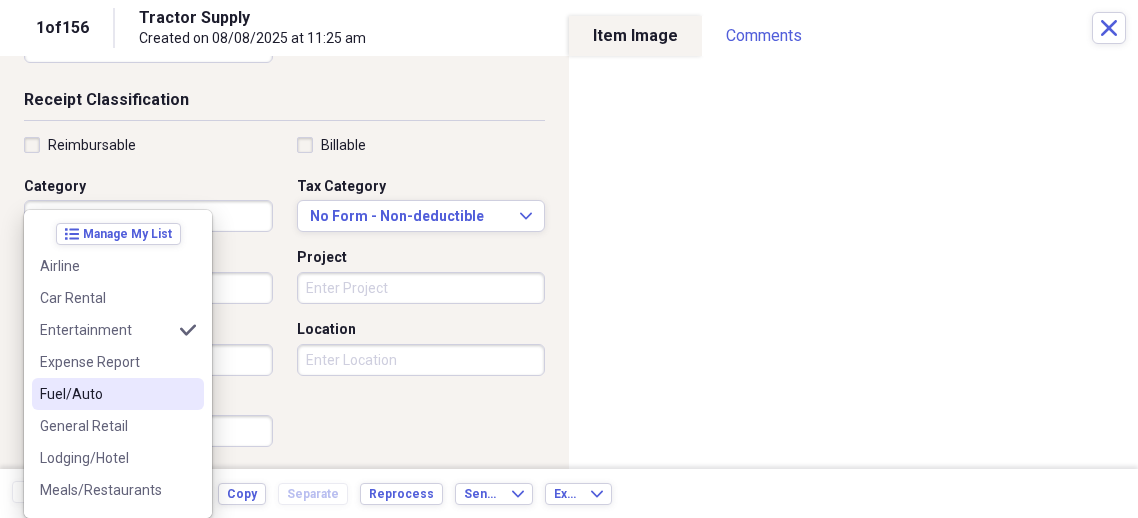 click on "Fuel/Auto" at bounding box center [106, 394] 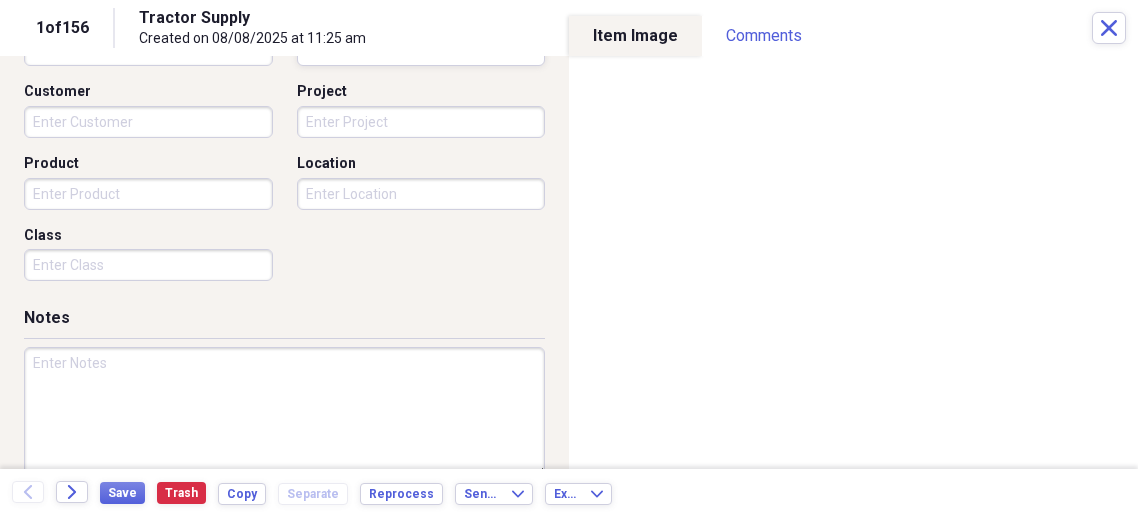 scroll, scrollTop: 606, scrollLeft: 0, axis: vertical 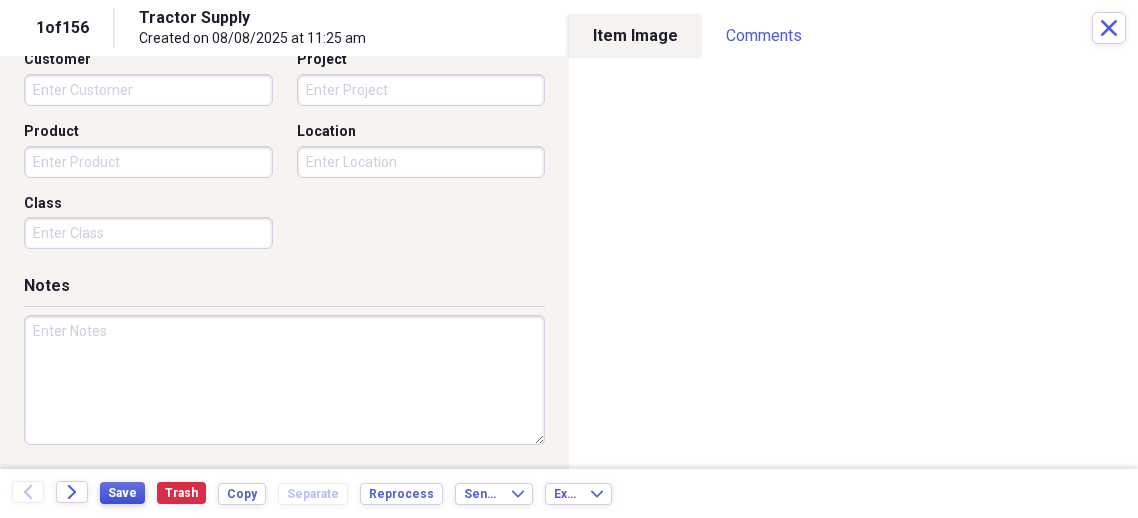 click on "Save" at bounding box center [122, 493] 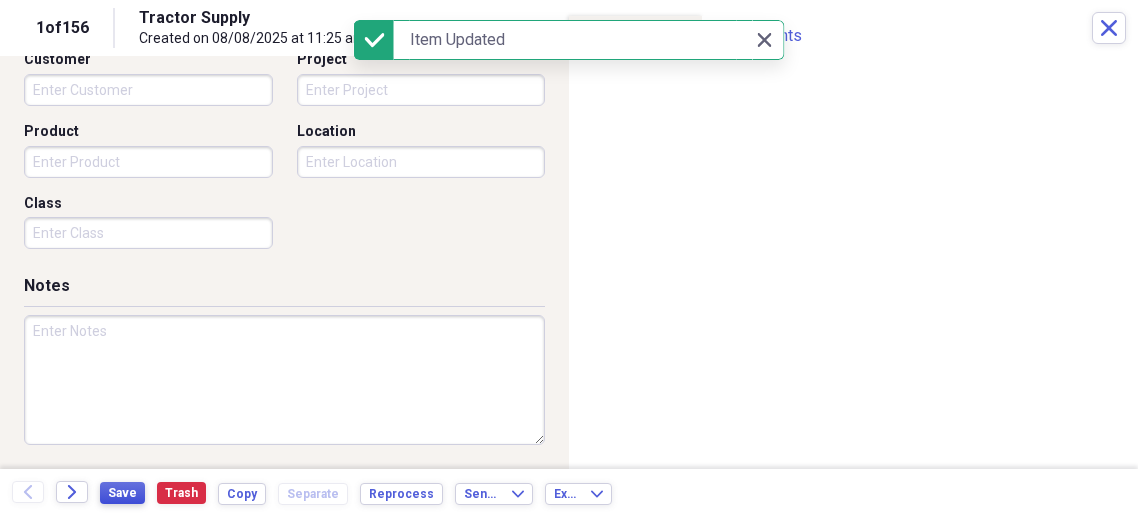 scroll, scrollTop: 0, scrollLeft: 0, axis: both 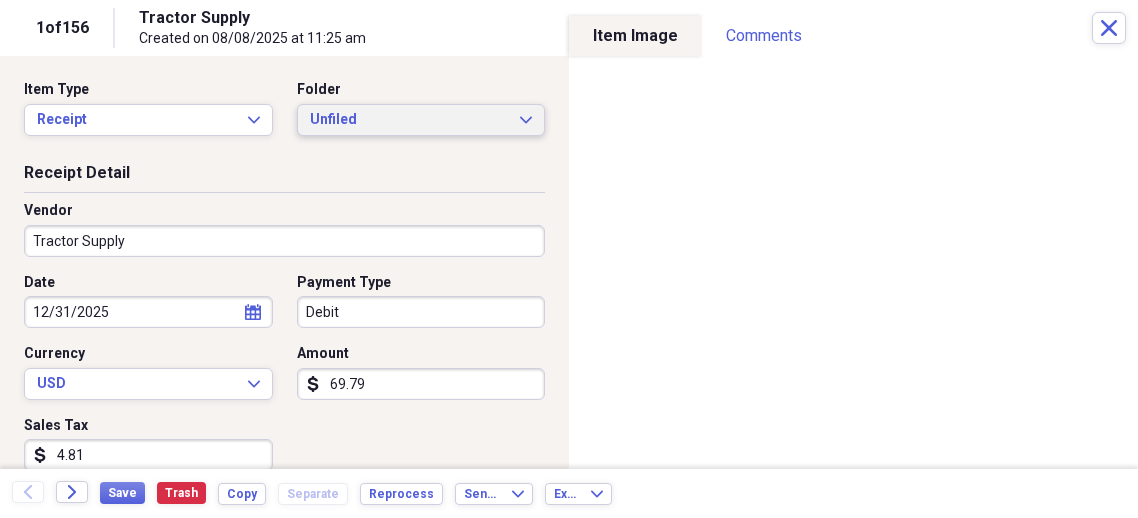 click on "Unfiled Expand" at bounding box center [421, 120] 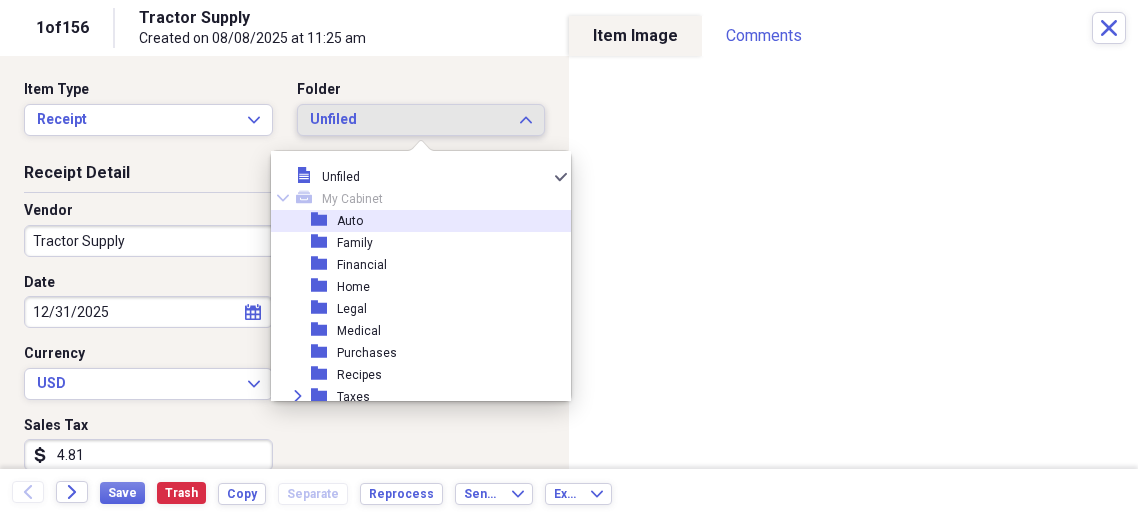 click on "folder Auto" at bounding box center [413, 221] 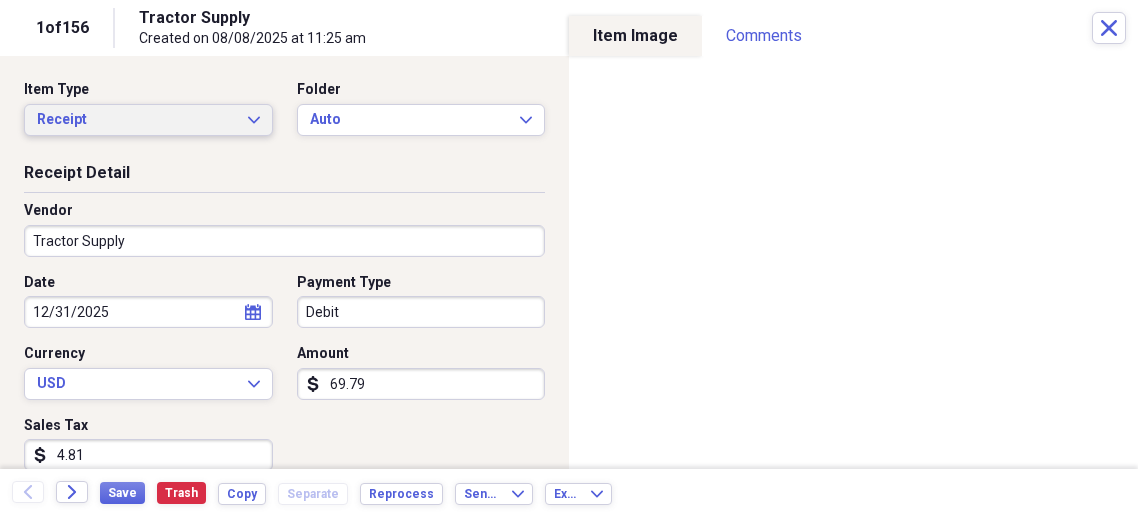 click on "Expand" 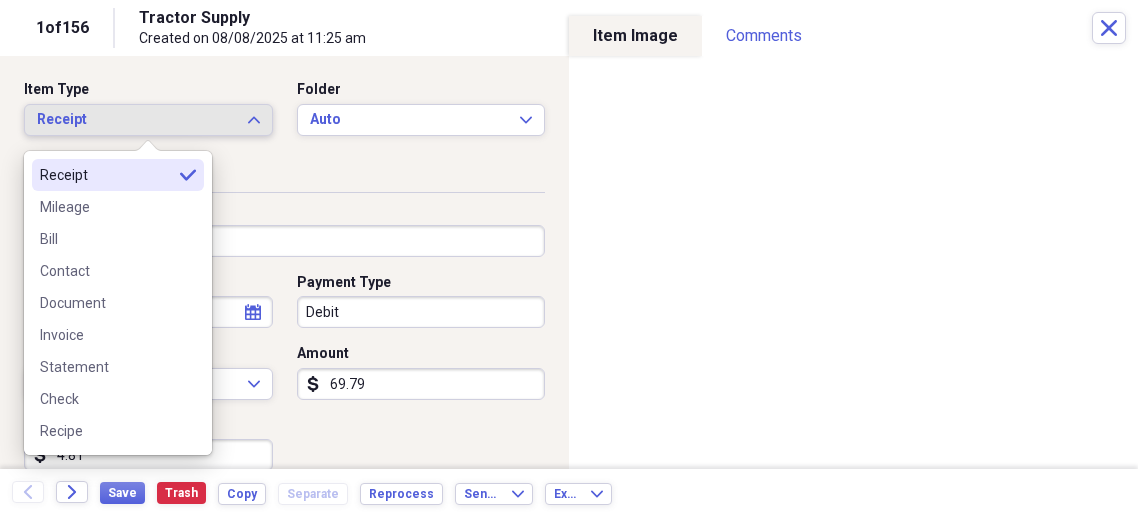click on "Expand" 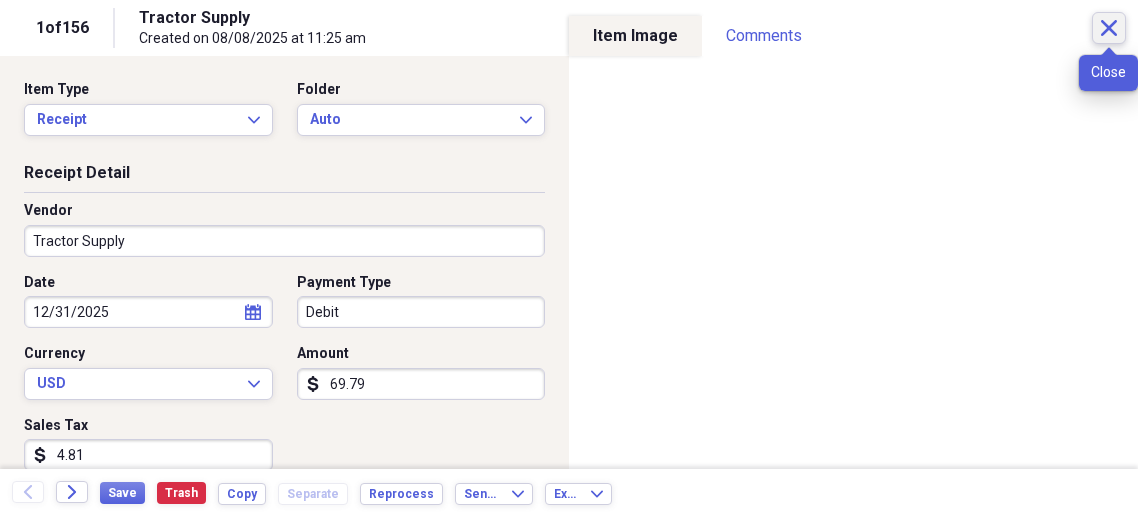 click on "Close" at bounding box center [1109, 28] 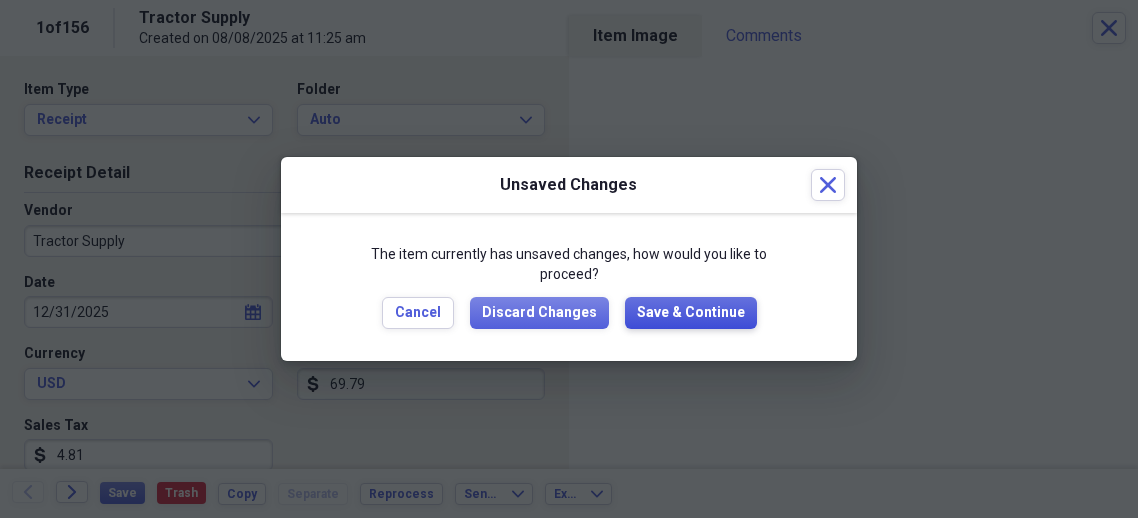 click on "Save & Continue" at bounding box center [691, 313] 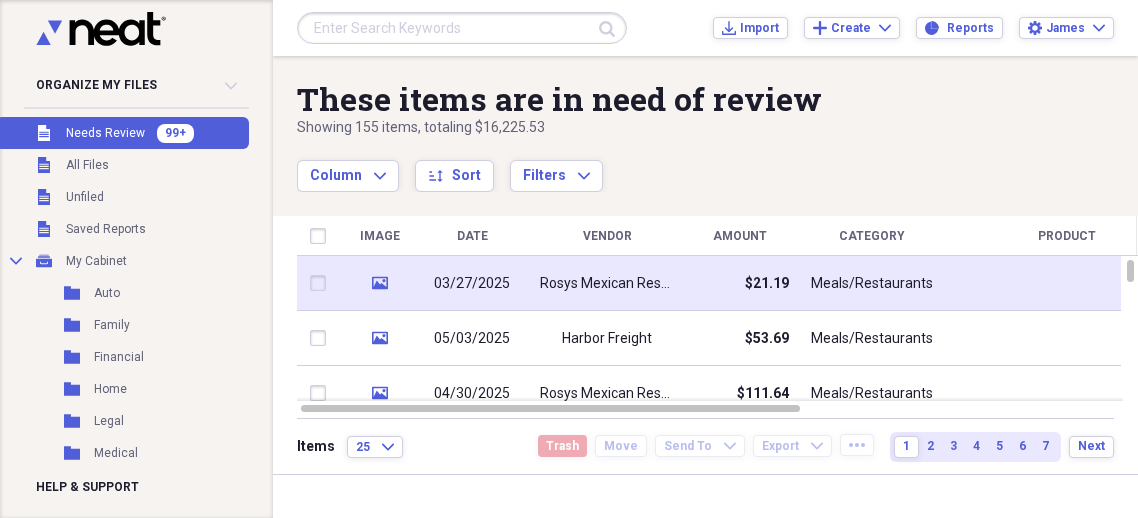 click on "$21.19" at bounding box center [739, 283] 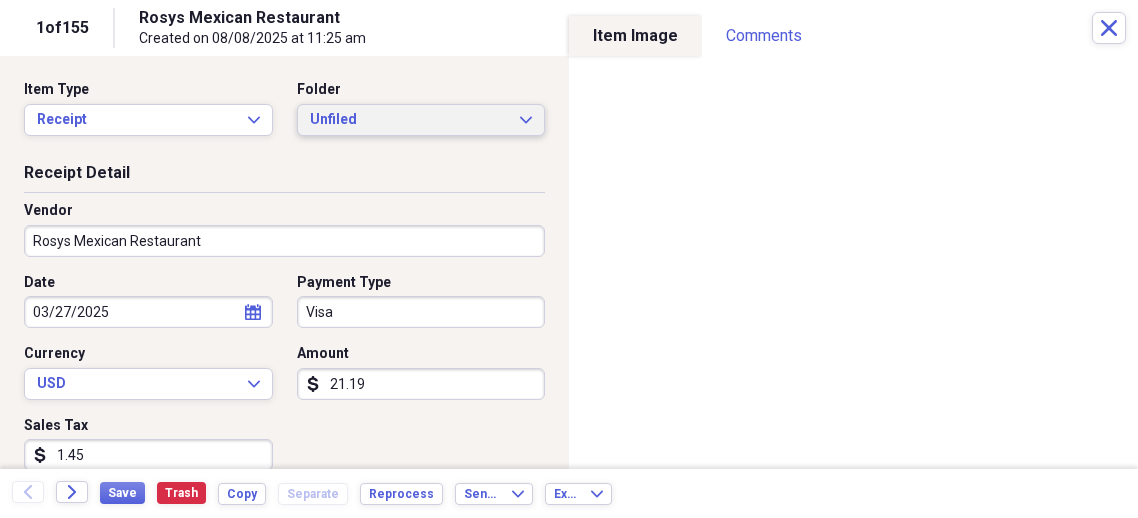 click on "Unfiled Expand" at bounding box center [421, 120] 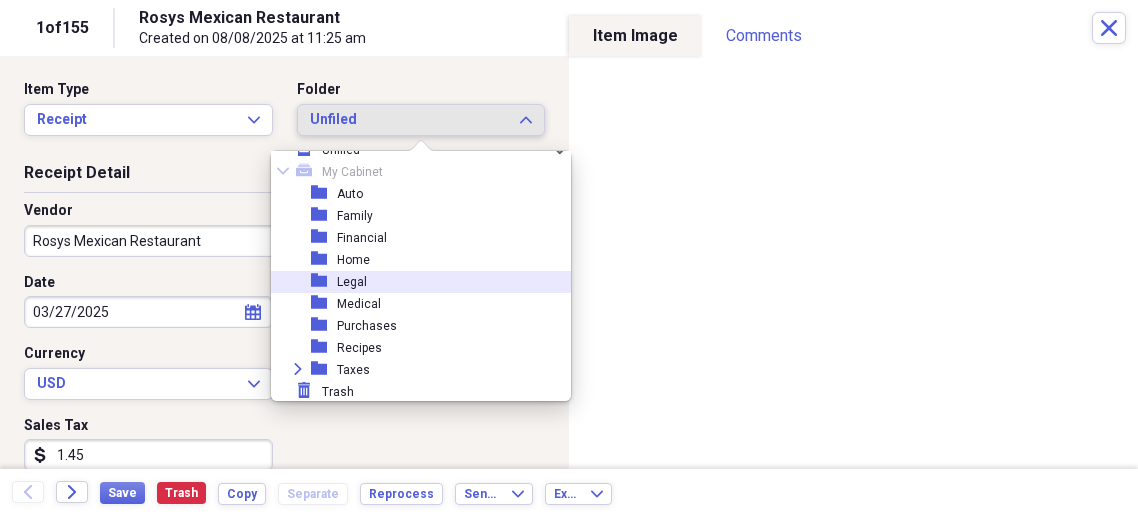 scroll, scrollTop: 29, scrollLeft: 0, axis: vertical 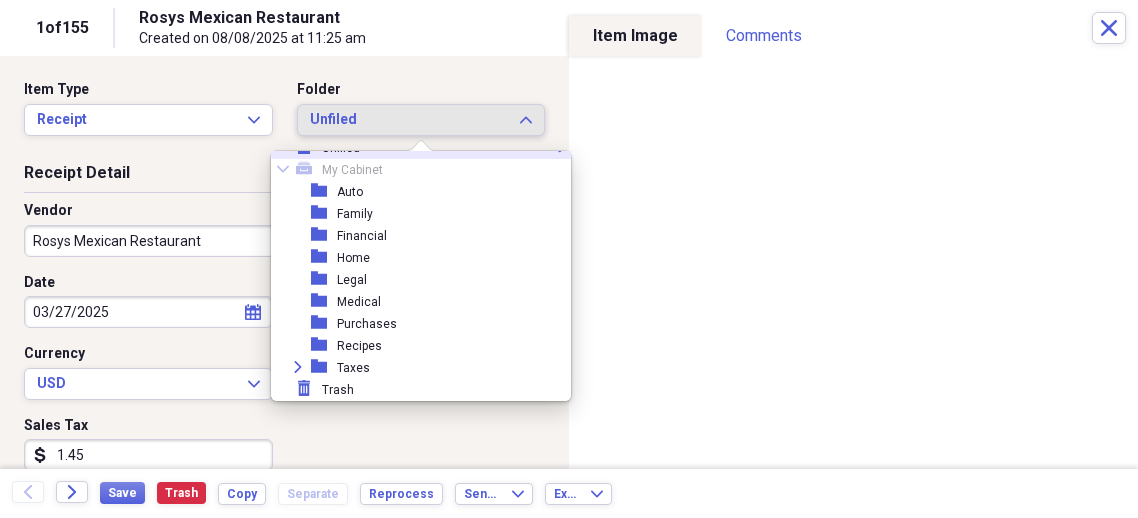 click 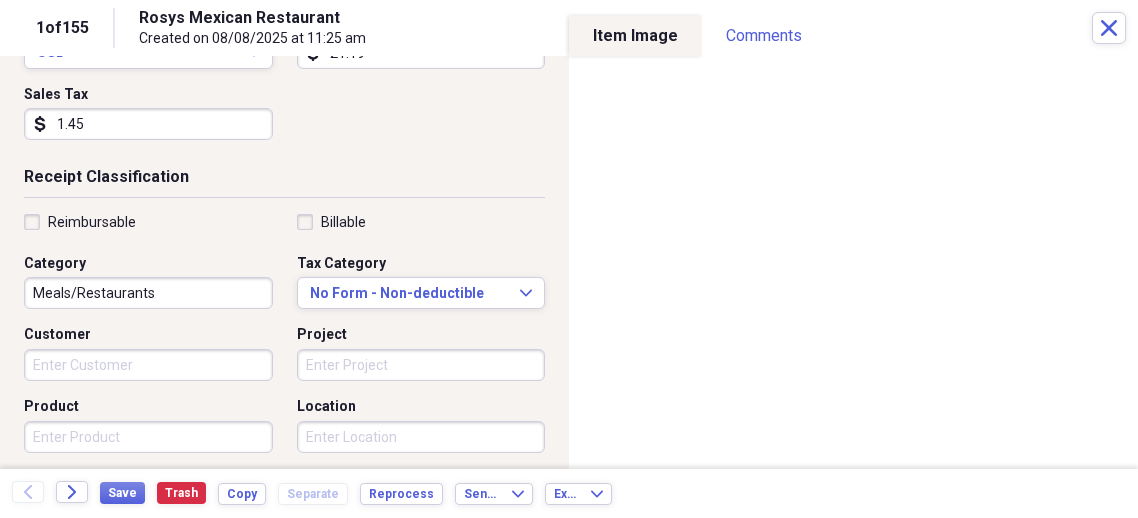 scroll, scrollTop: 0, scrollLeft: 0, axis: both 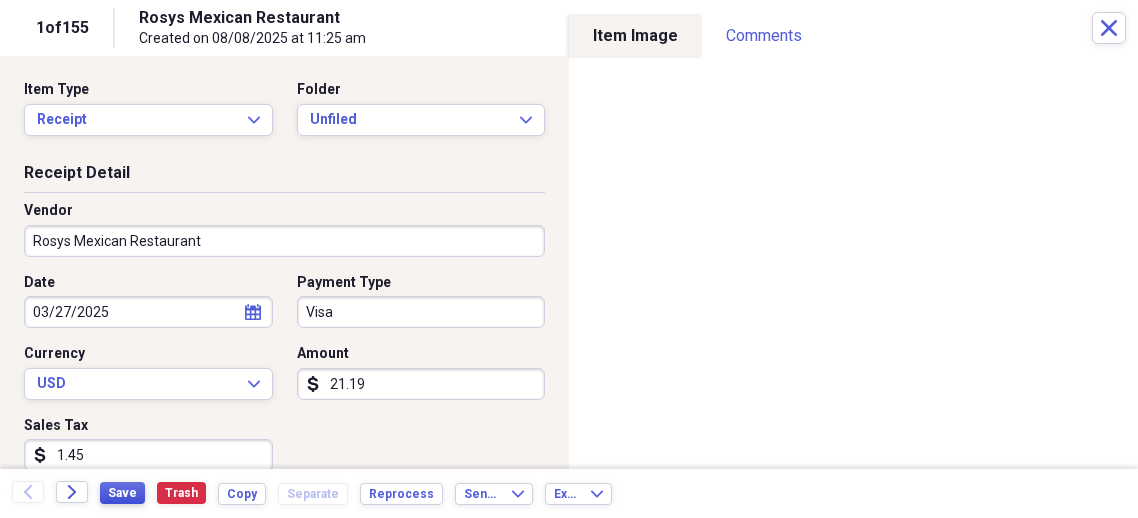click on "Save" at bounding box center (122, 493) 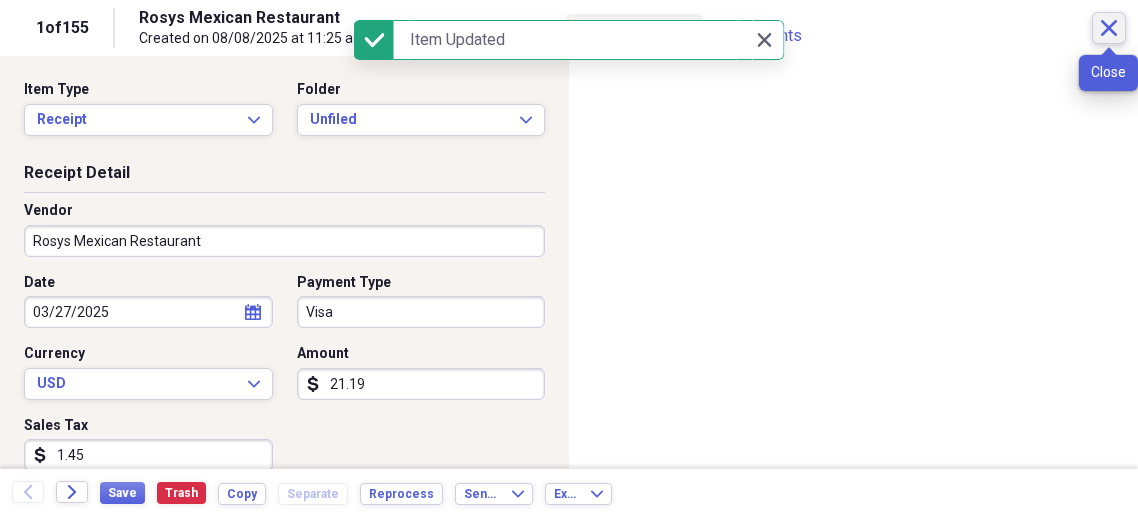click on "Close" 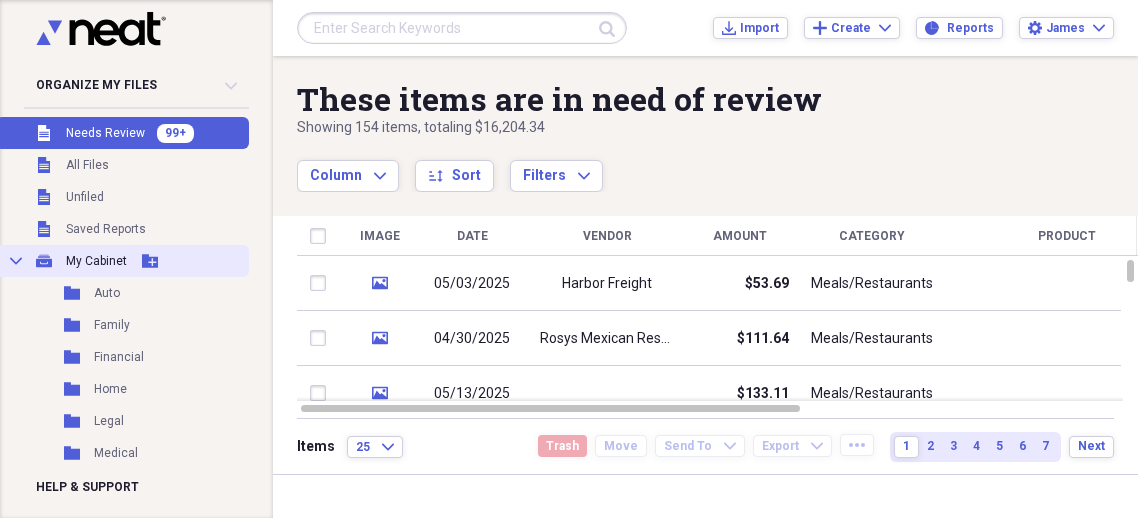 click 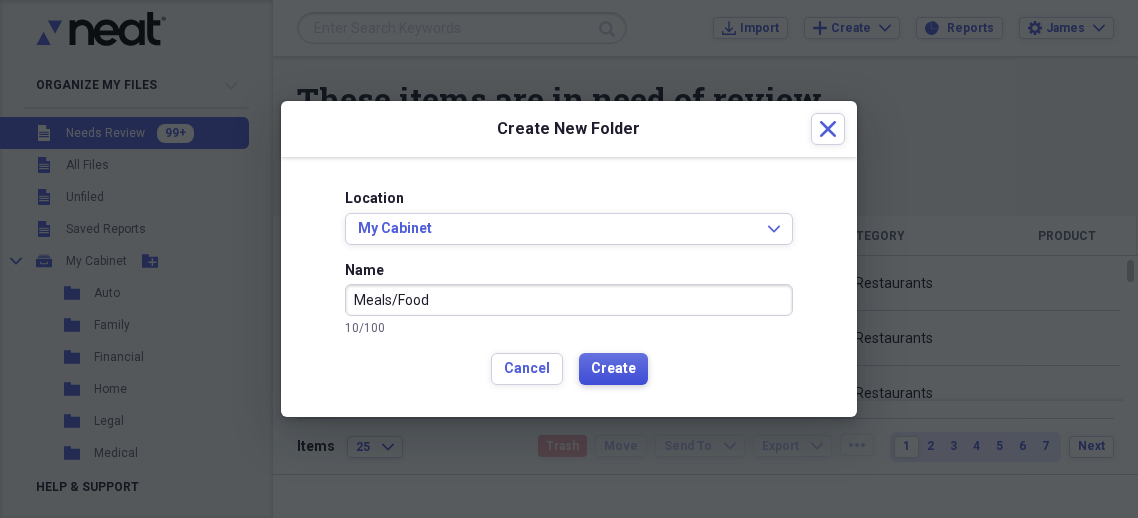 type on "Meals/Food" 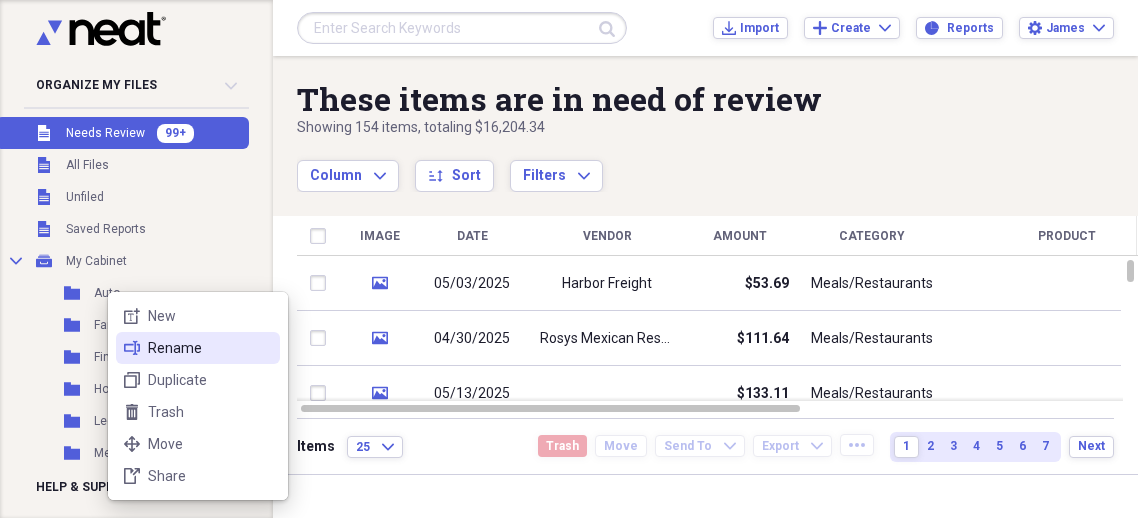 click on "Rename" at bounding box center (210, 348) 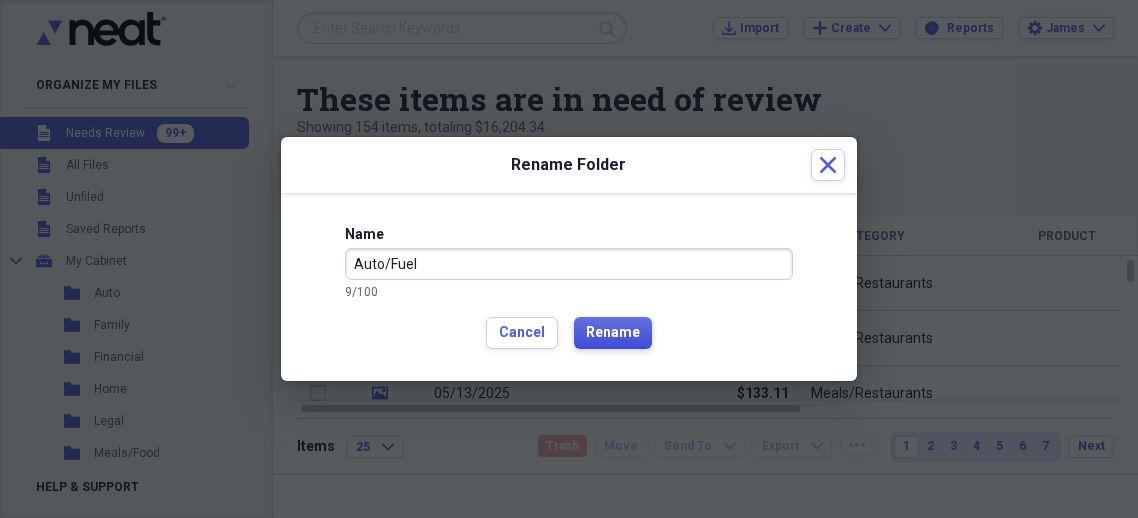 type on "Auto/Fuel" 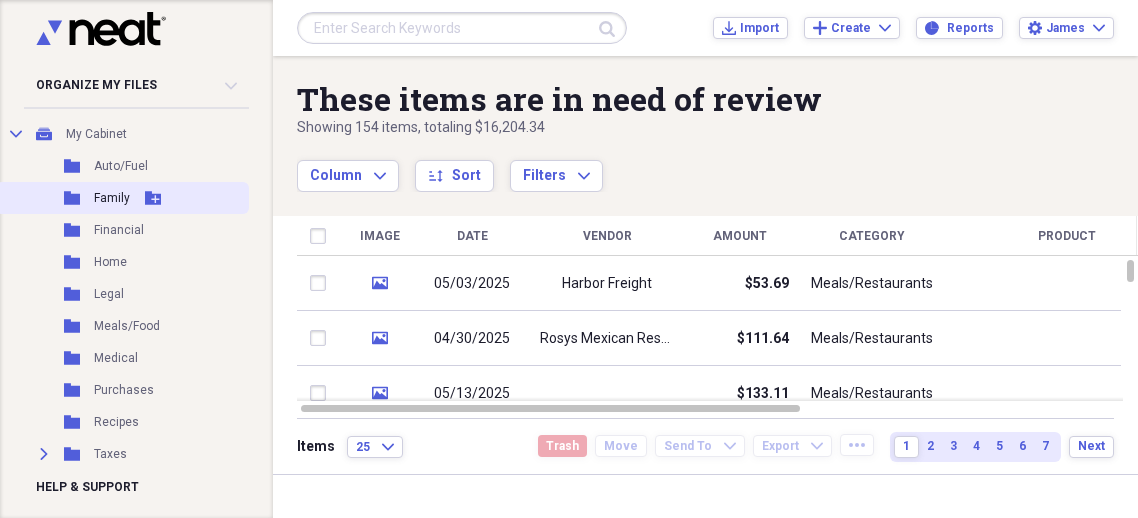 scroll, scrollTop: 107, scrollLeft: 0, axis: vertical 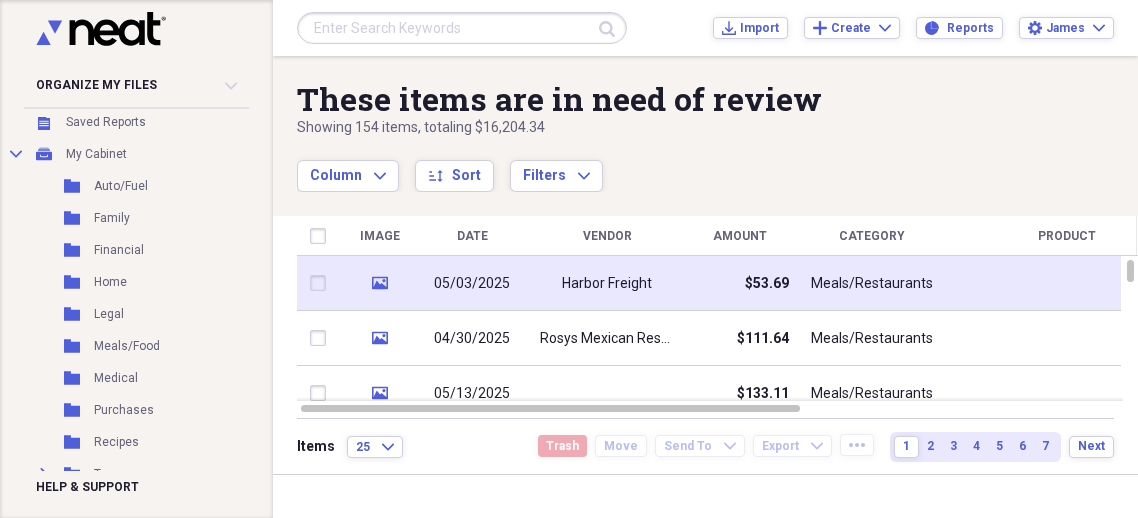 click on "Harbor Freight" at bounding box center (607, 283) 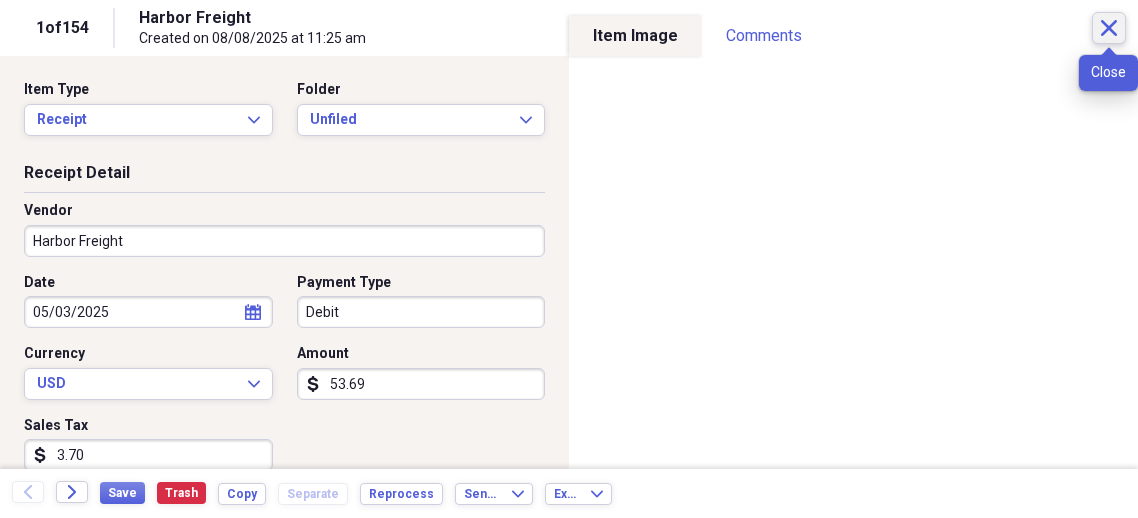 click 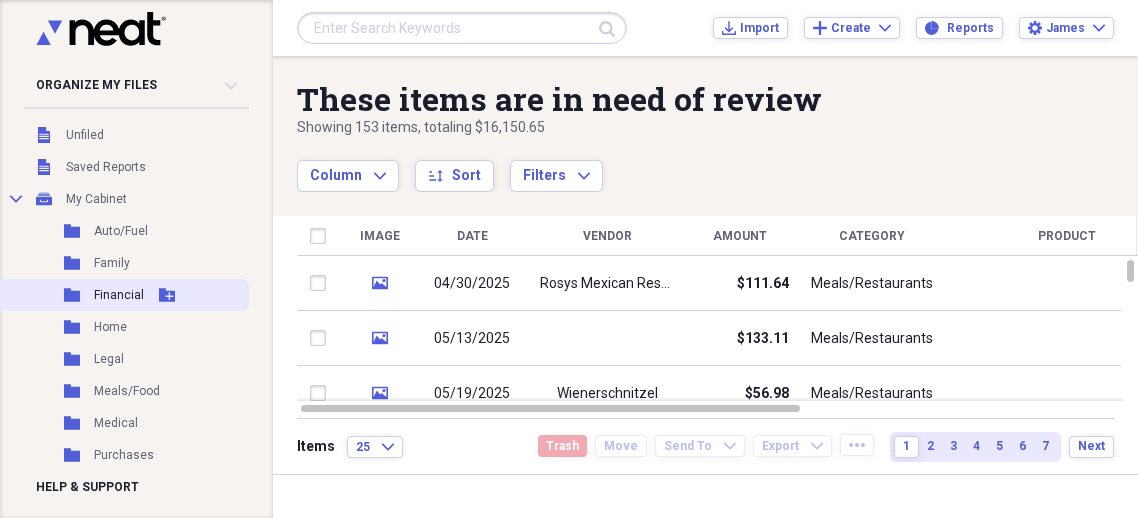 scroll, scrollTop: 61, scrollLeft: 0, axis: vertical 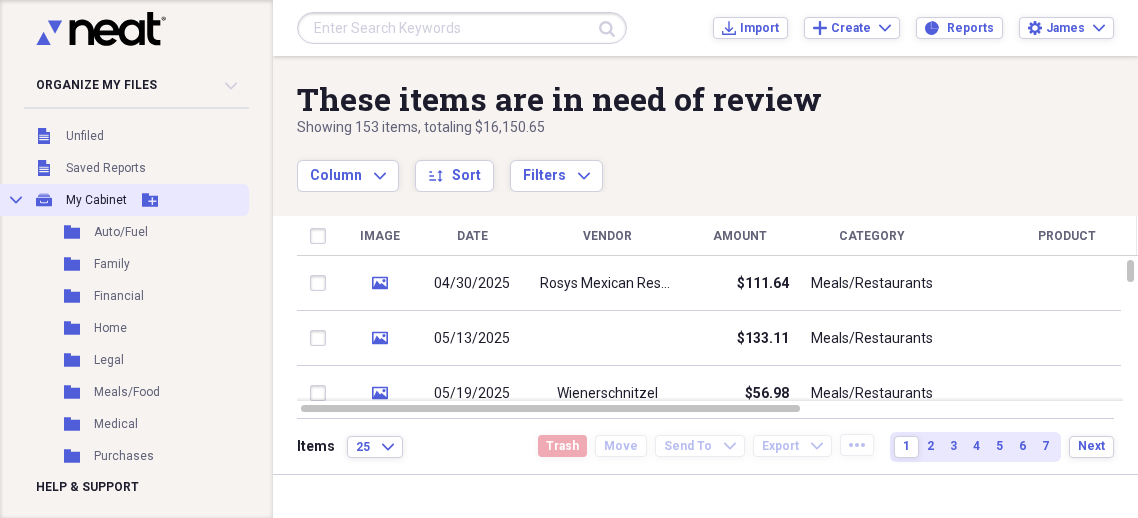 click 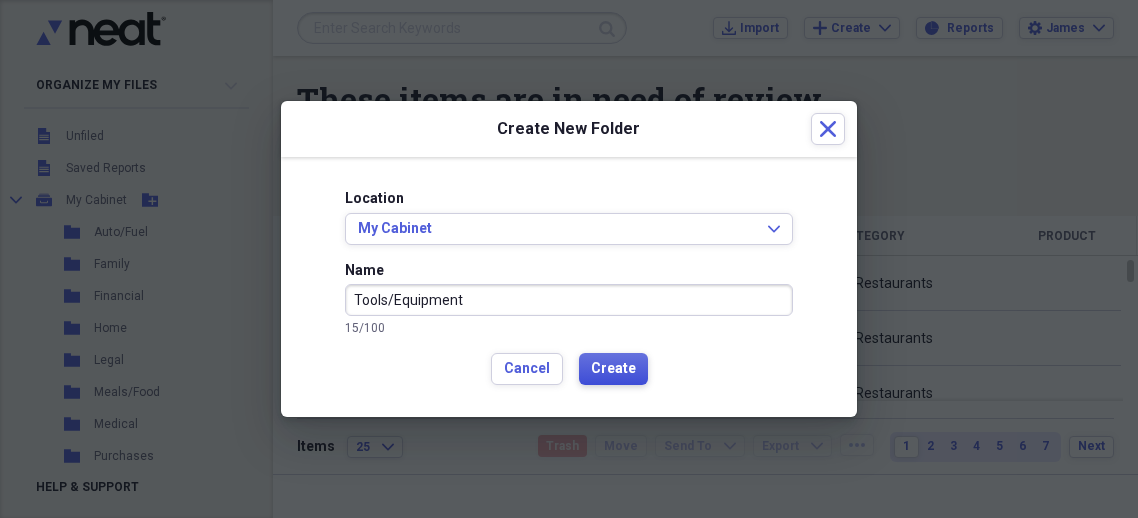 type on "Tools/Equipment" 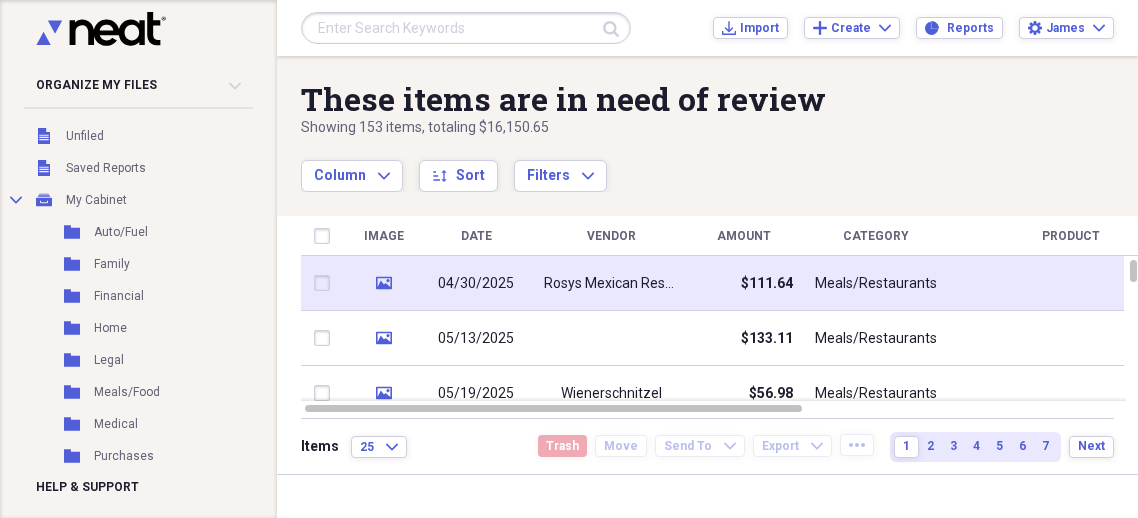 click on "Rosys Mexican Restaurant" at bounding box center (611, 284) 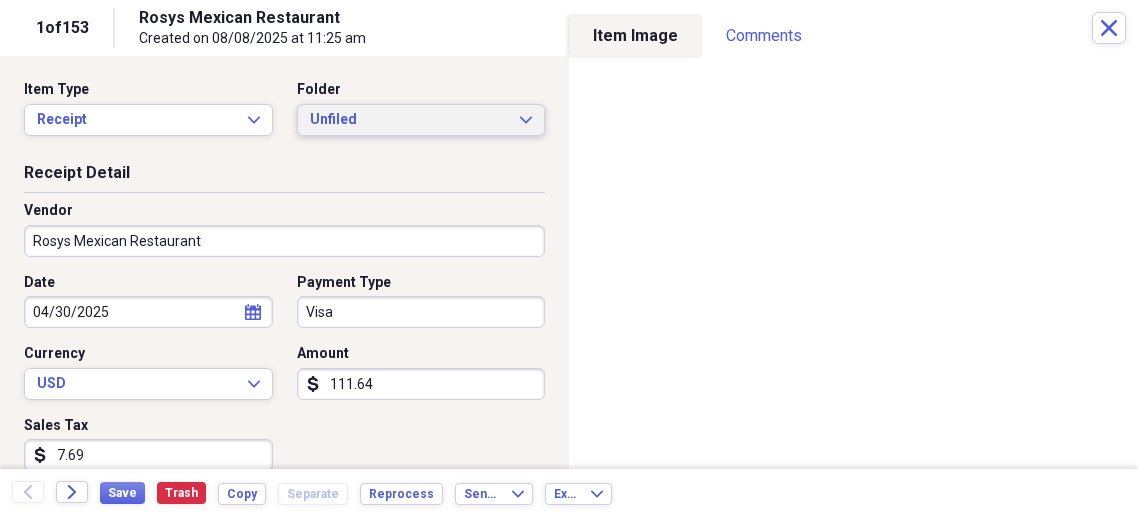 click on "Unfiled Expand" at bounding box center (421, 120) 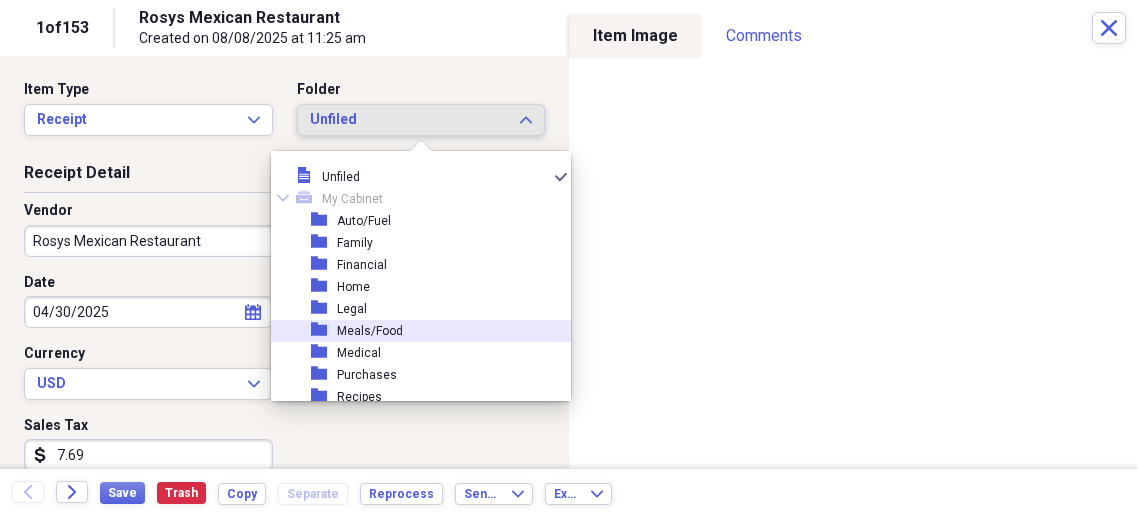 click on "Meals/Food" at bounding box center [370, 331] 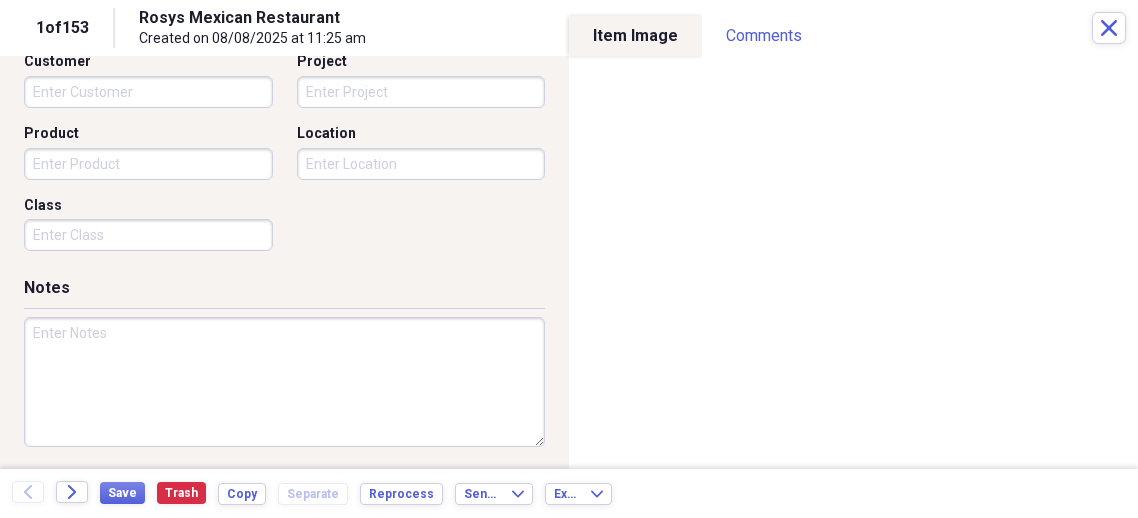 scroll, scrollTop: 606, scrollLeft: 0, axis: vertical 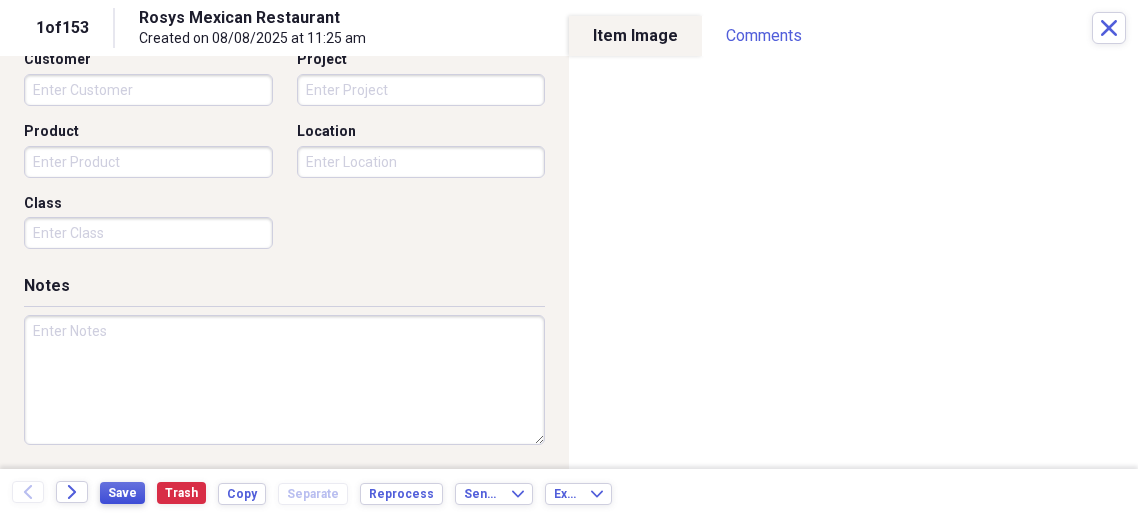 click on "Save" at bounding box center [122, 493] 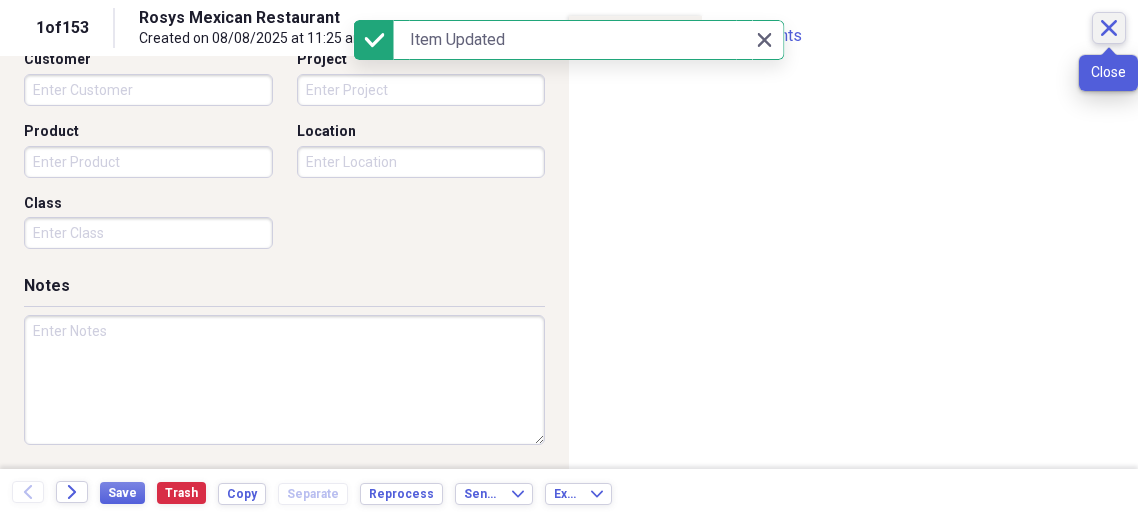 click on "Close" 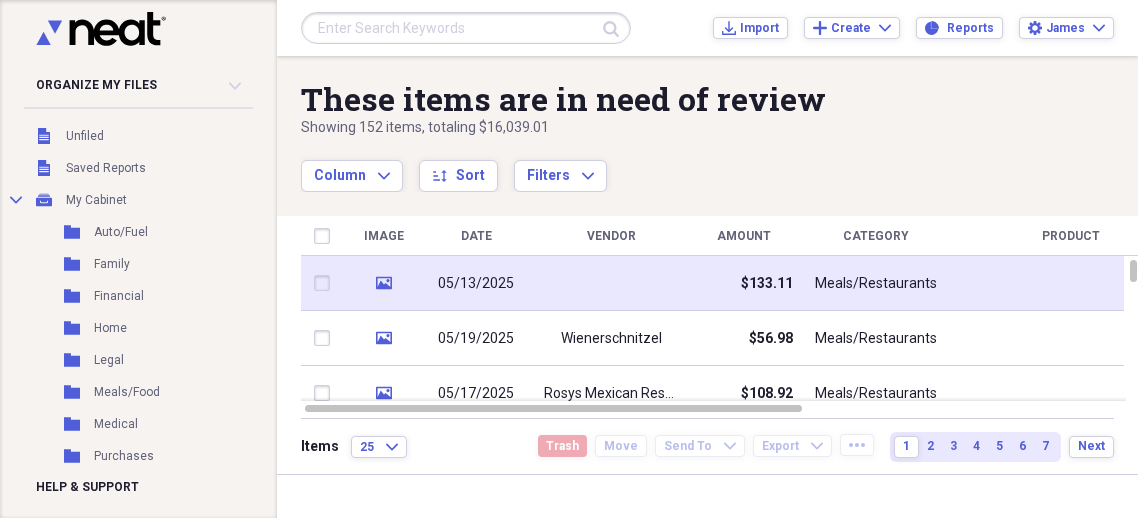 click at bounding box center (611, 283) 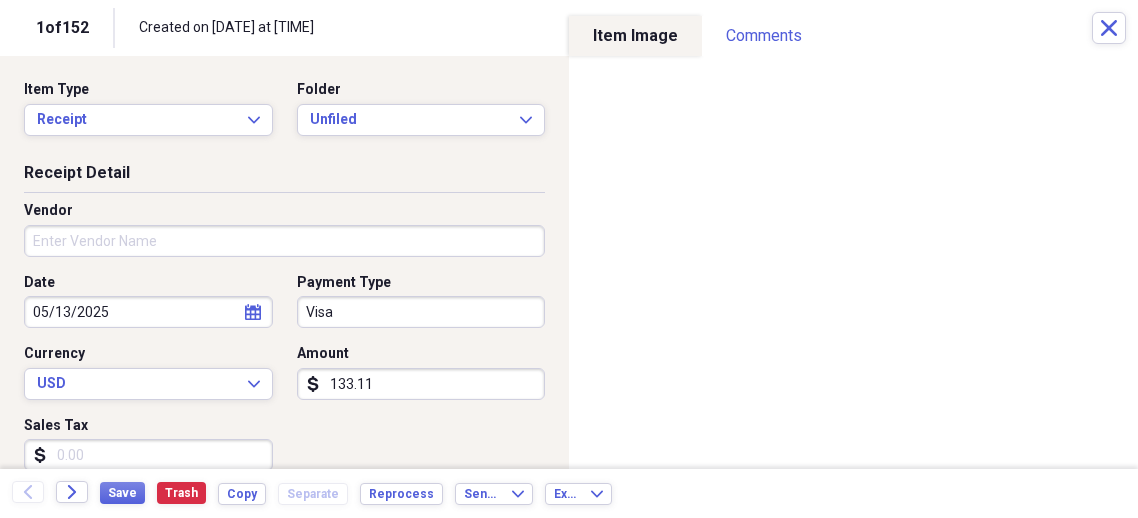 click on "Organize My Files 99+ Collapse Unfiled Needs Review 99+ Unfiled All Files Unfiled Unfiled Unfiled Saved Reports Collapse My Cabinet My Cabinet Add Folder Folder Auto/Fuel Add Folder Folder Family Add Folder Folder Financial Add Folder Folder Home Add Folder Folder Legal Add Folder Folder Meals/Food Add Folder Folder Medical Add Folder Folder Purchases Add Folder Folder Recipes Add Folder Expand Folder Taxes Add Folder Folder Tools/Equipment Add Folder Trash Trash Help & Support Submit Import Import Add Create Expand Reports Reports Settings James Expand These items are in need of review Showing 152 items , totaling $16,039.01 Column Expand sort Sort Filters Expand Create Item Expand Image Date Vendor Amount Category Product Source Folder Billable Reimbursable media 05/13/2025 $133.11 Meals/Restaurants Mobile Unfiled media 05/19/2025 Wienerschnitzel $56.98 Meals/Restaurants Mobile Unfiled media 05/17/2025 Rosys Mexican Restaurant $108.92 Meals/Restaurants Mobile Unfiled media 05/07/2025 Walmart $4.23 Mobile 1" at bounding box center (569, 259) 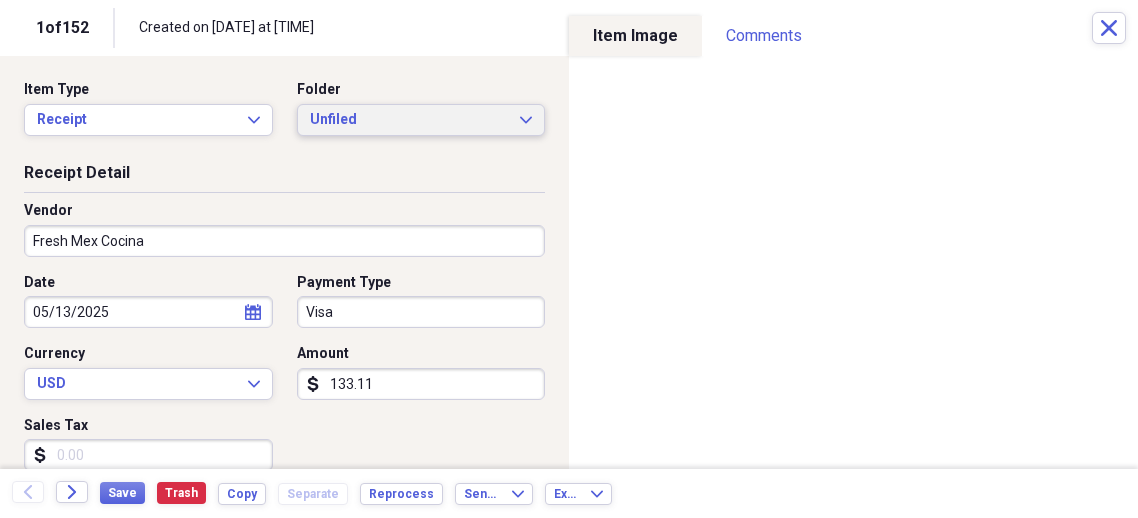 type on "Fresh Mex Cocina" 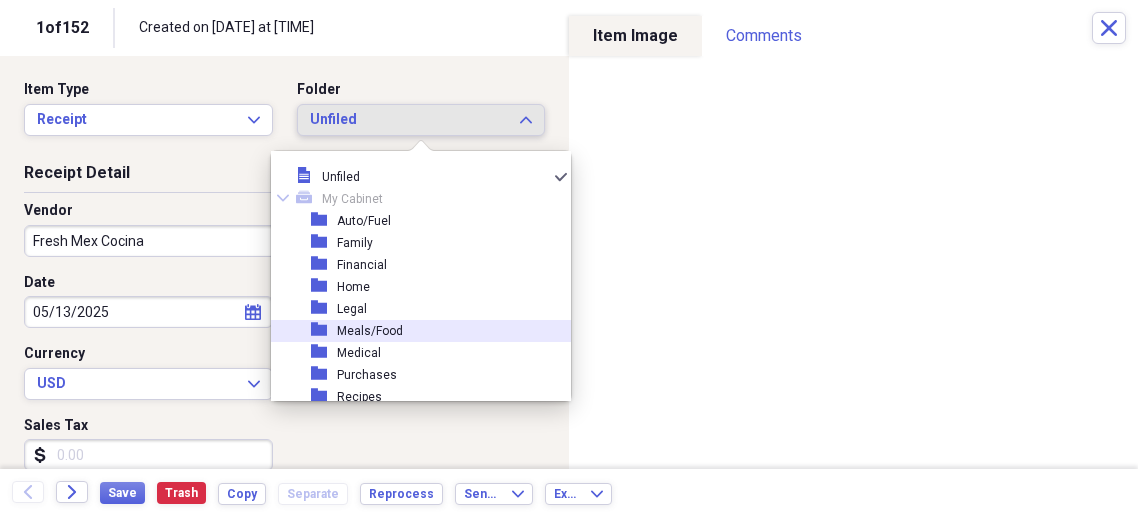click on "Meals/Food" at bounding box center [370, 331] 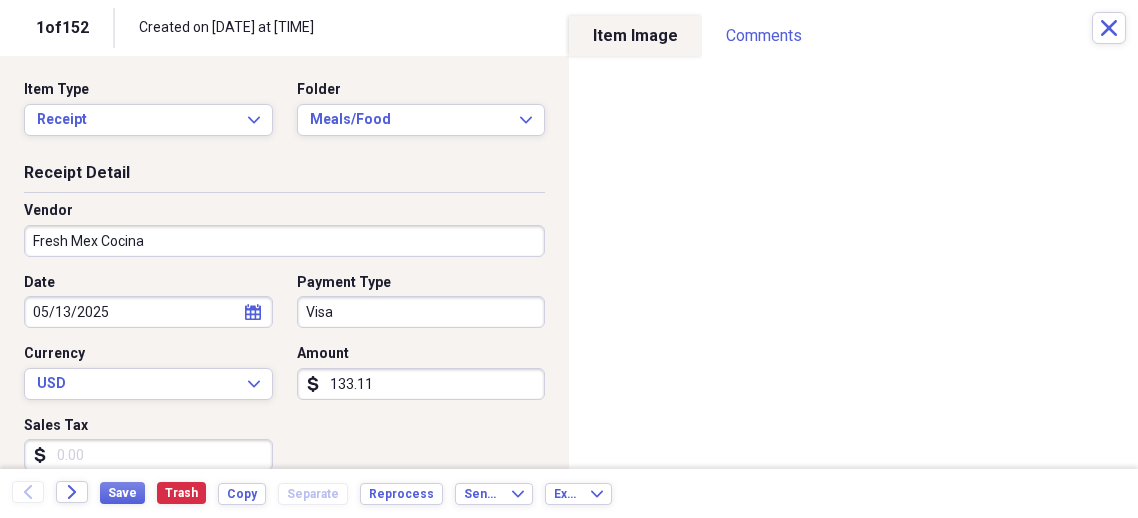 click on "133.11" at bounding box center (421, 384) 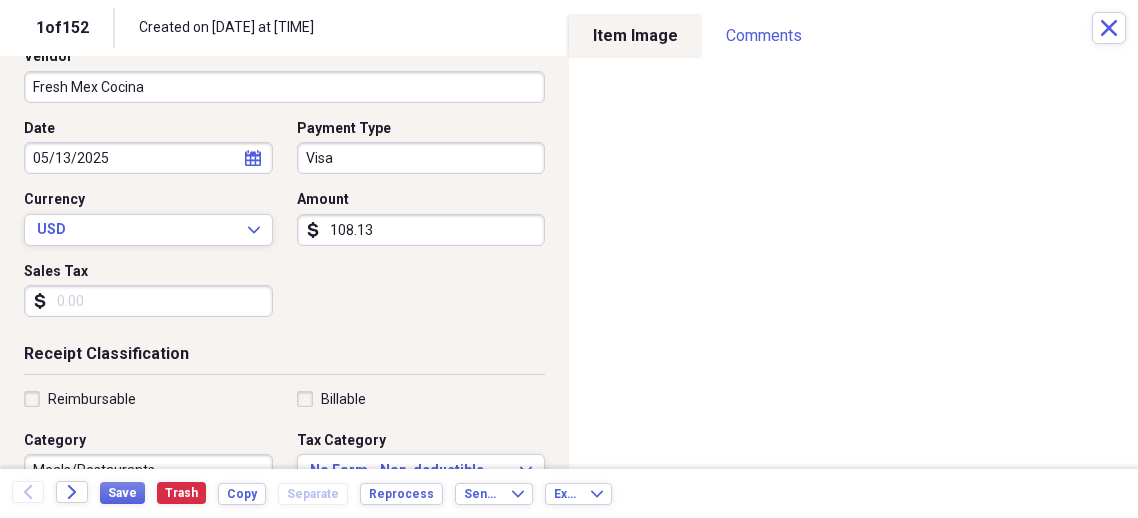 scroll, scrollTop: 180, scrollLeft: 0, axis: vertical 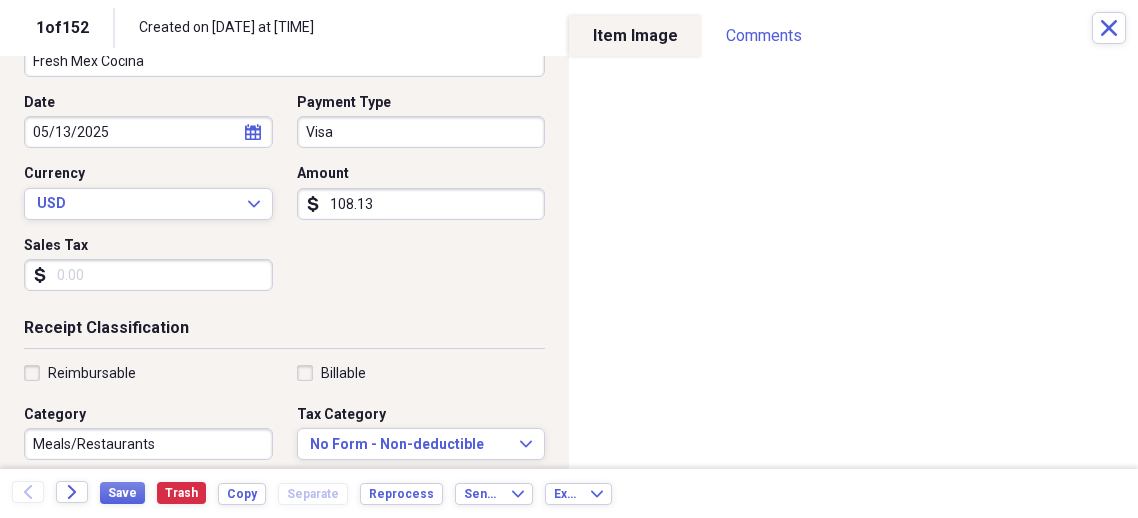 type on "108.13" 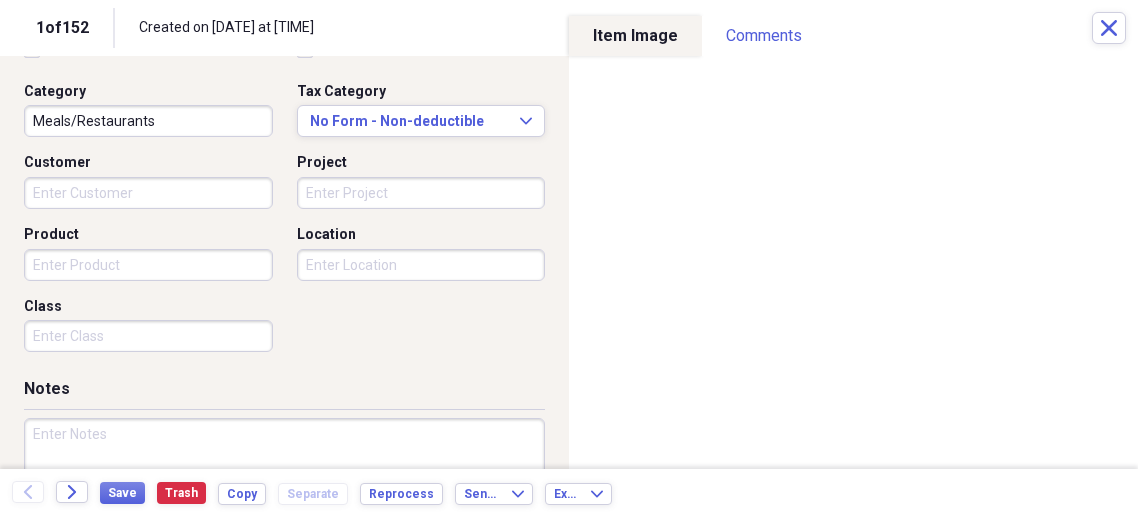 scroll, scrollTop: 606, scrollLeft: 0, axis: vertical 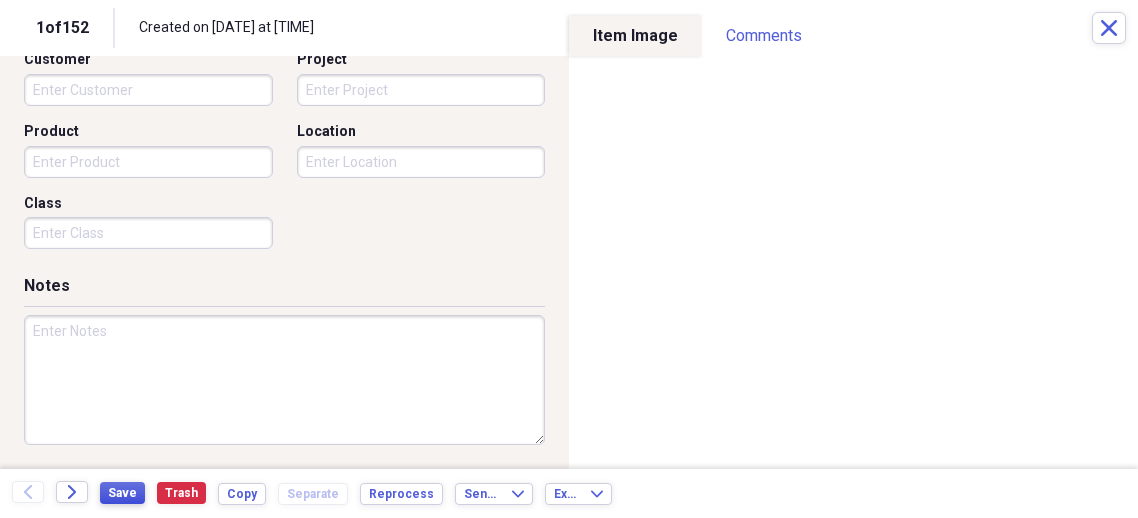 type on "8.23" 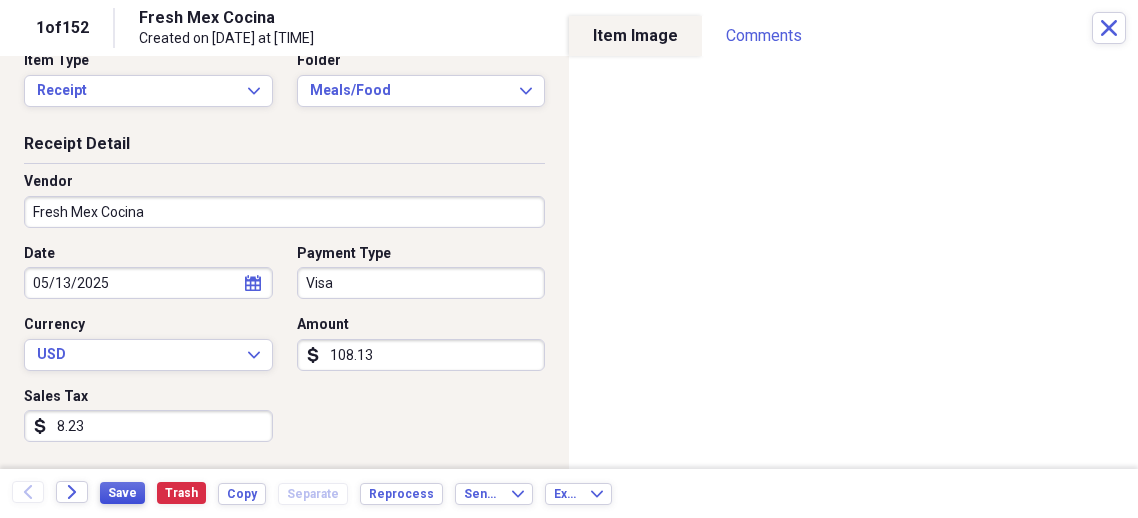 scroll, scrollTop: 0, scrollLeft: 0, axis: both 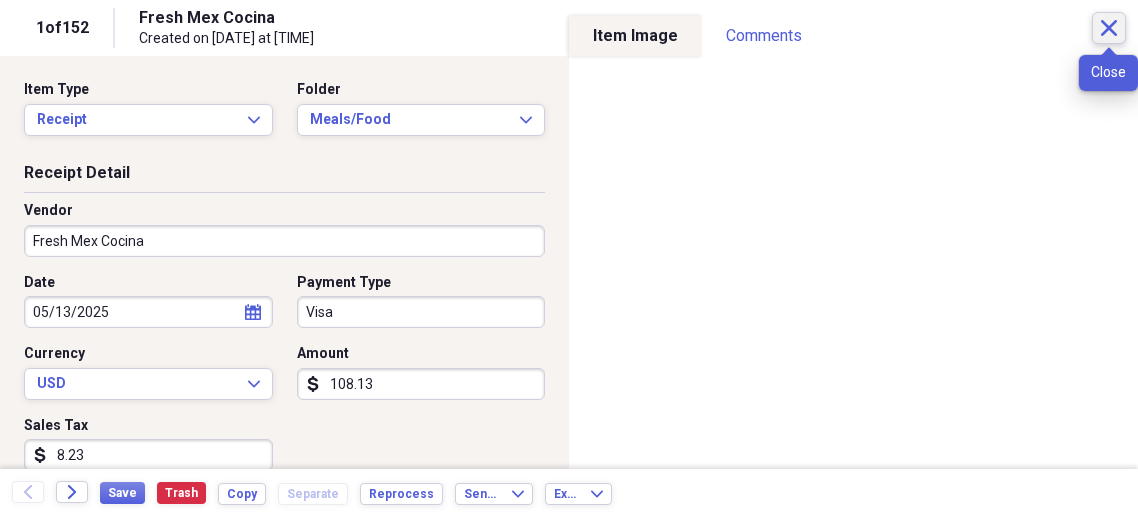 click on "Close" at bounding box center [1109, 28] 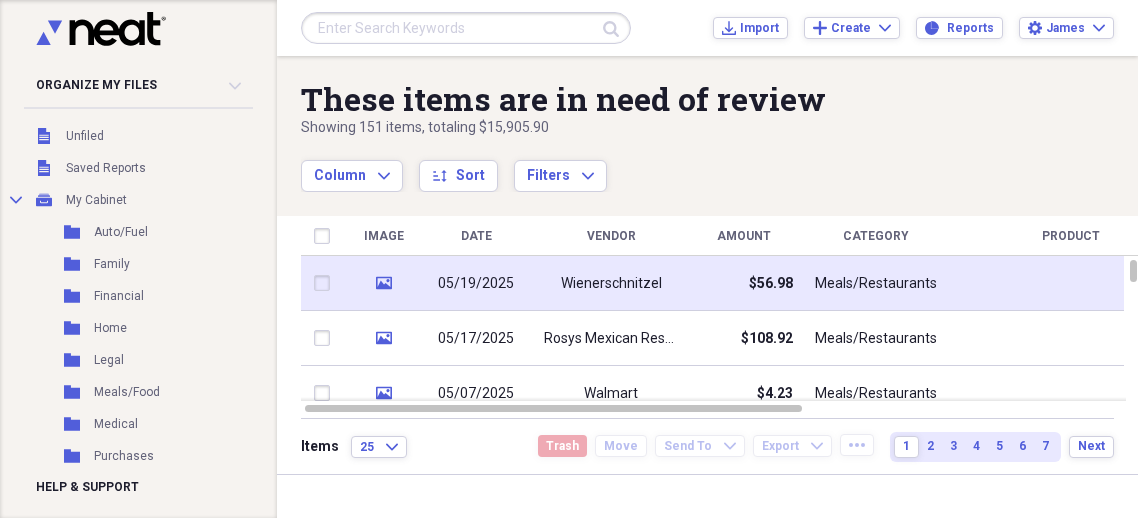 click on "Wienerschnitzel" at bounding box center (611, 283) 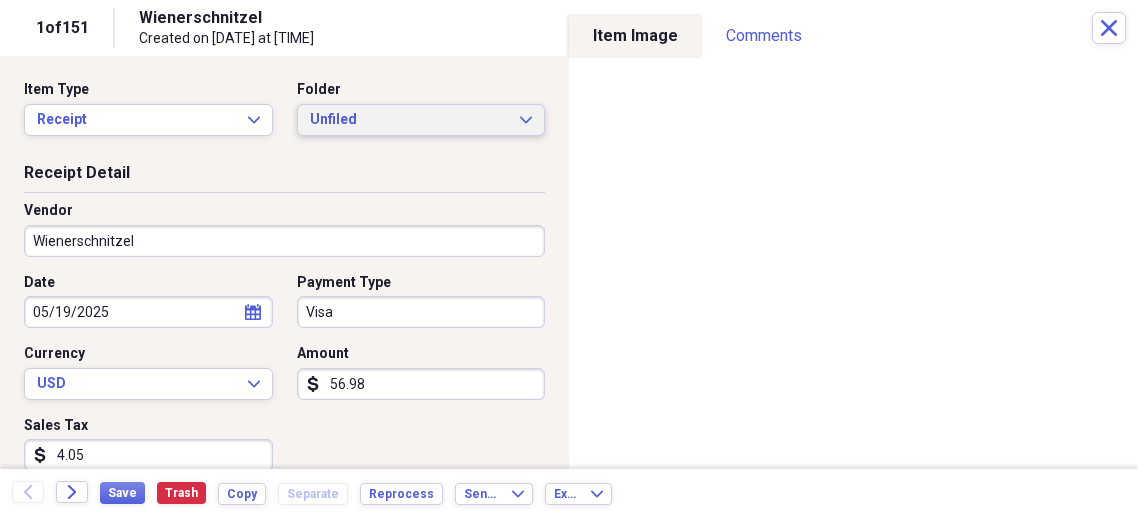 click on "Expand" 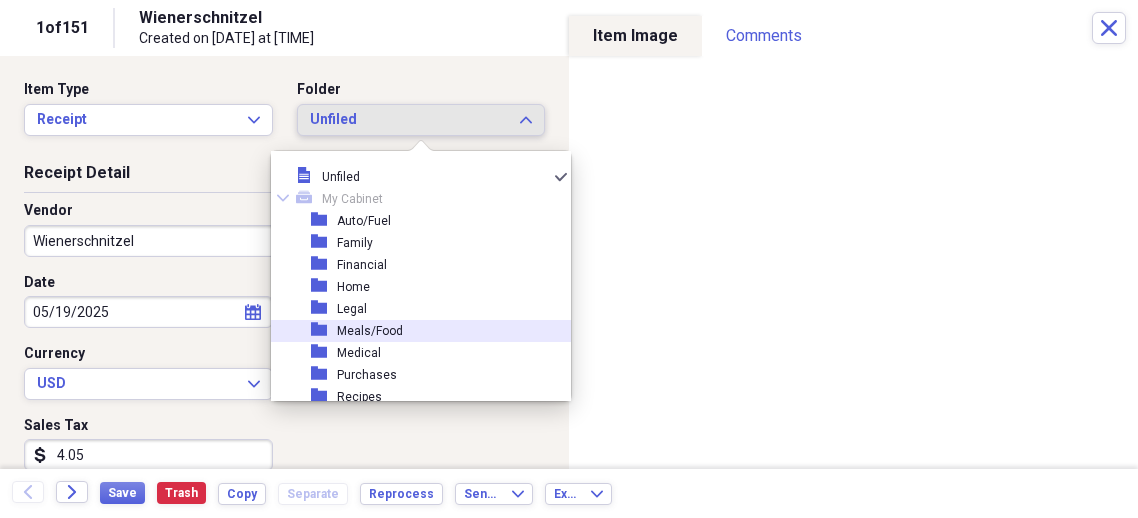 click on "Meals/Food" at bounding box center [370, 331] 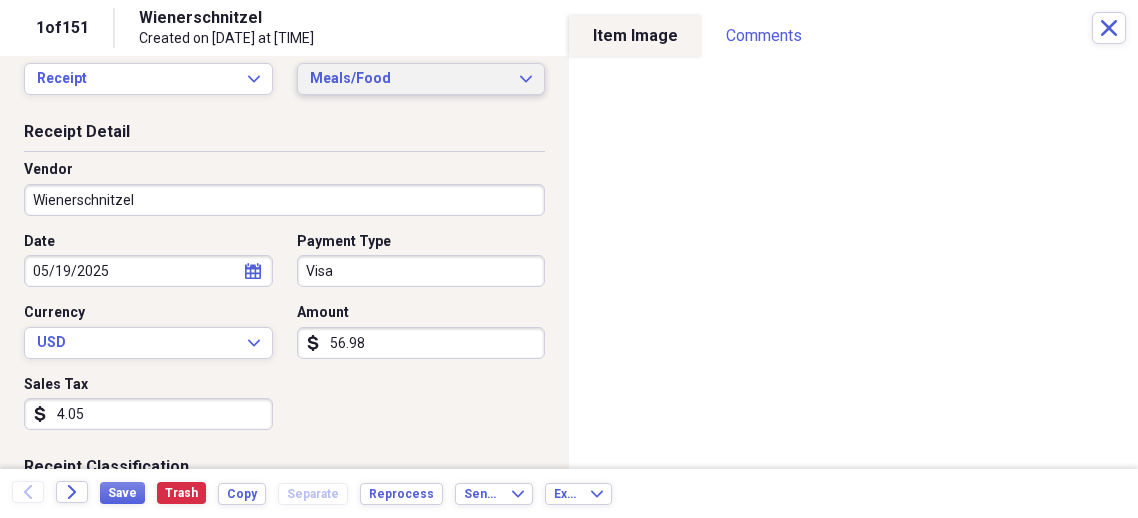 scroll, scrollTop: 0, scrollLeft: 0, axis: both 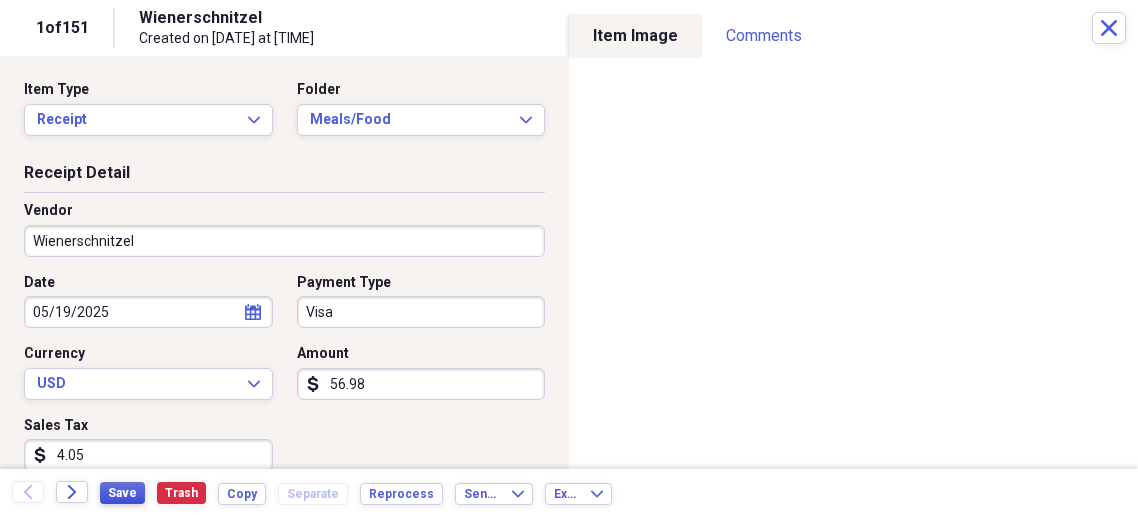 click on "Save" at bounding box center [122, 493] 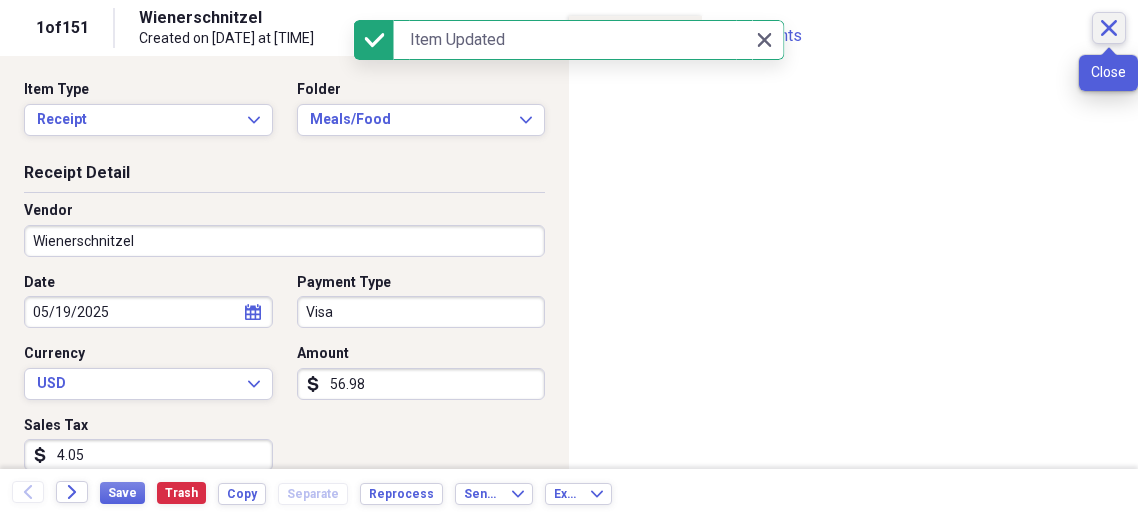 click 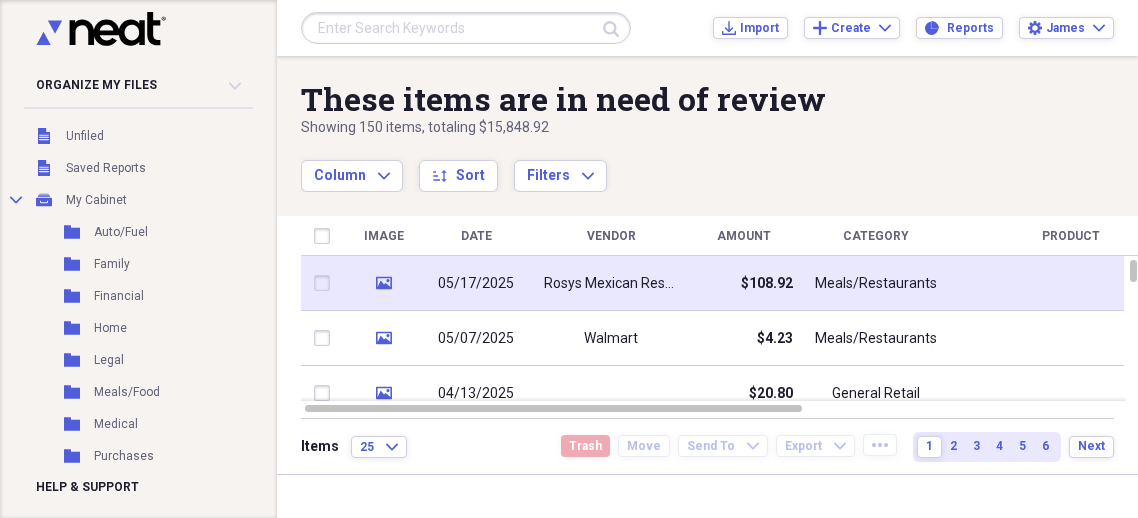 click on "Rosys Mexican Restaurant" at bounding box center [611, 283] 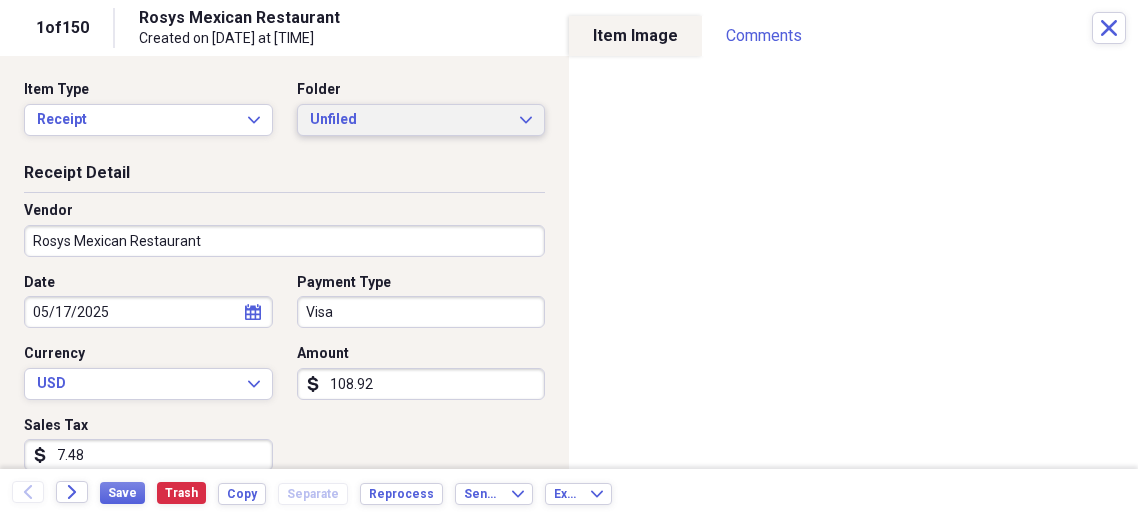 click on "Expand" 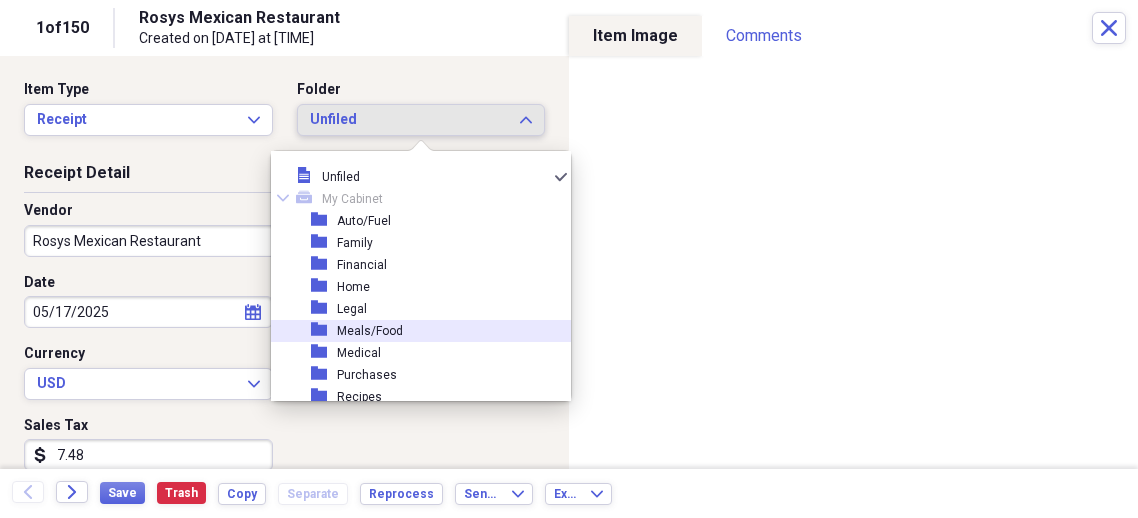 click on "Meals/Food" at bounding box center [370, 331] 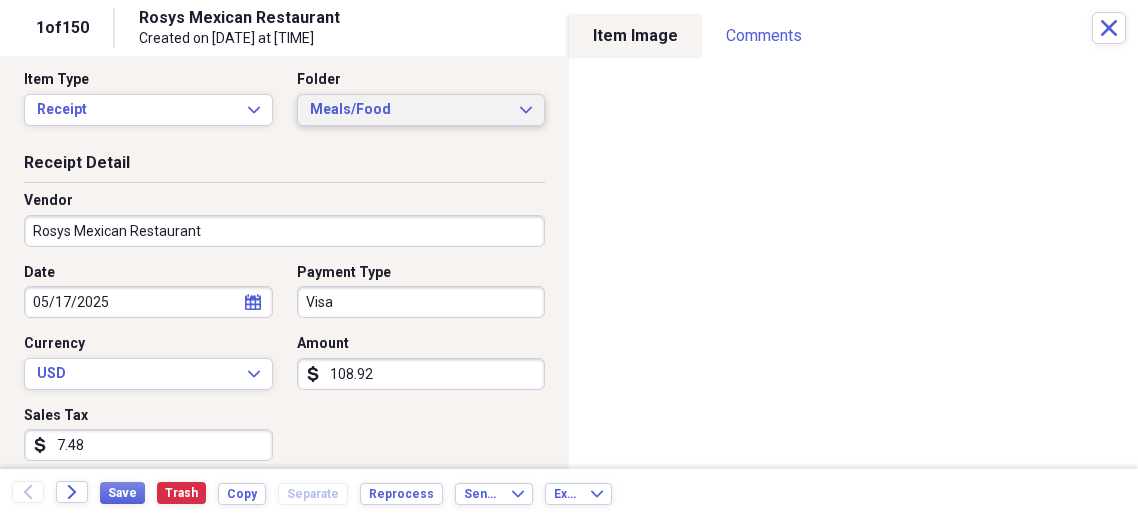 scroll, scrollTop: 0, scrollLeft: 0, axis: both 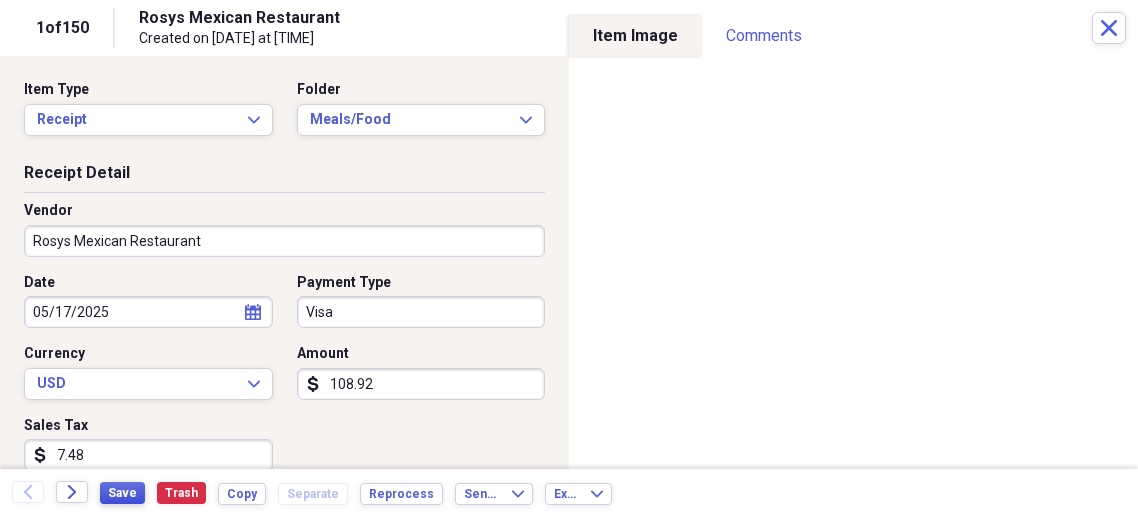 click on "Save" at bounding box center (122, 493) 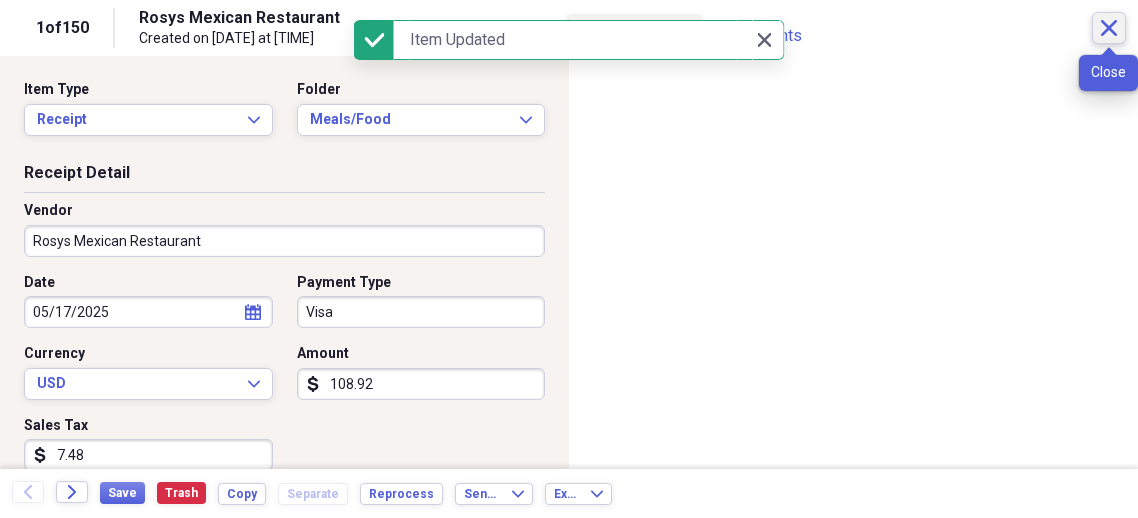 click on "Close" at bounding box center [1109, 28] 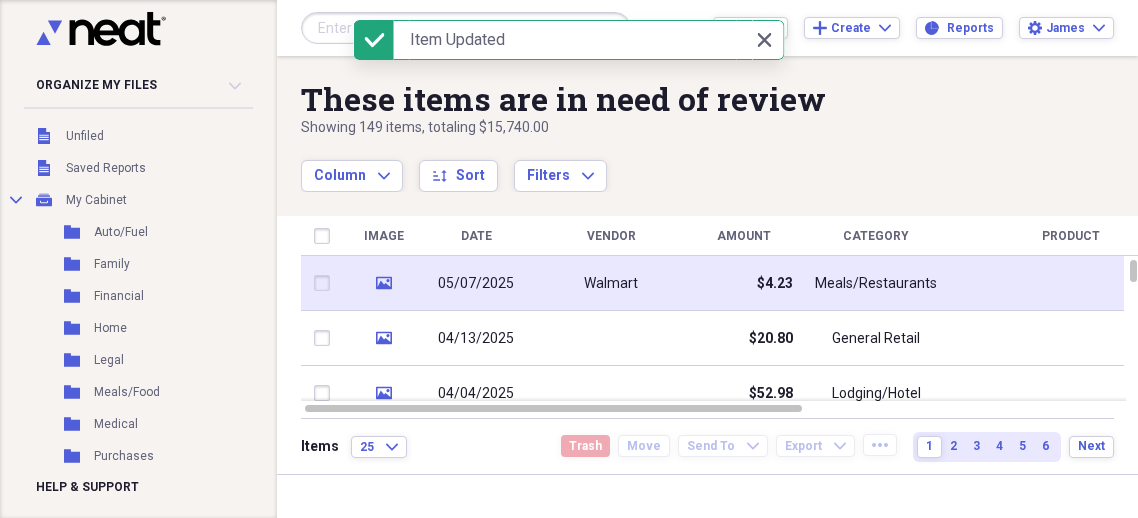 click on "Walmart" at bounding box center [611, 283] 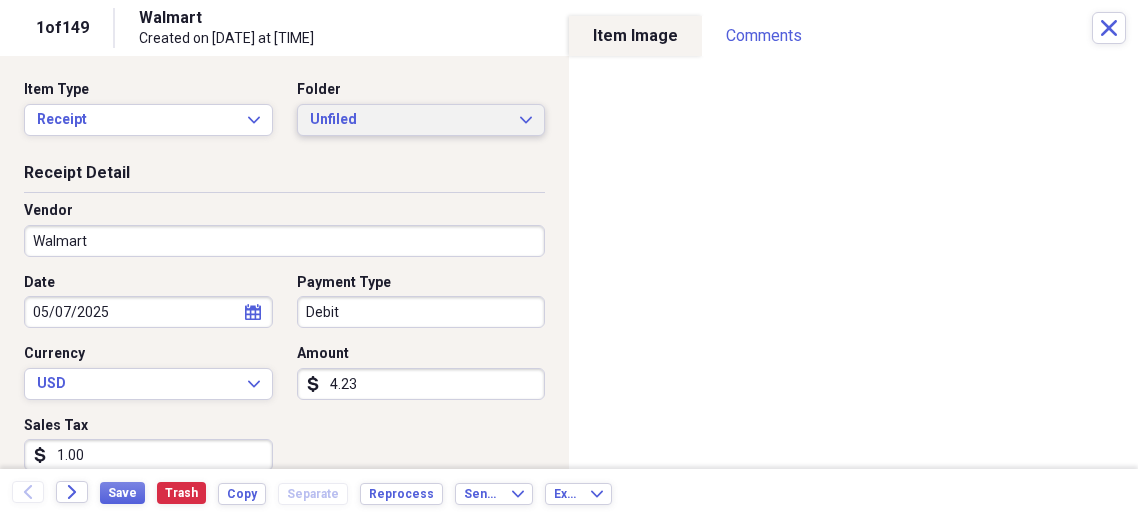 click on "Unfiled Expand" at bounding box center [421, 120] 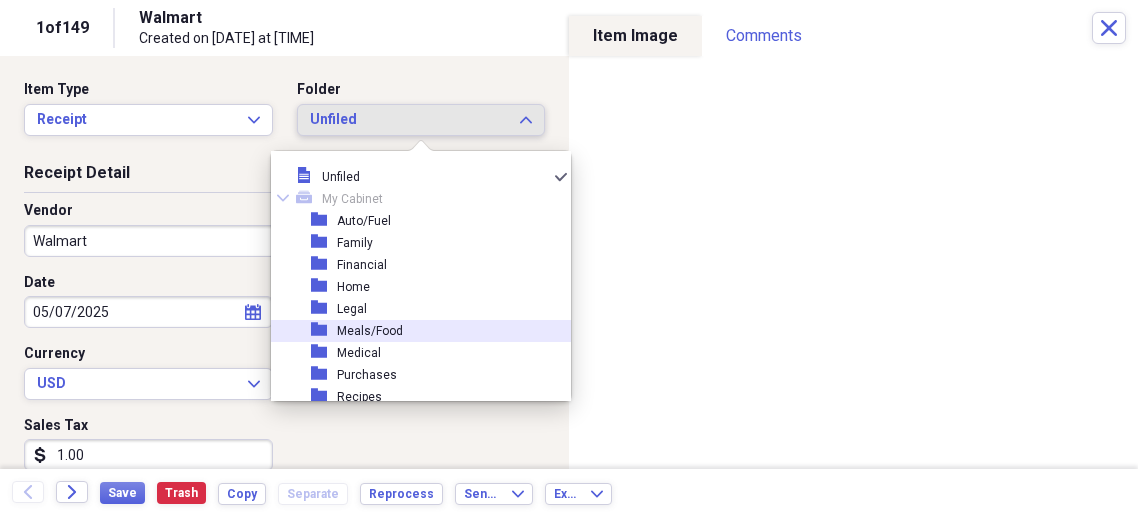 click on "Meals/Food" at bounding box center [370, 331] 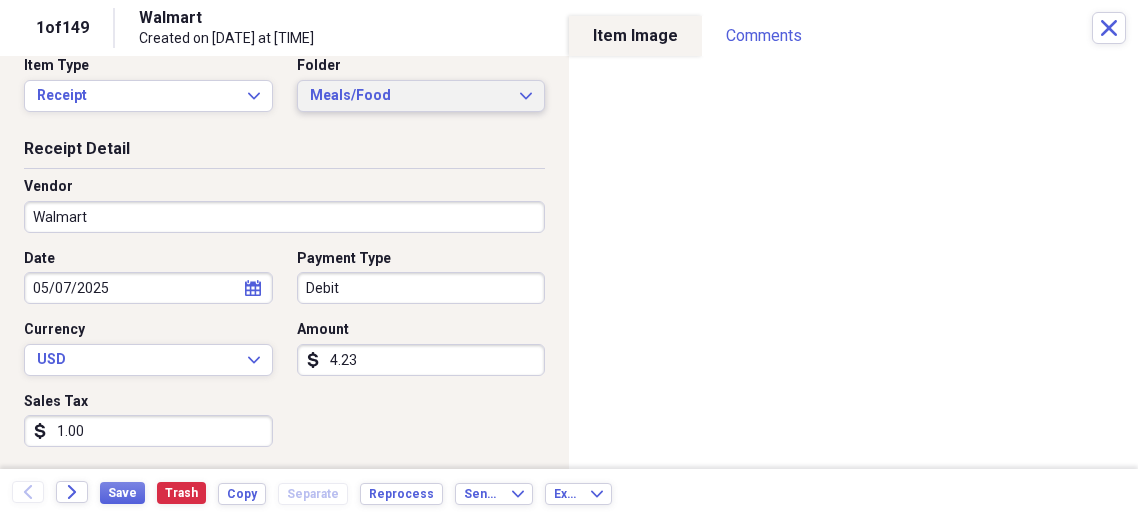 scroll, scrollTop: 30, scrollLeft: 0, axis: vertical 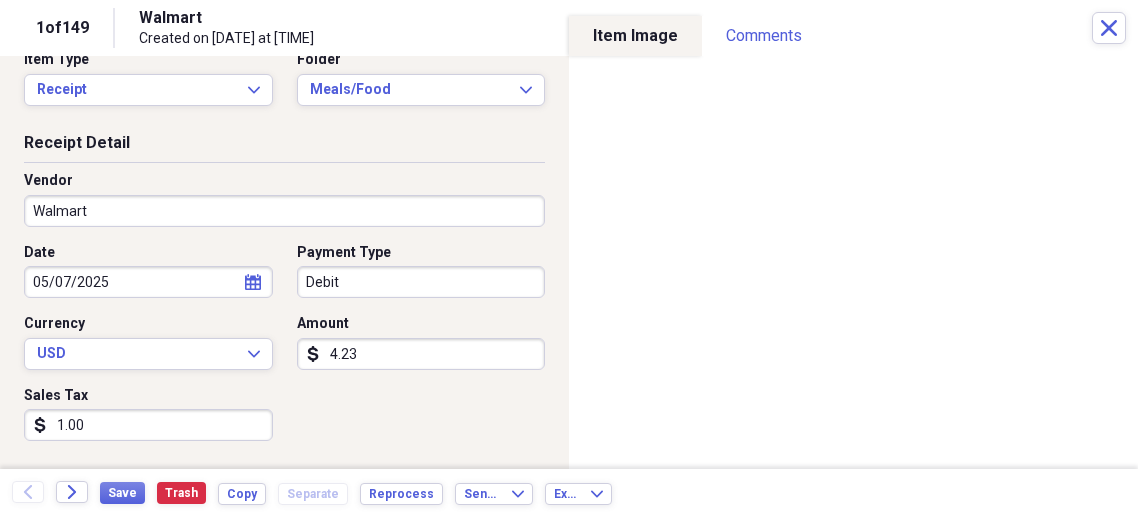 click on "4.23" at bounding box center (421, 354) 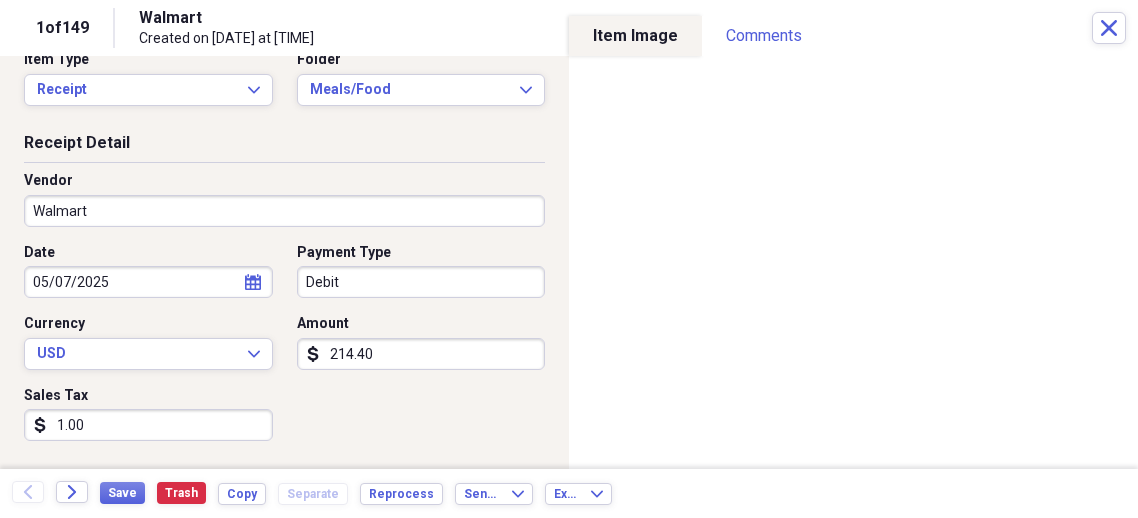 type on "214.40" 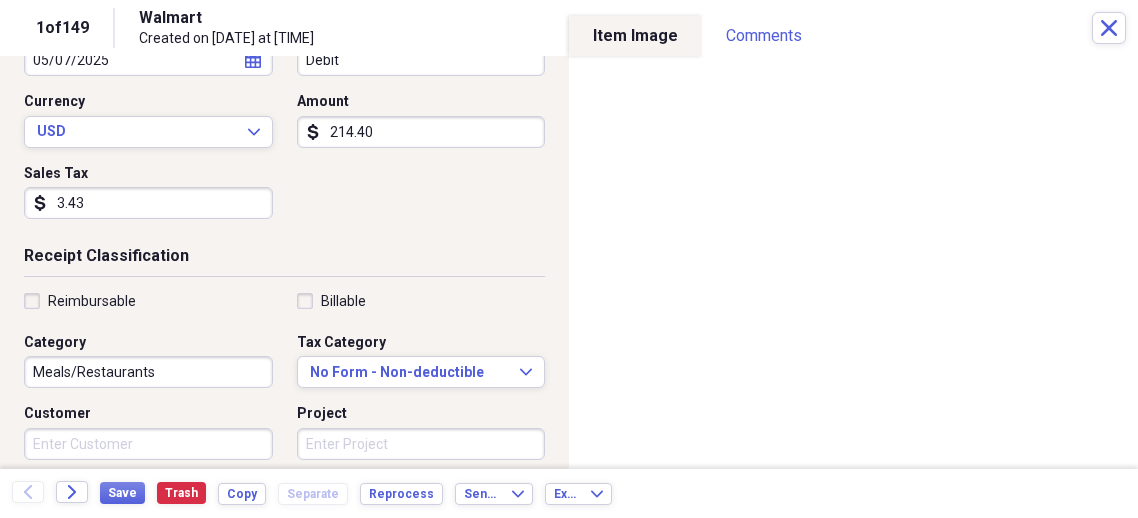 scroll, scrollTop: 271, scrollLeft: 0, axis: vertical 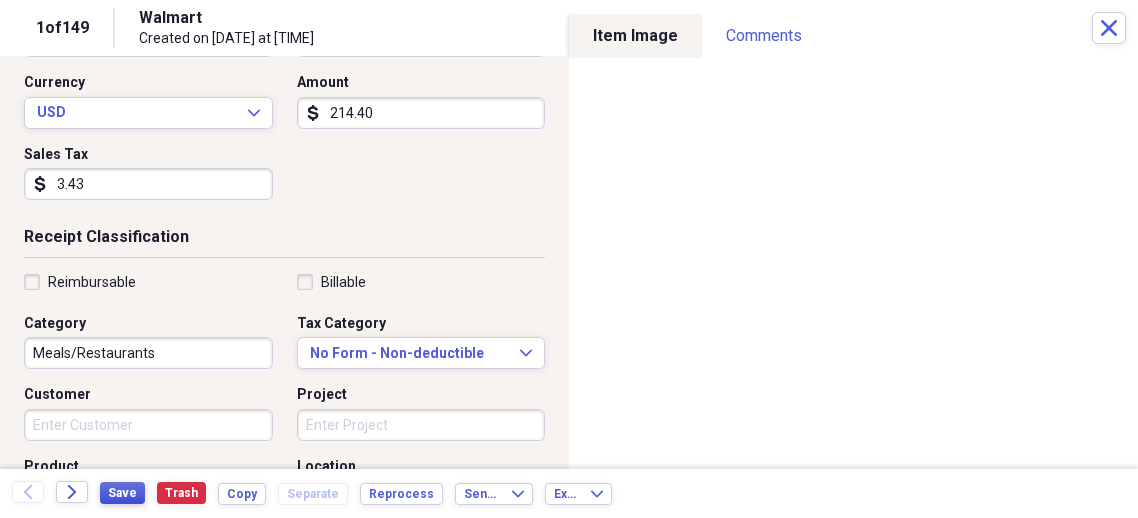 type on "3.43" 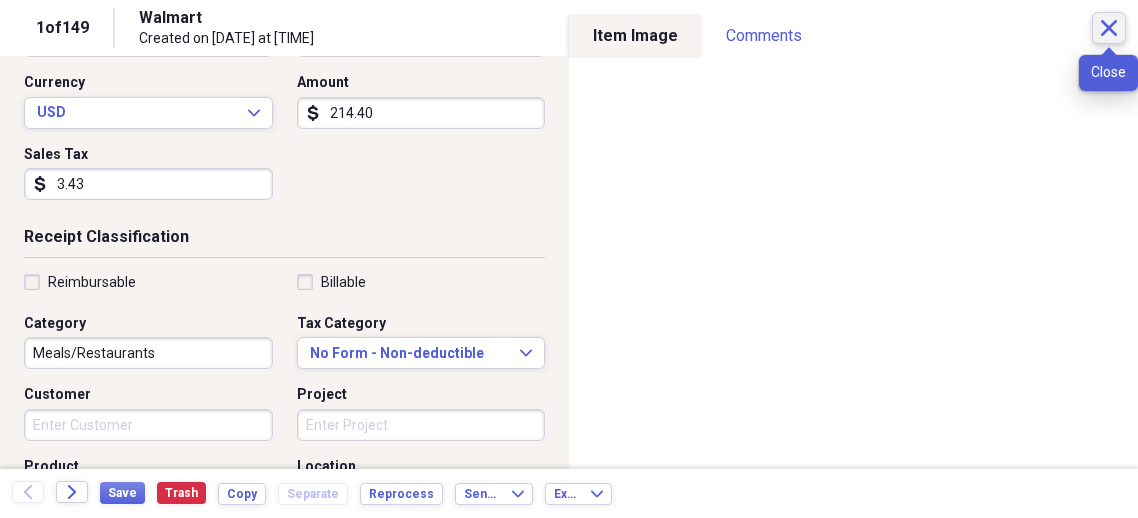 click 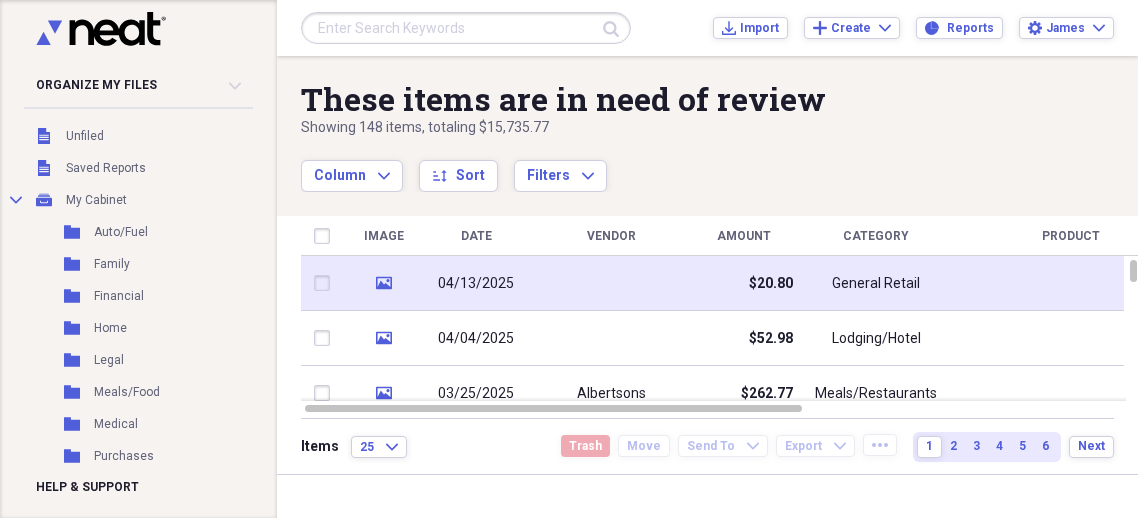 click at bounding box center [611, 283] 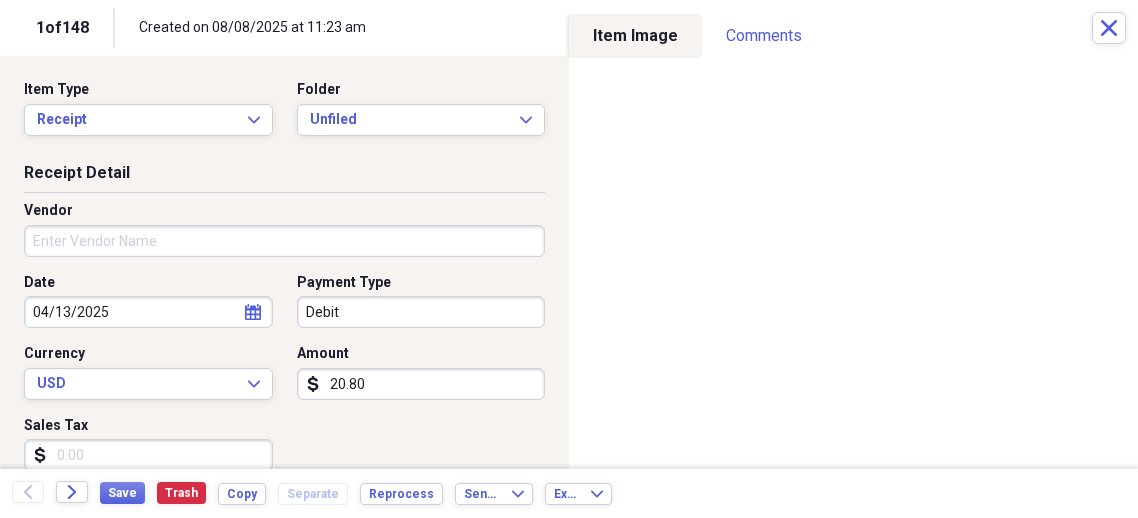 click on "Organize My Files 99+ Collapse Unfiled Needs Review 99+ Unfiled All Files Unfiled Unfiled Unfiled Saved Reports Collapse My Cabinet My Cabinet Add Folder Folder Auto/Fuel Add Folder Folder Family Add Folder Folder Financial Add Folder Folder Home Add Folder Folder Legal Add Folder Folder Medical Add Folder Folder Purchases Add Folder Folder Recipes Add Folder Expand Folder Taxes Add Folder Folder Tools/Equipment Add Folder Trash Trash Help & Support Submit Import Import Add Create Expand Reports Reports Settings James Expand These items are in need of review Showing 148 items , totaling $15,735.77 Column Expand sort Sort Filters Expand Create Item Expand Image Date Vendor Amount Category Product Source Folder Billable Reimbursable media 04/13/2025 $20.80 General Retail Mobile Unfiled media 04/04/2025 $52.98 Lodging/Hotel Mobile Unfiled media 03/25/2025 Albertsons $262.77 Meals/Restaurants Mobile Unfiled media 03/25/2025 Lucky Bull Grill $34.71 Meals/Restaurants Mobile Unfiled 25" at bounding box center [569, 259] 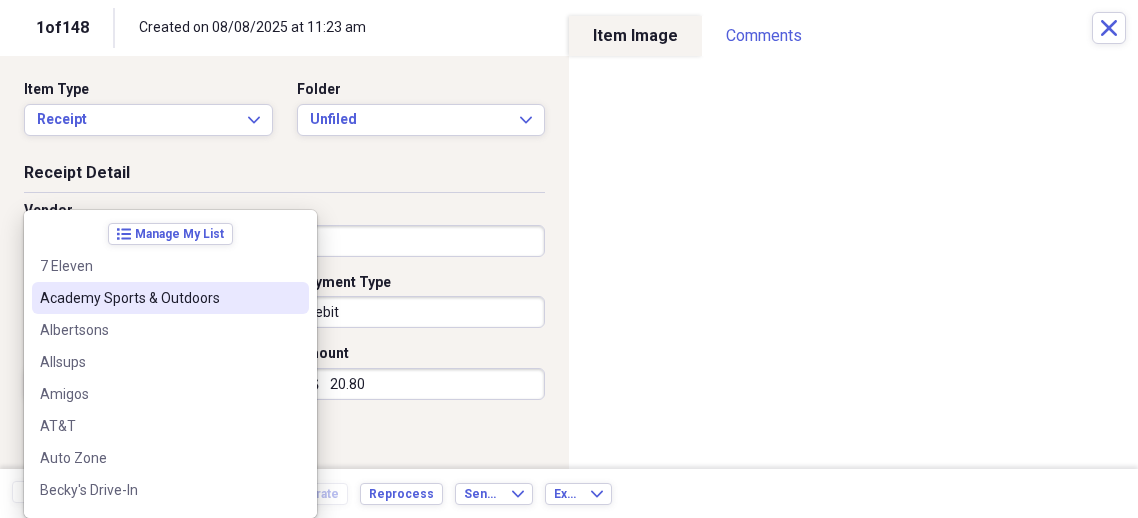 click on "Academy Sports & Outdoors" at bounding box center (158, 298) 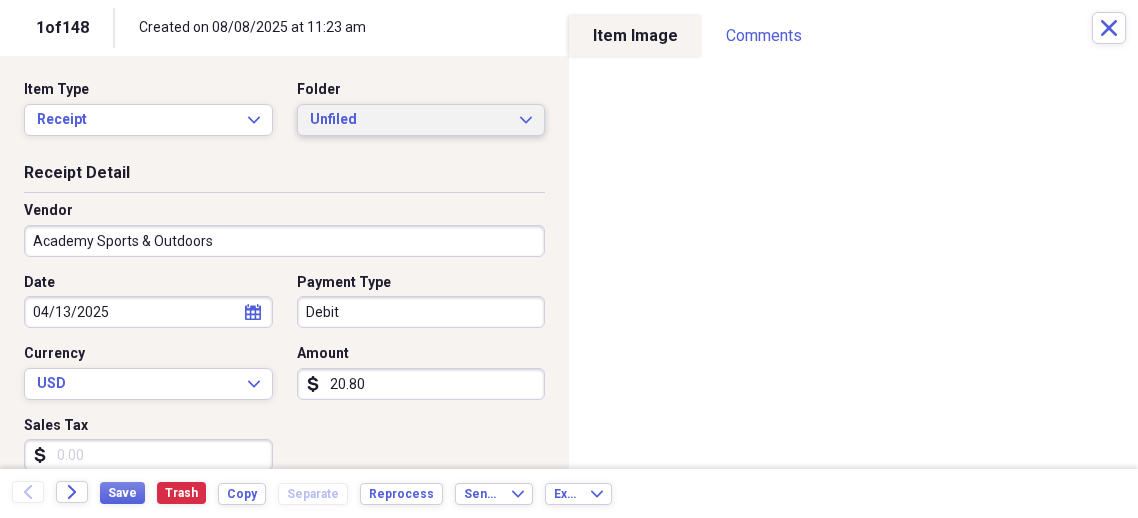 click 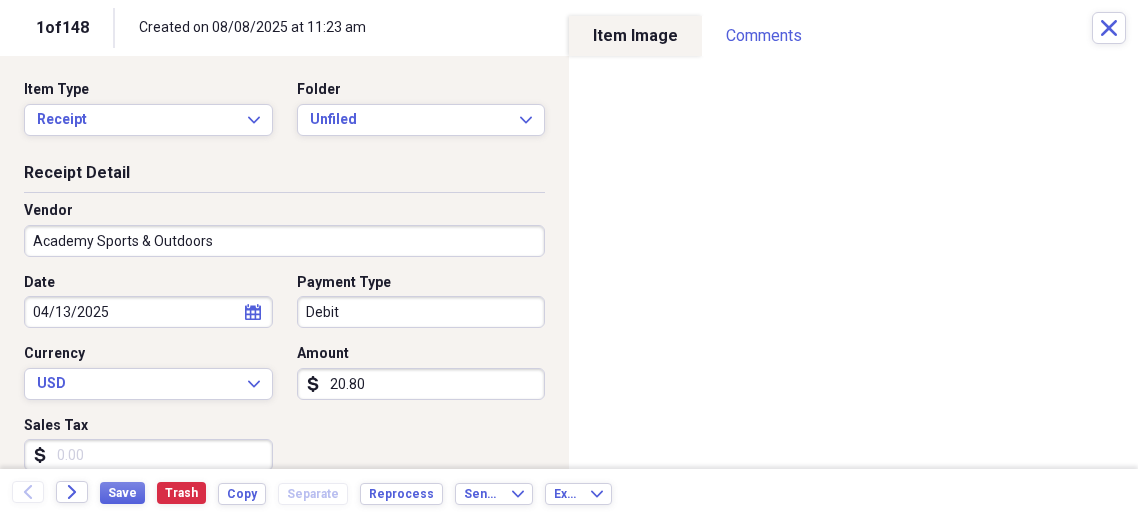 click on "Date [DATE] calendar Calendar Payment Type Debit Currency USD Expand Amount dollar-sign 20.80 Sales Tax dollar-sign" at bounding box center [284, 380] 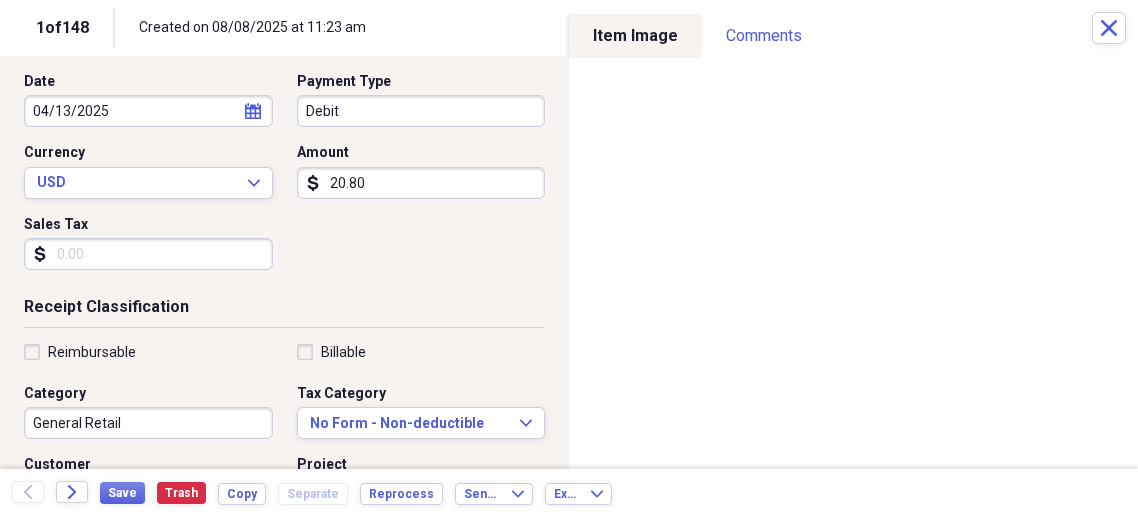 scroll, scrollTop: 203, scrollLeft: 0, axis: vertical 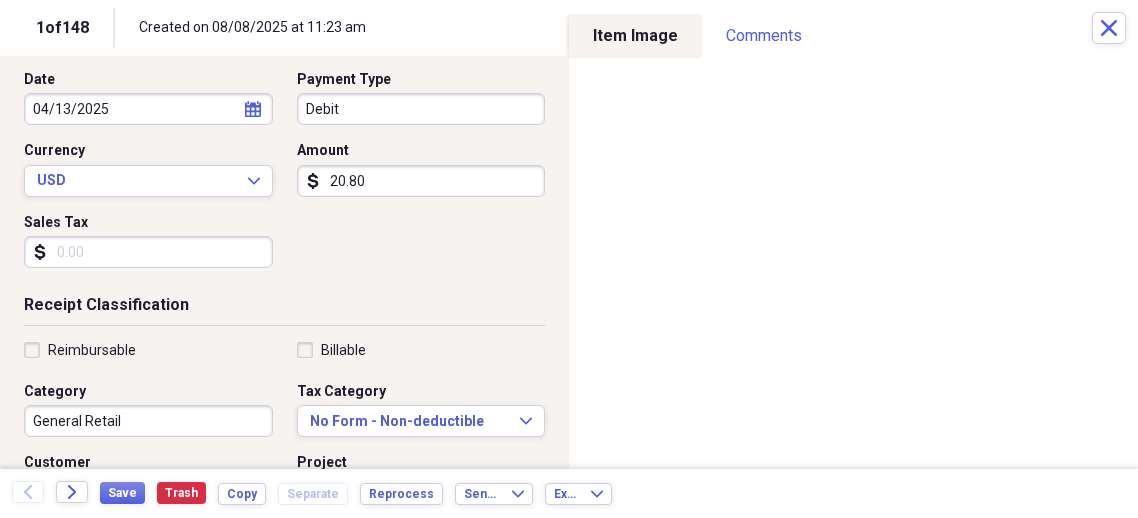 click on "Sales Tax" at bounding box center (148, 252) 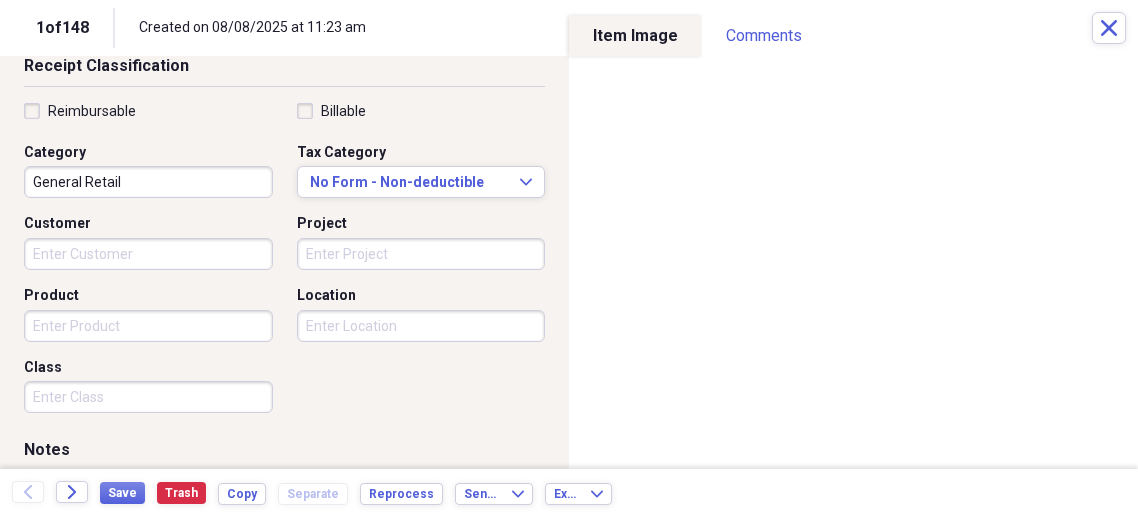 scroll, scrollTop: 484, scrollLeft: 0, axis: vertical 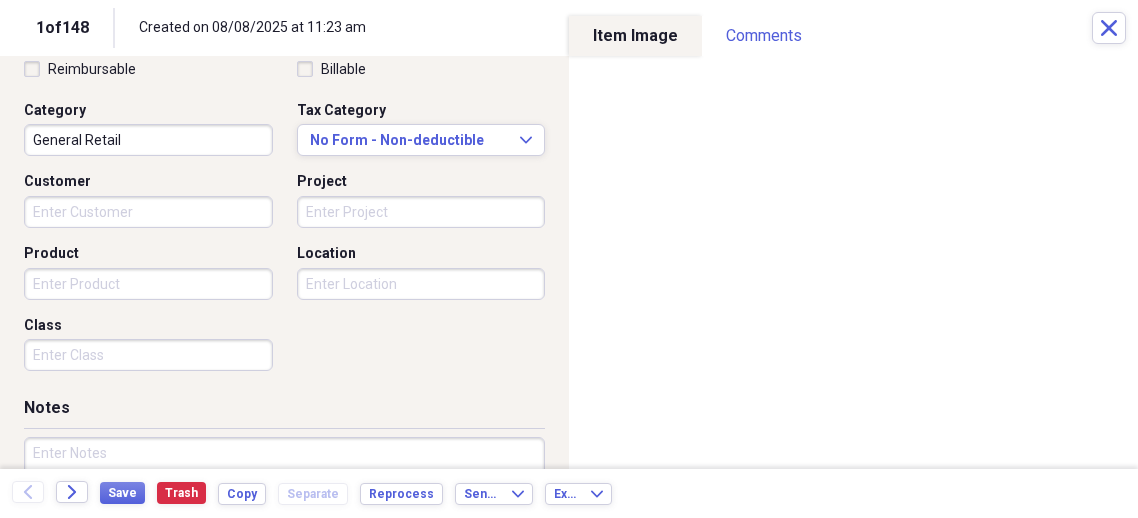 type on "0.82" 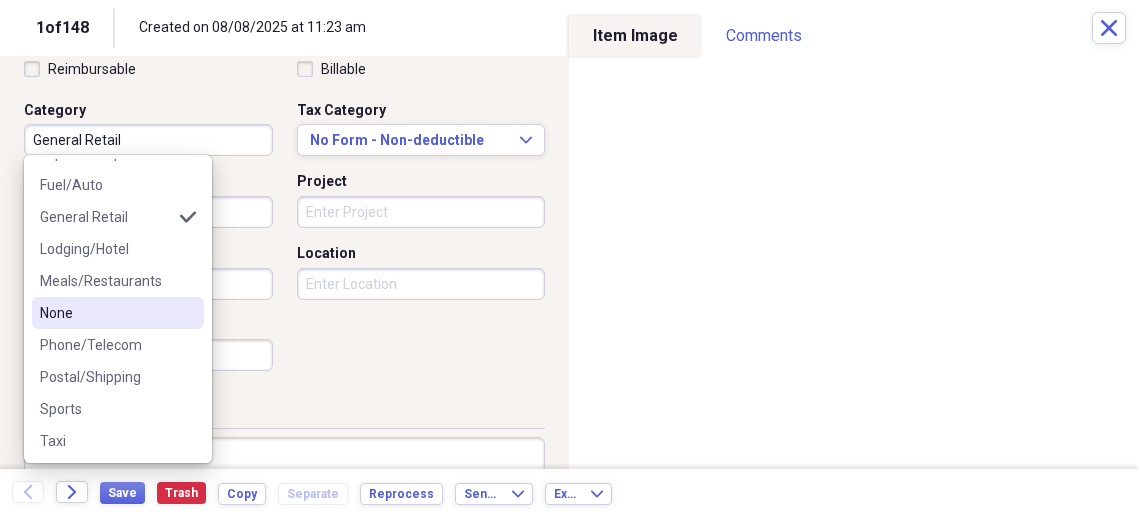 scroll, scrollTop: 140, scrollLeft: 0, axis: vertical 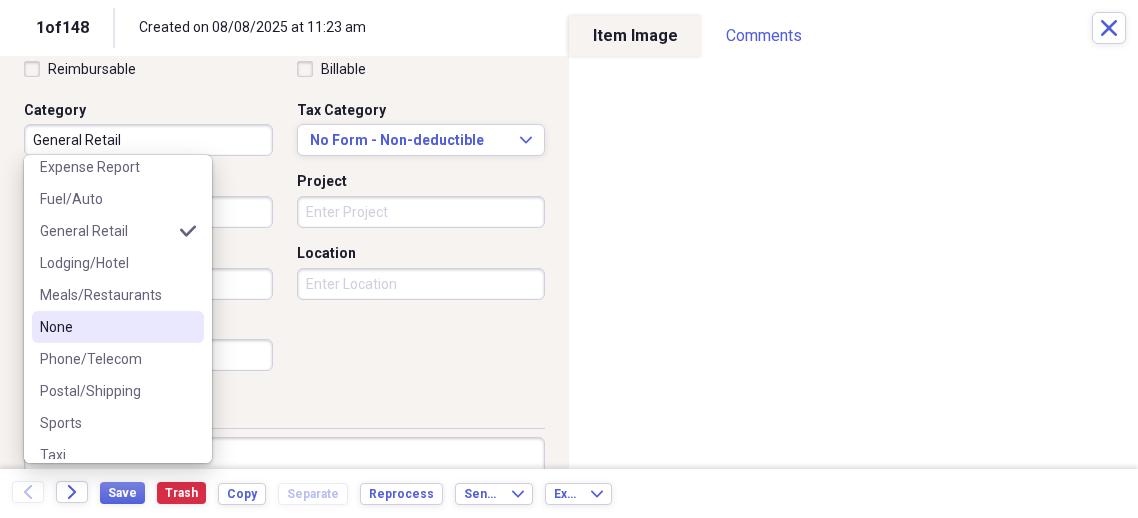 click on "General Retail" at bounding box center (106, 231) 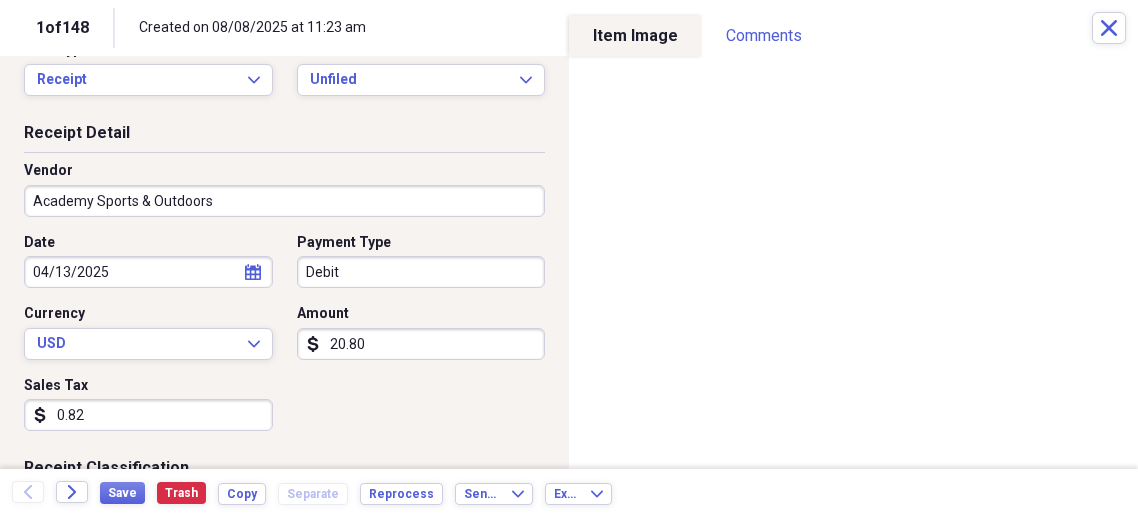 scroll, scrollTop: 0, scrollLeft: 0, axis: both 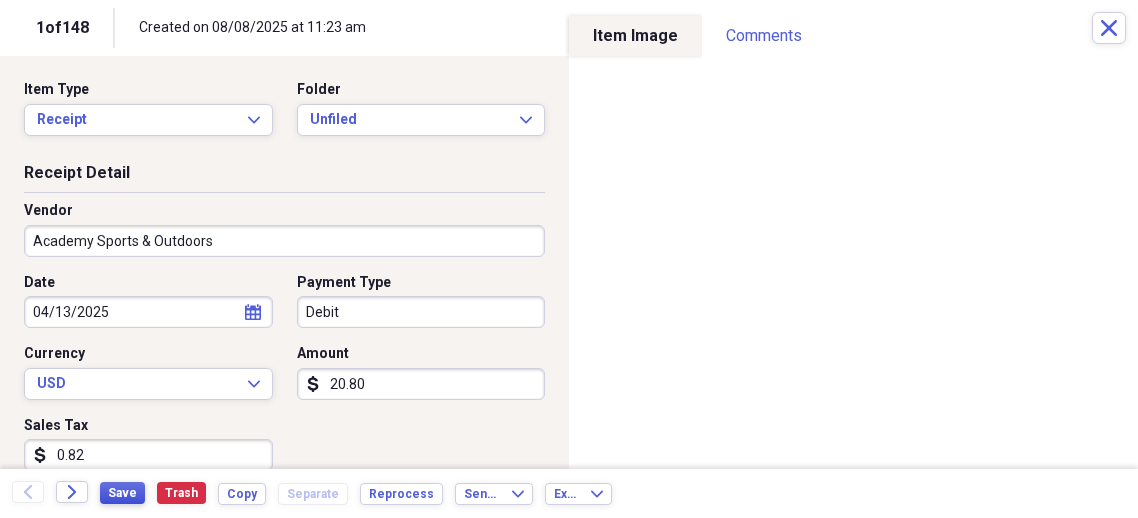 click on "Save" at bounding box center [122, 493] 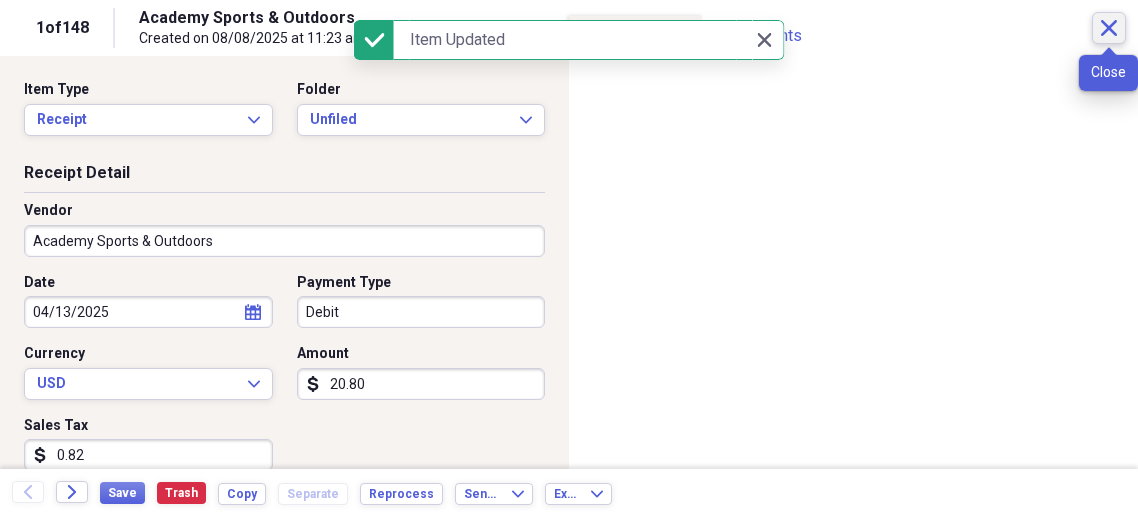 click on "Close" at bounding box center [1109, 28] 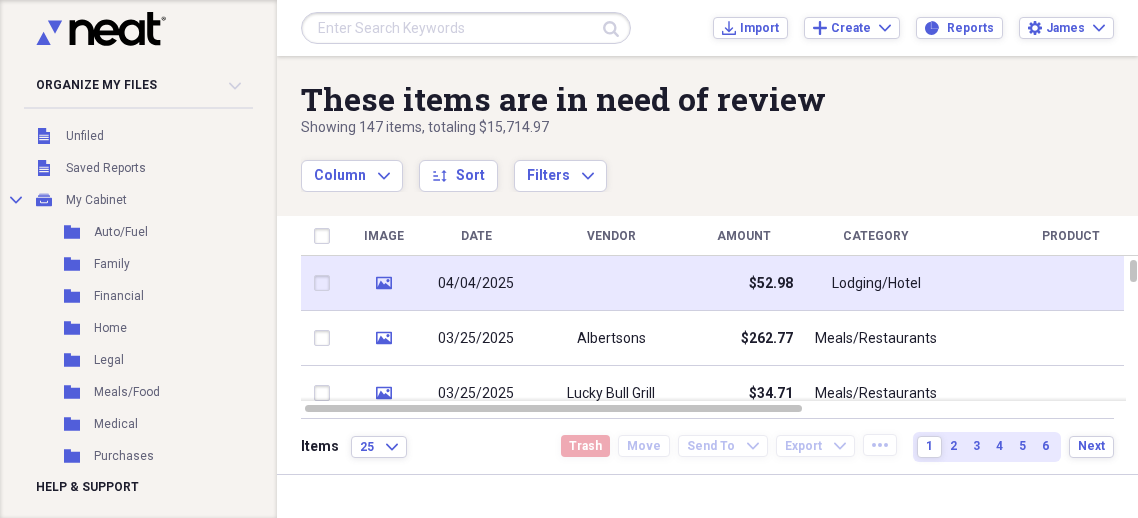click on "$52.98" at bounding box center [743, 283] 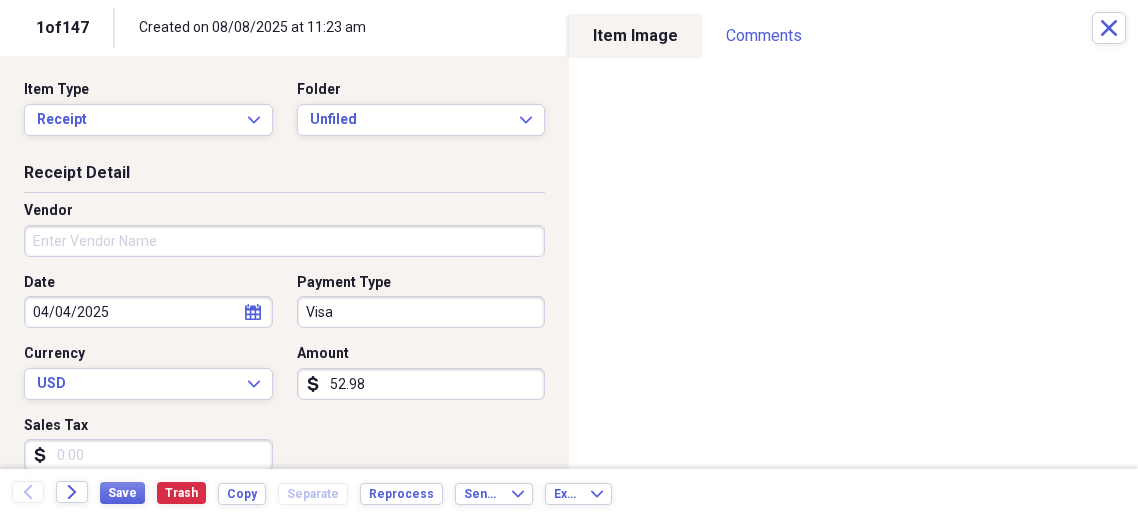 click on "Organize My Files 99+ Collapse Unfiled Needs Review 99+ Unfiled All Files Unfiled Unfiled Unfiled Saved Reports Collapse My Cabinet My Cabinet Add Folder Folder Auto/Fuel Add Folder Folder Family Add Folder Folder Financial Add Folder Folder Home Add Folder Folder Legal Add Folder Folder Medical Add Folder Folder Purchases Add Folder Folder Recipes Add Folder Expand Folder Taxes Add Folder Folder Tools/Equipment Add Folder Trash Trash Help & Support Submit Import Import Add Create Expand Reports Reports Settings James Expand These items are in need of review Showing 147 items , totaling $15,714.97 Column Expand sort Sort Filters Expand Create Item Expand Image Date Vendor Amount Category Product Source Folder Billable Reimbursable media 04/04/2025 $52.98 Lodging/Hotel Mobile Unfiled media 03/25/2025 Albertsons $262.77 Meals/Restaurants Mobile Unfiled media 03/25/2025 Lucky Bull Grill $34.71 Meals/Restaurants Mobile Unfiled media 03/20/2025 Harbor Freight $7.51 Meals/Restaurants 1" at bounding box center [569, 259] 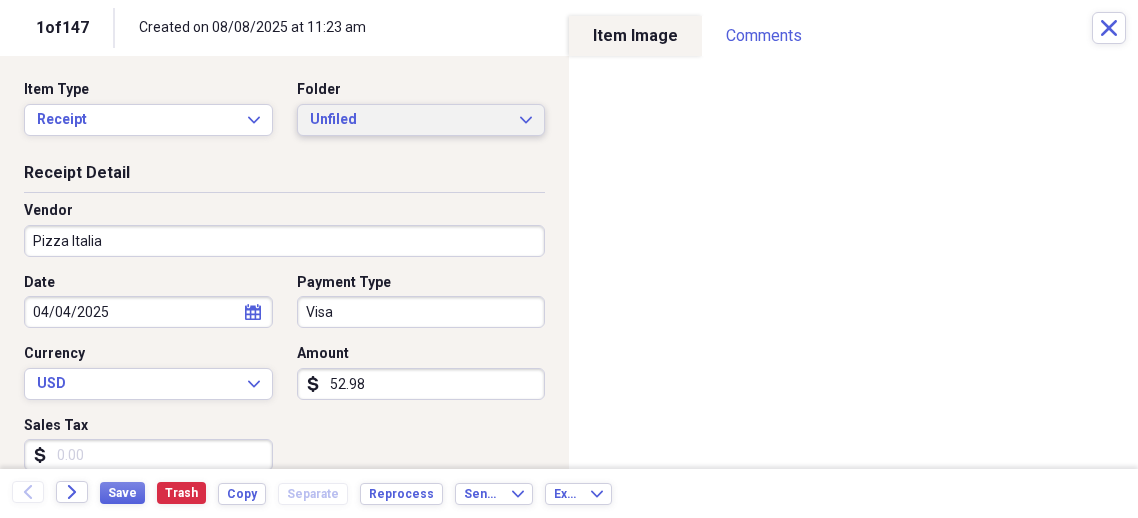 type on "Pizza Italia" 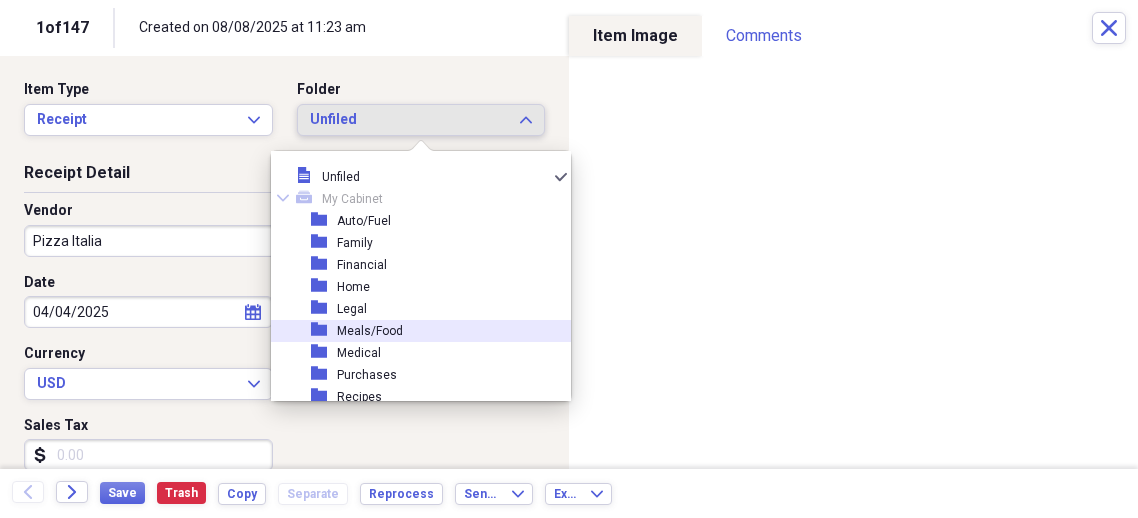 click on "Meals/Food" at bounding box center (370, 331) 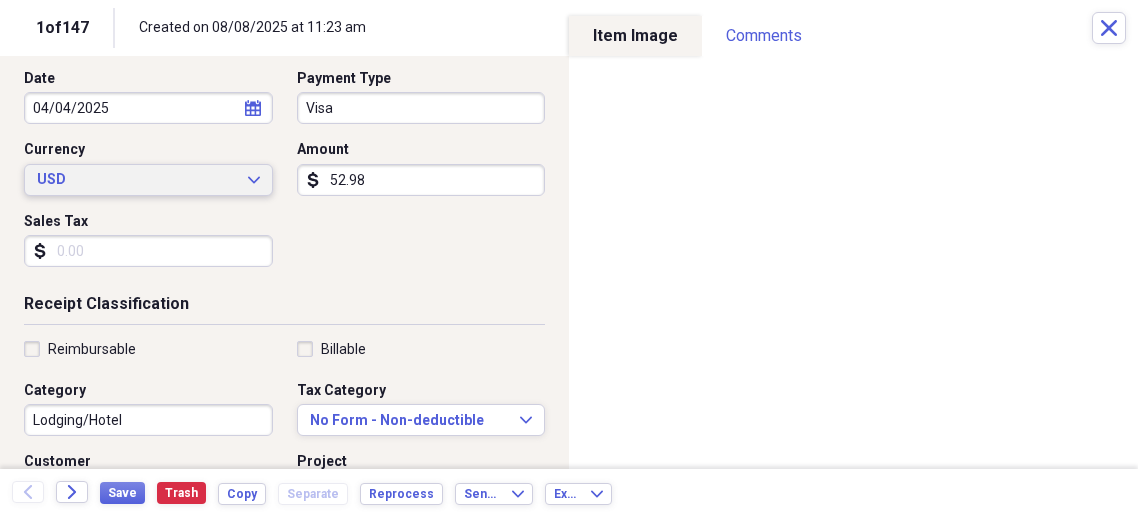 scroll, scrollTop: 288, scrollLeft: 0, axis: vertical 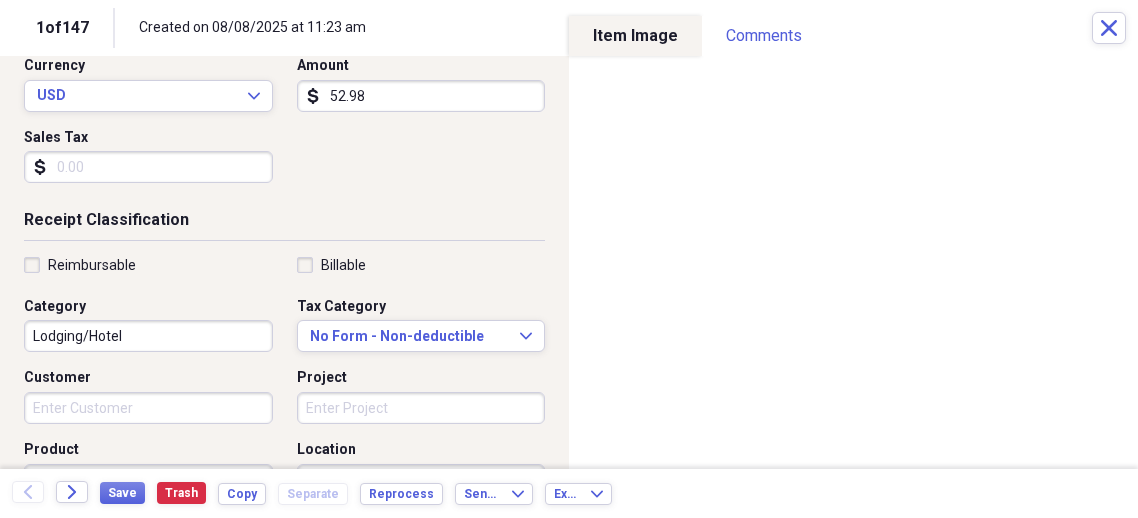 click on "Sales Tax" at bounding box center [148, 167] 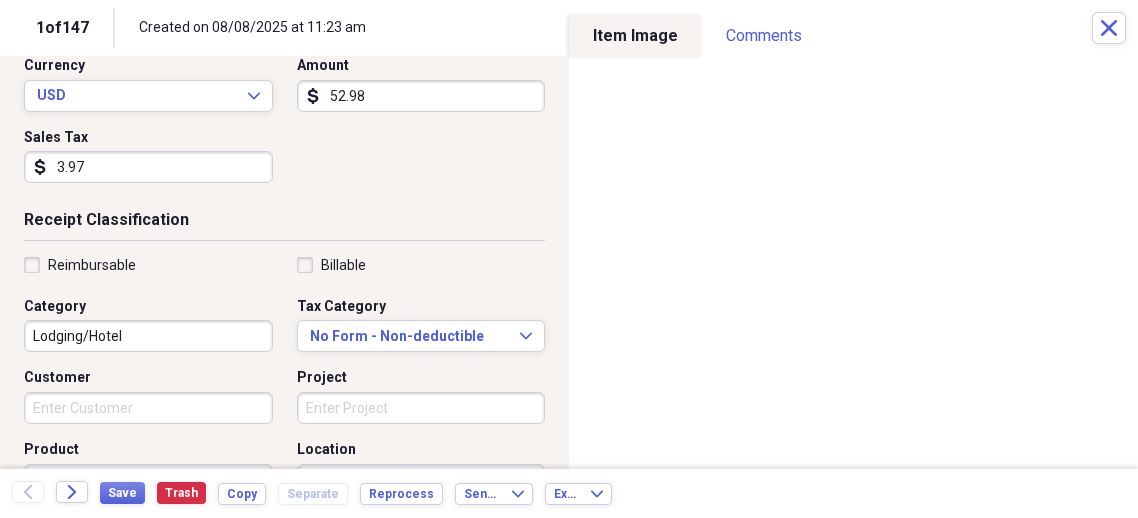 type on "3.97" 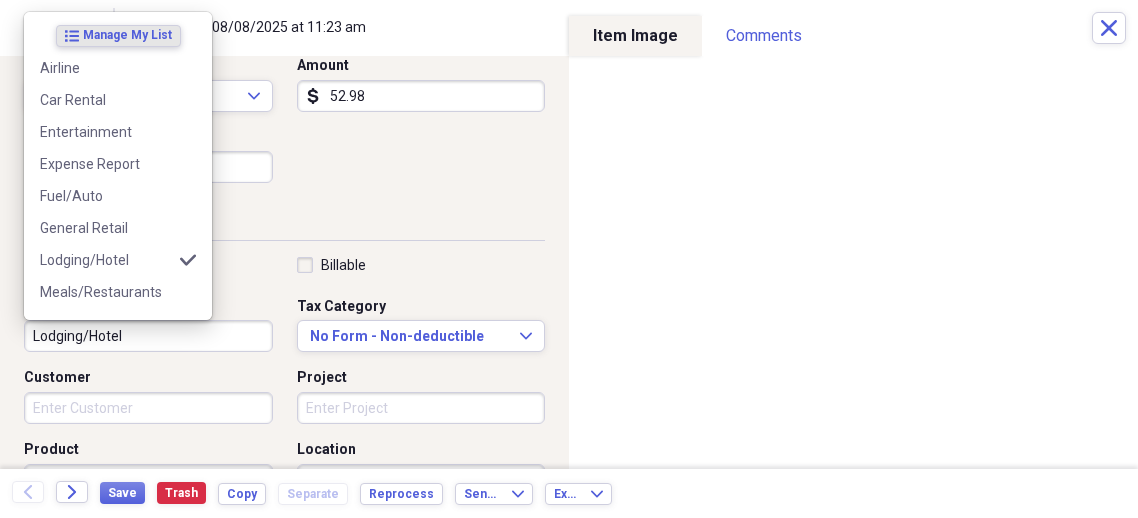 click on "Lodging/Hotel" at bounding box center [148, 336] 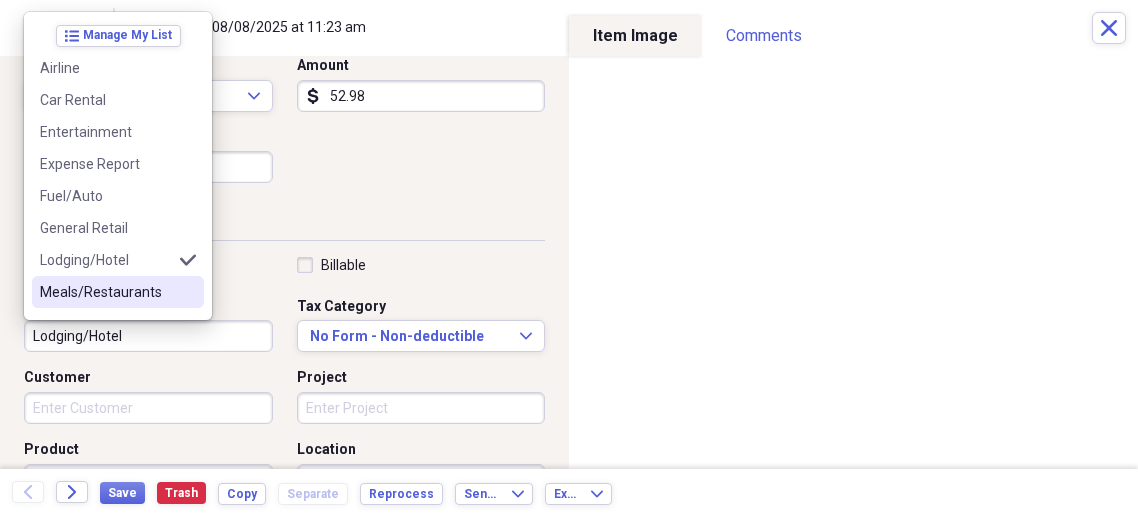 click on "Meals/Restaurants" at bounding box center [106, 292] 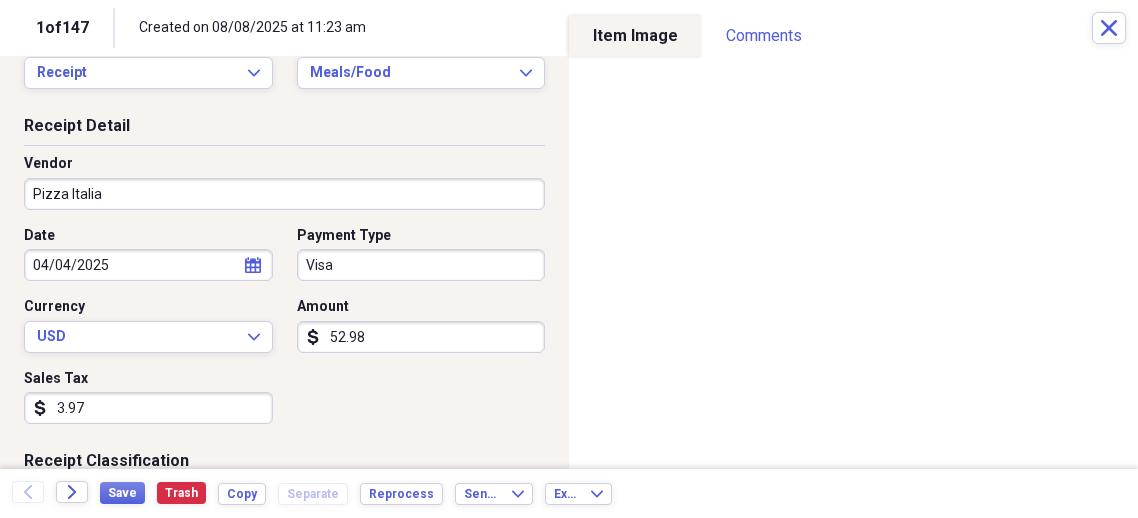 scroll, scrollTop: 0, scrollLeft: 0, axis: both 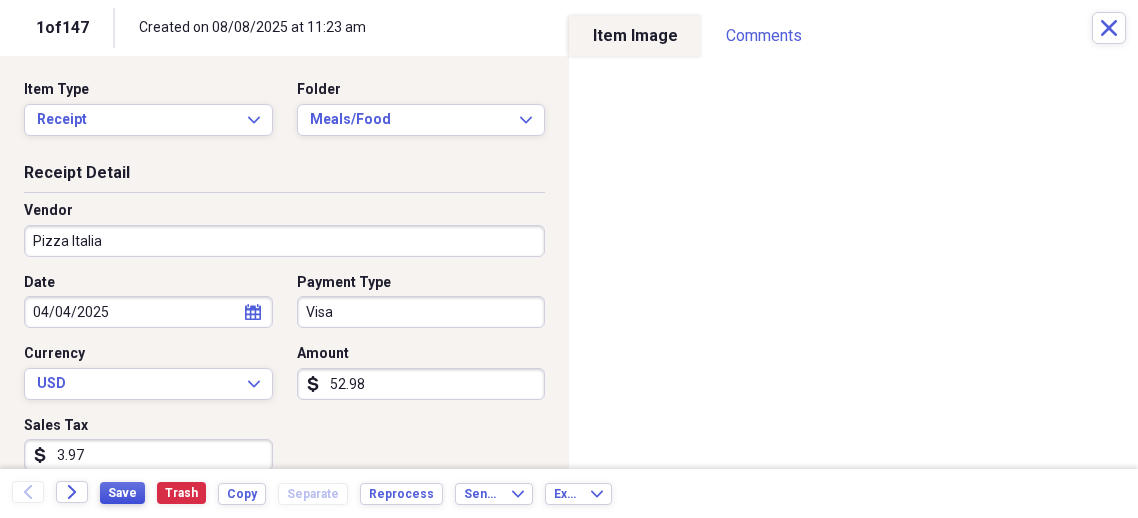 click on "Save" at bounding box center (122, 493) 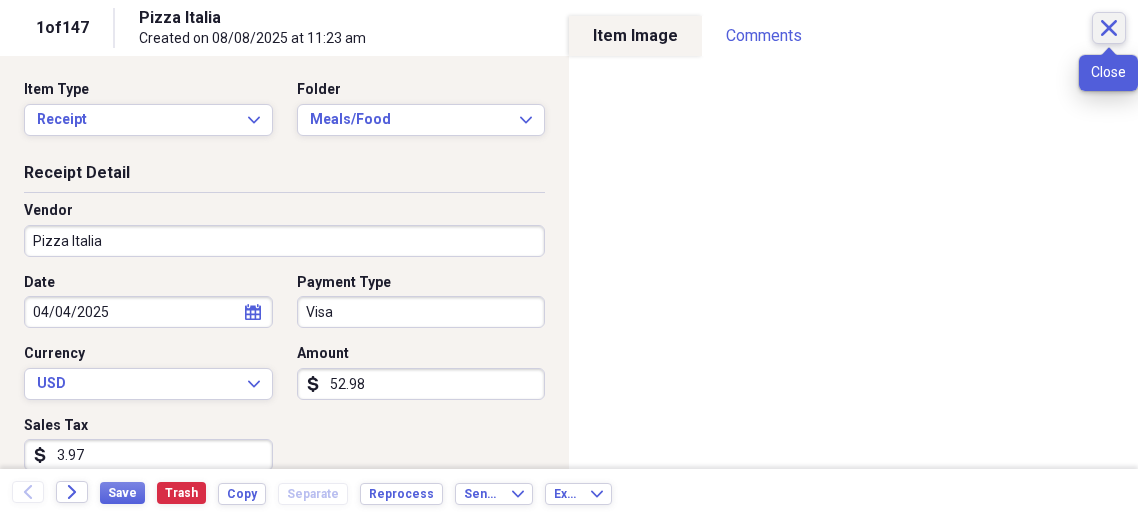 click 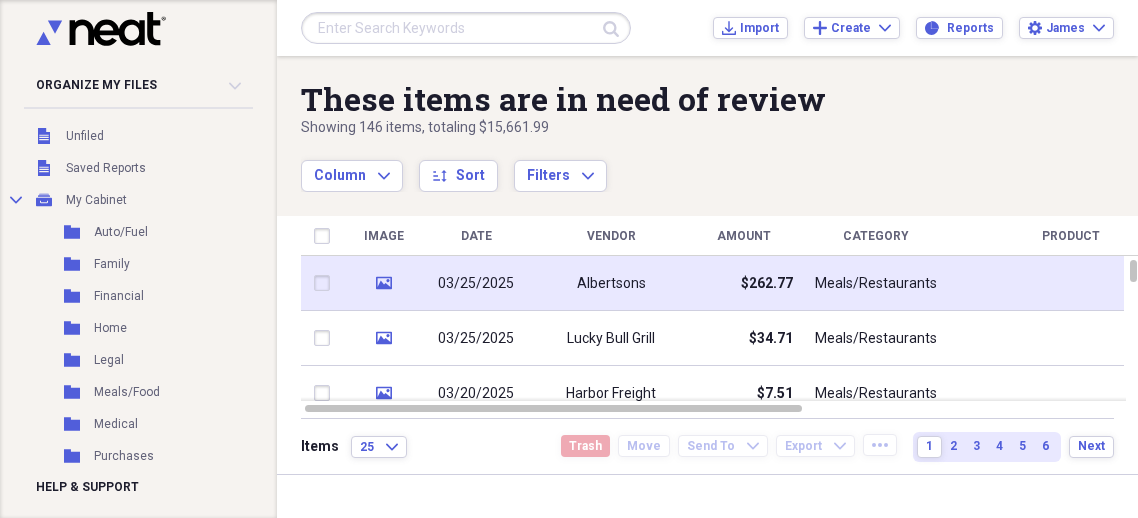 click on "03/25/2025" at bounding box center [476, 284] 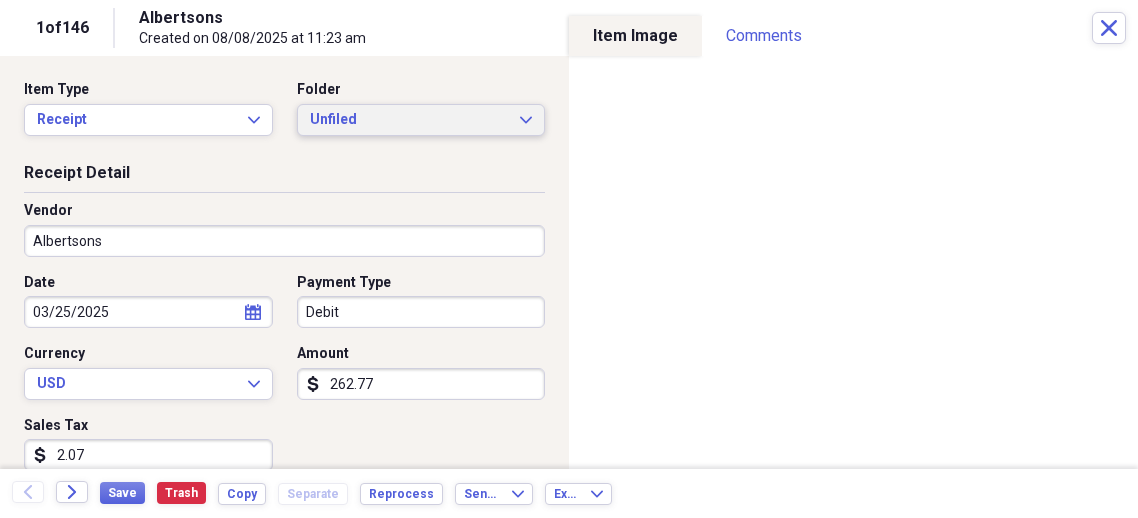 click on "Unfiled Expand" at bounding box center [421, 120] 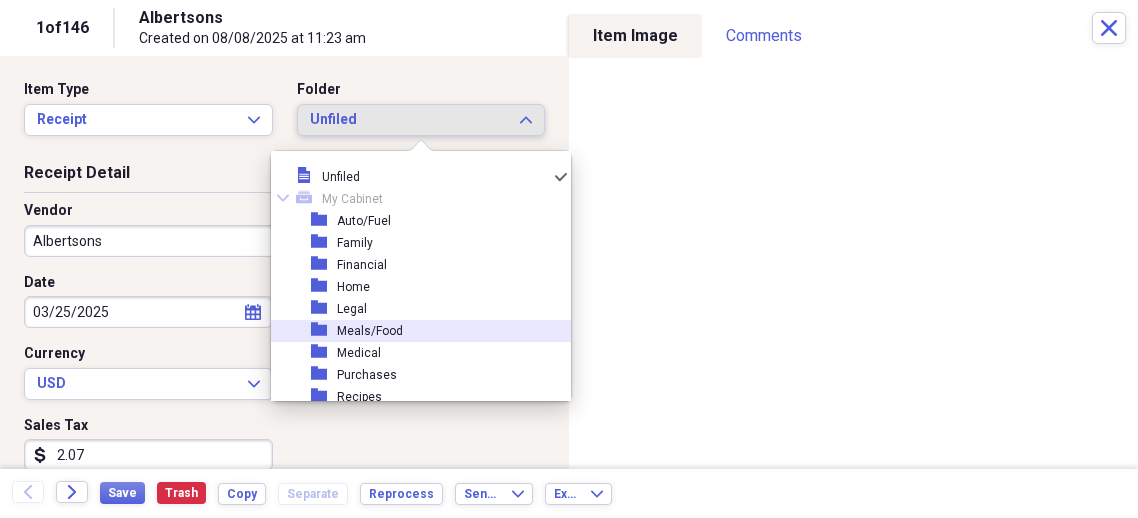 click on "Meals/Food" at bounding box center (370, 331) 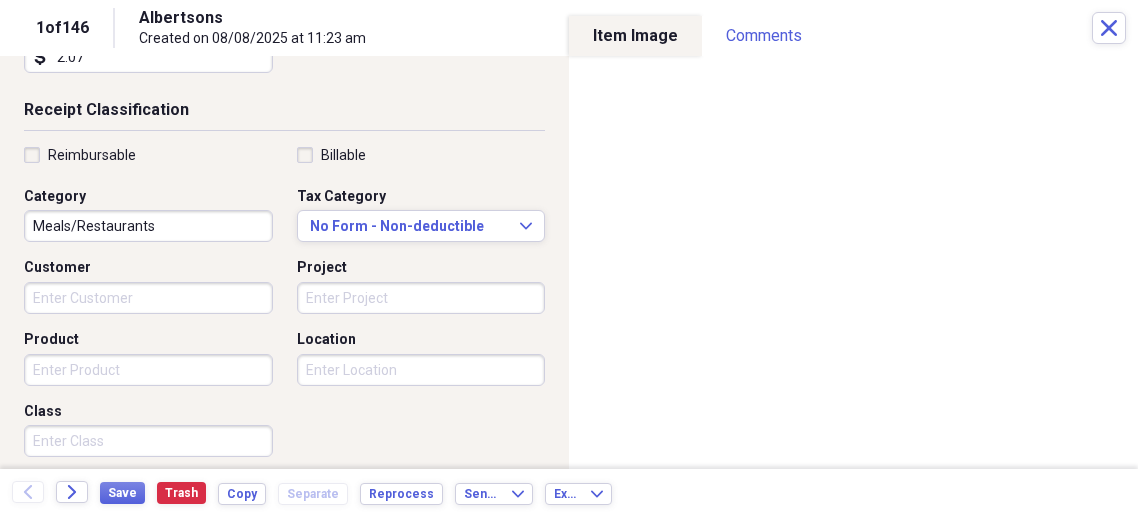 scroll, scrollTop: 374, scrollLeft: 0, axis: vertical 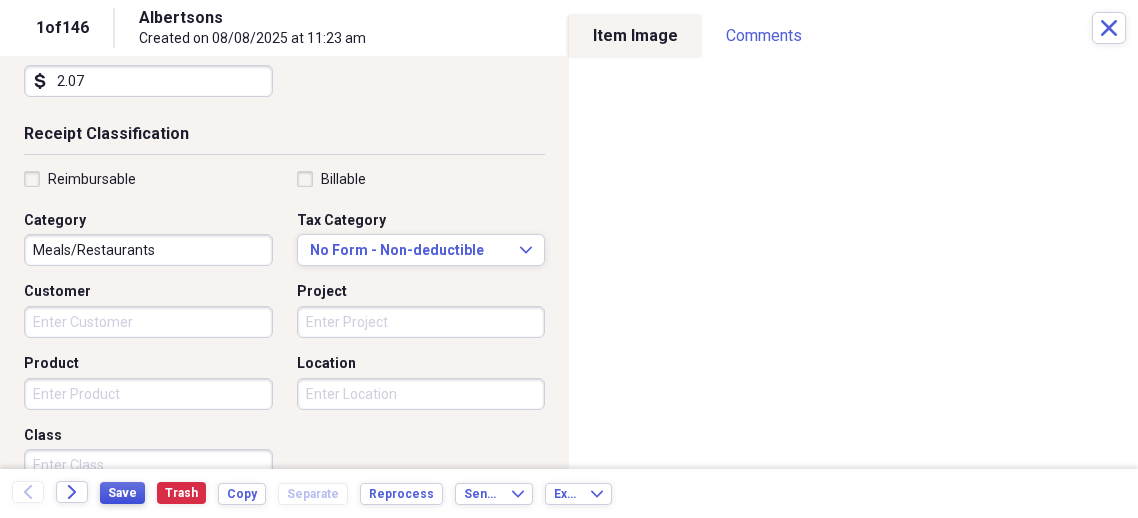 click on "Save" at bounding box center (122, 493) 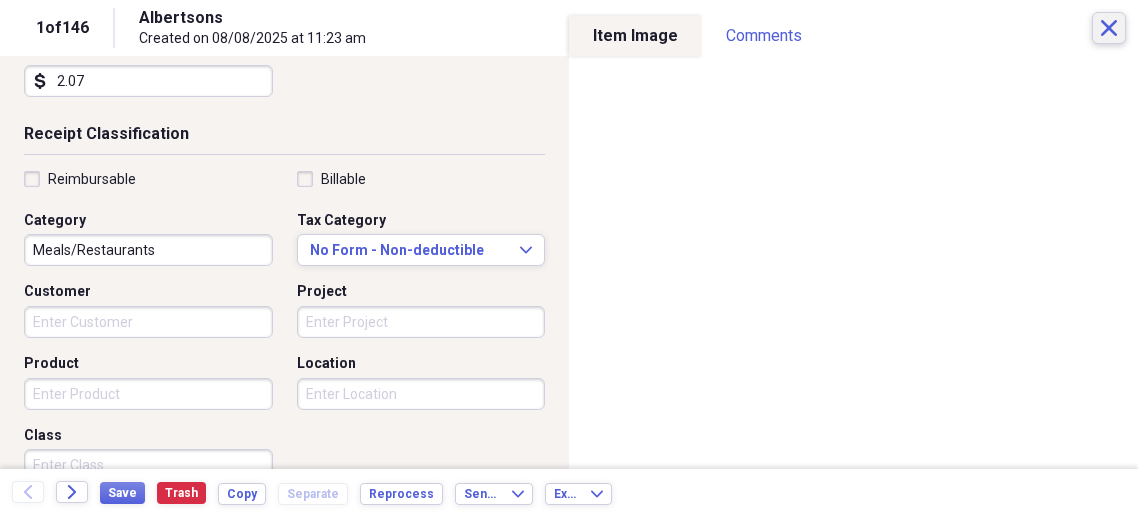 click on "1 of 146 Albertsons Created on 08/08/2025 at 11:23 am Close" at bounding box center (569, 28) 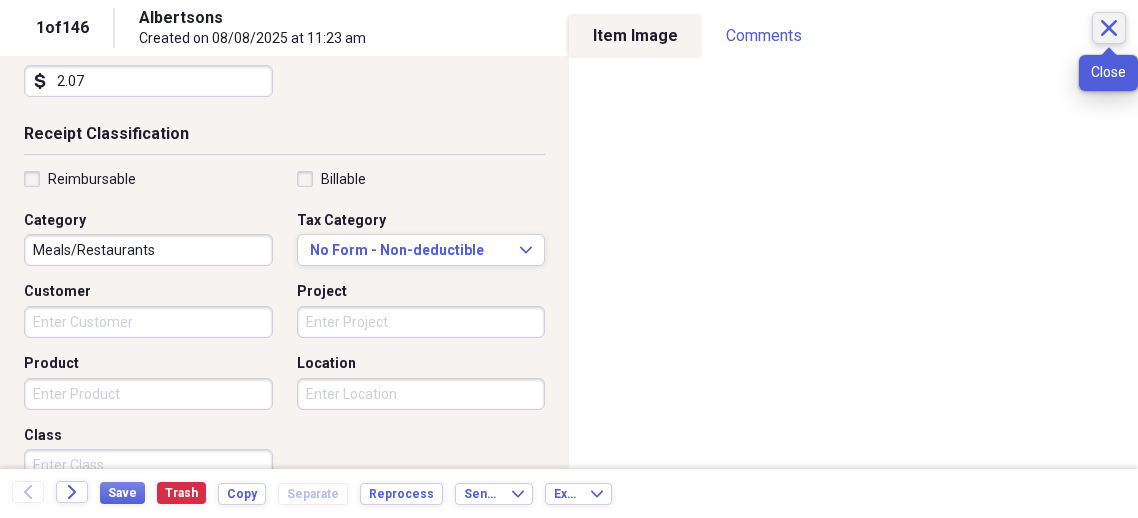 click on "Close" 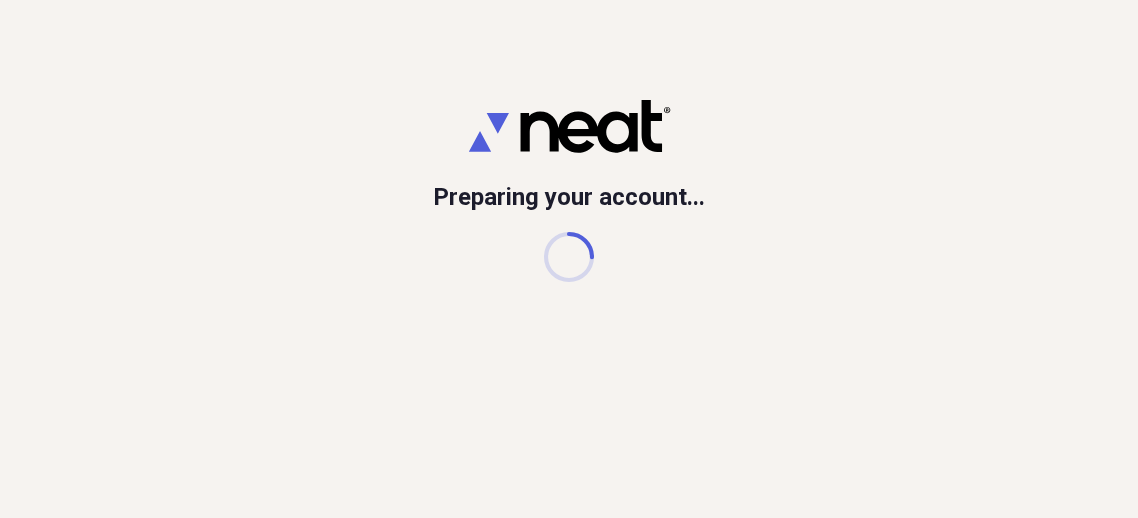 scroll, scrollTop: 0, scrollLeft: 0, axis: both 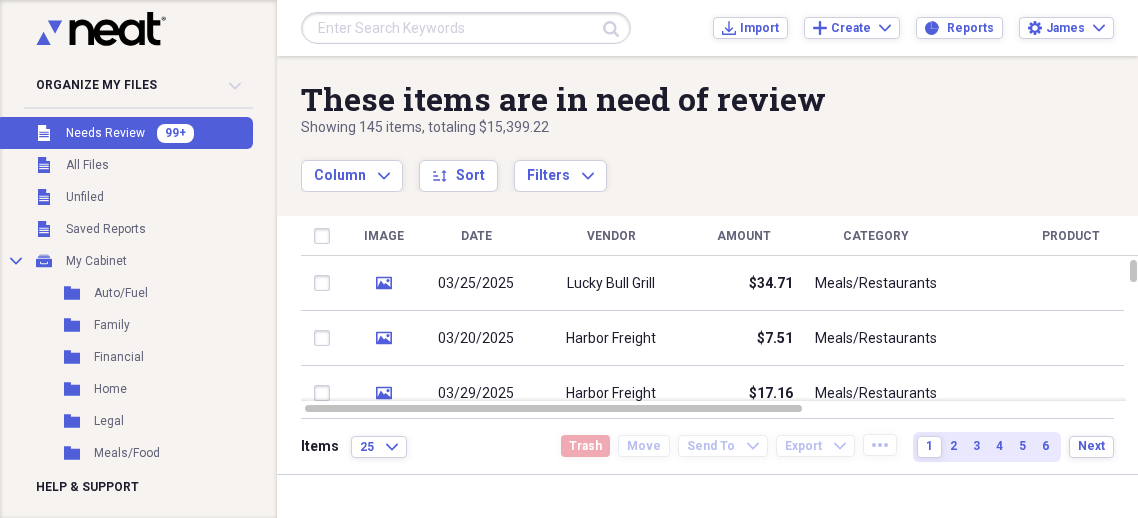 click on "These items are in need of review Showing 145 items , totaling $15,399.22 Column Expand sort Sort Filters  Expand Create Item Expand" at bounding box center [707, 124] 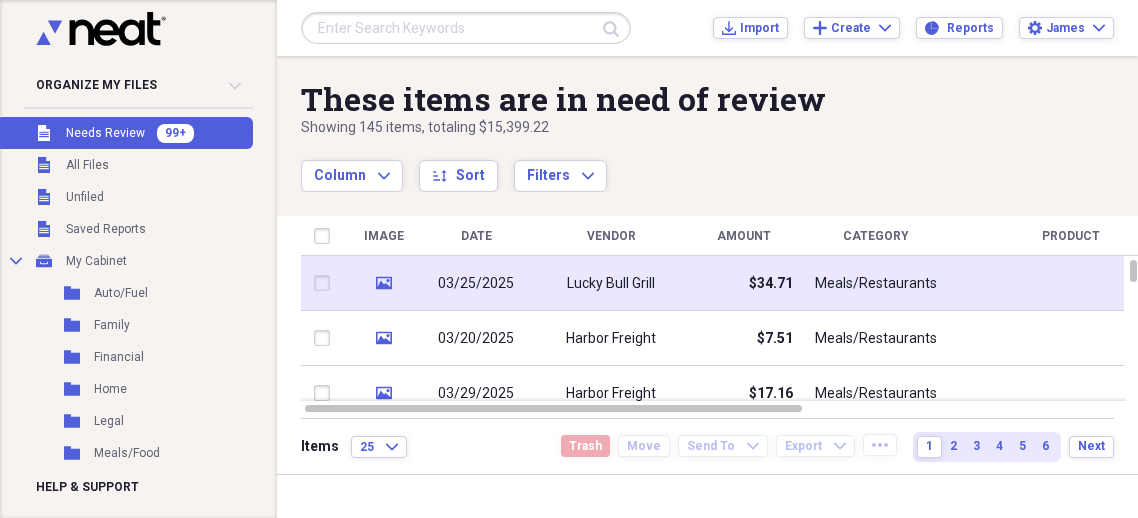 click on "Lucky Bull Grill" at bounding box center (611, 284) 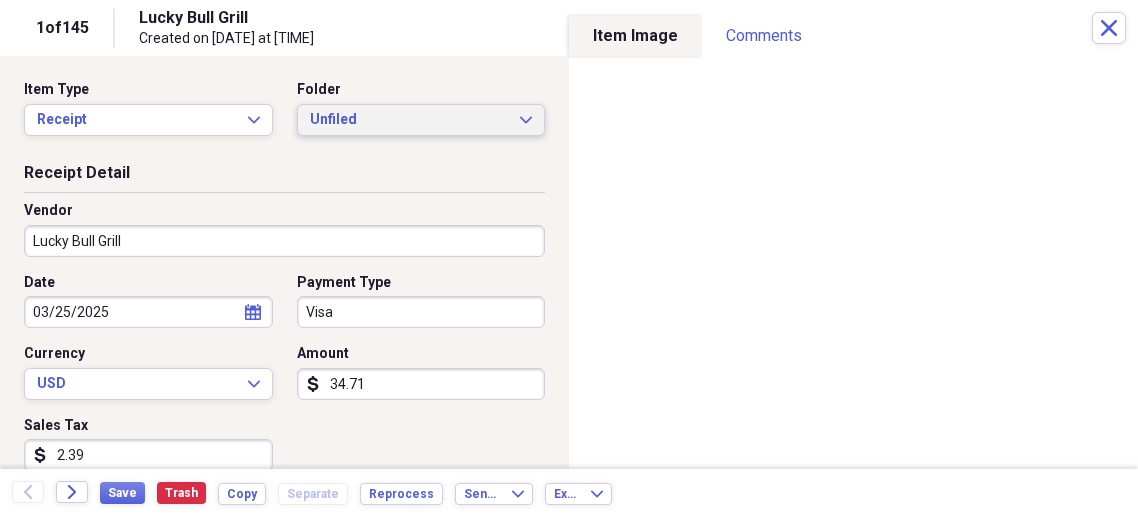 click on "Expand" 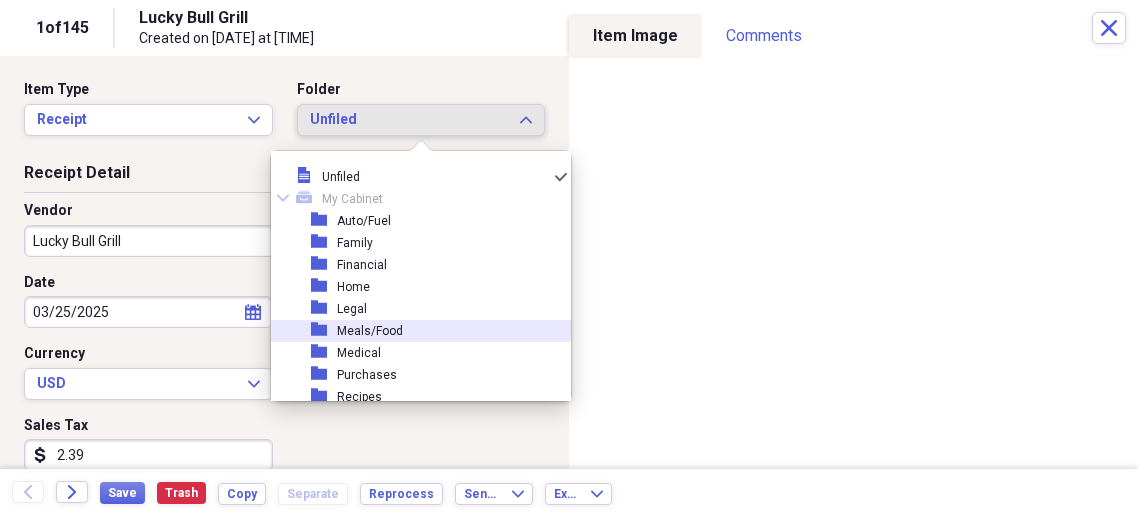 click on "Meals/Food" at bounding box center (370, 331) 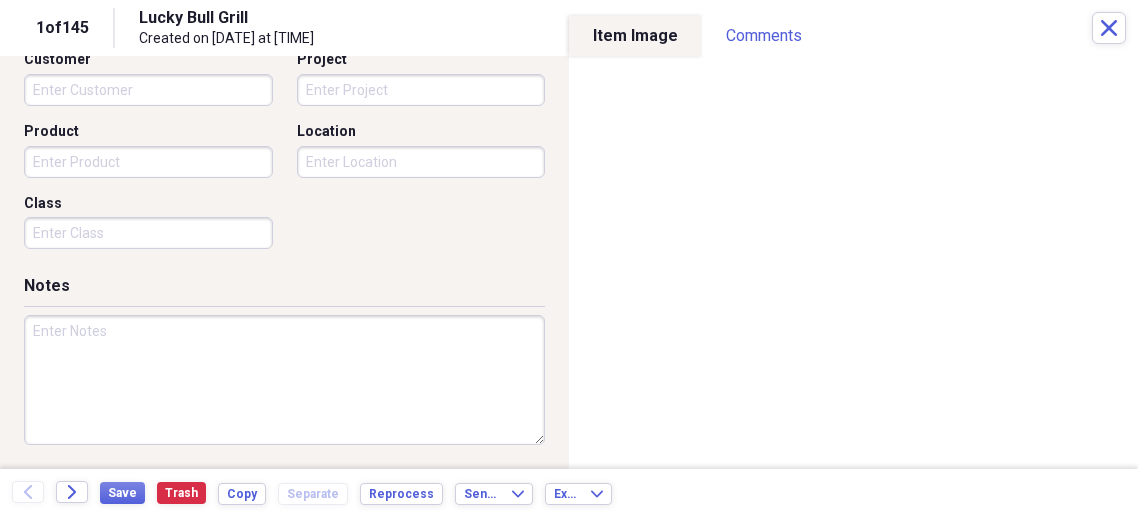 scroll, scrollTop: 0, scrollLeft: 0, axis: both 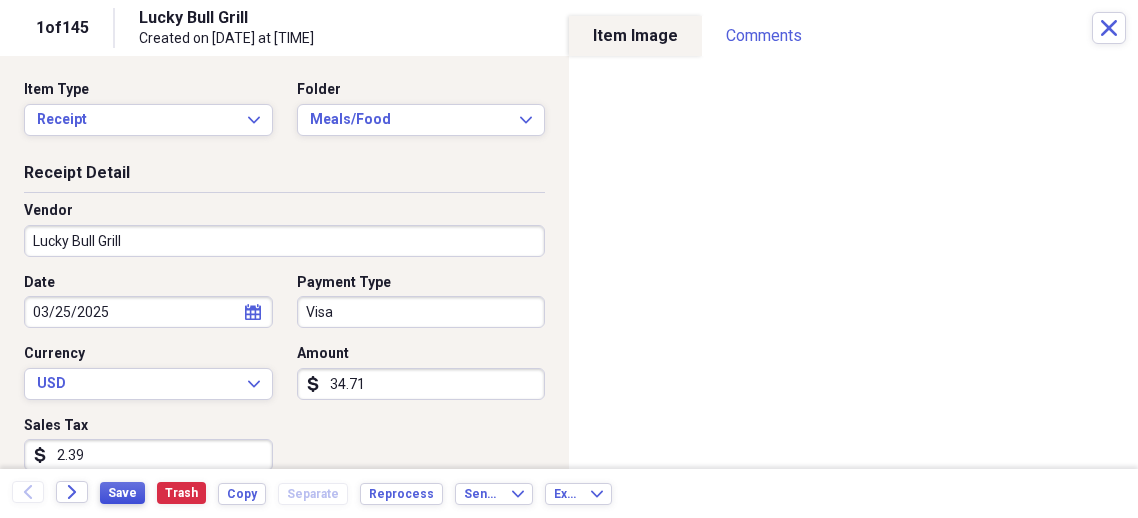 click on "Save" at bounding box center (122, 493) 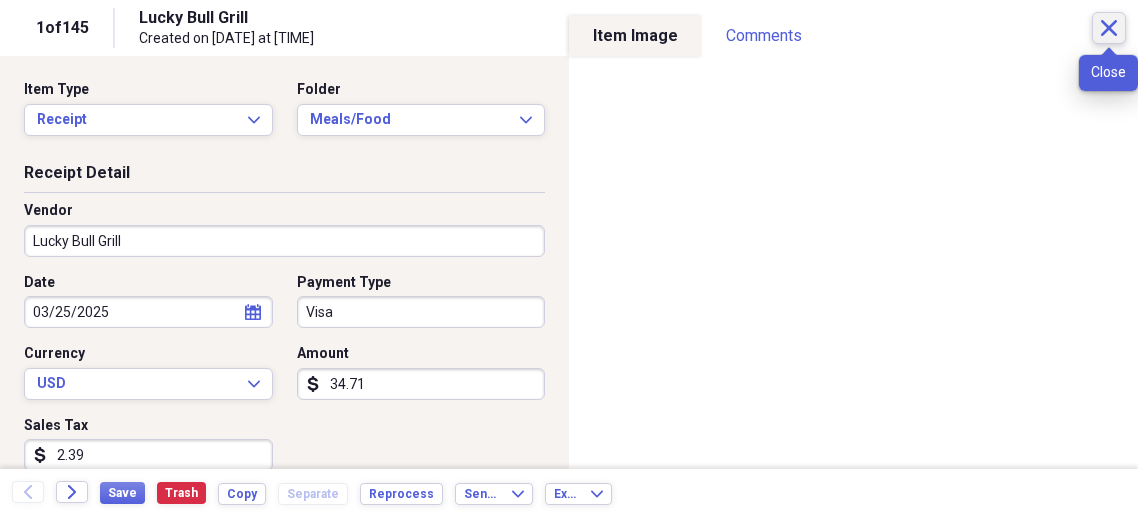 click on "Close" at bounding box center (1109, 28) 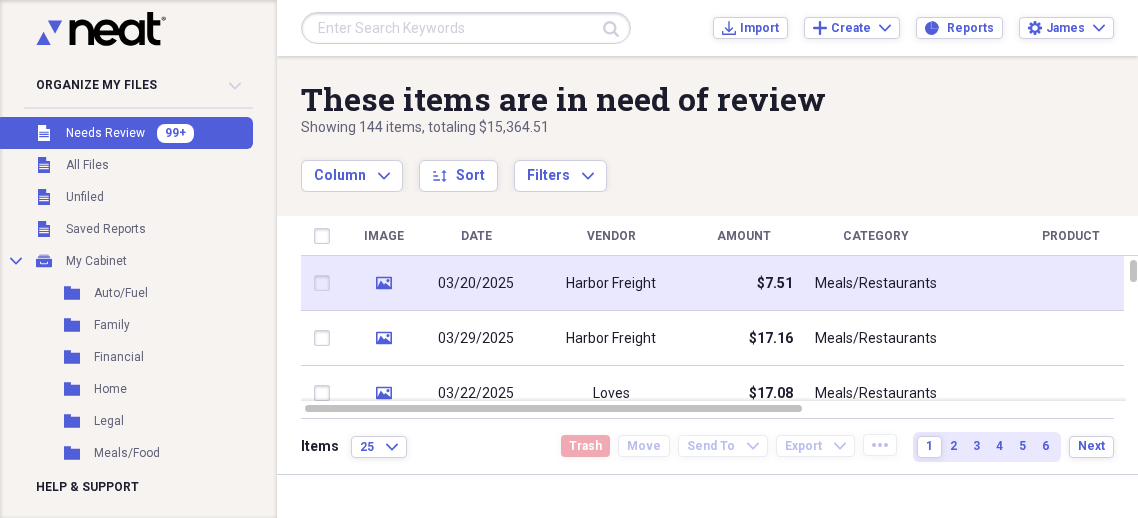 click on "03/20/2025" at bounding box center (476, 284) 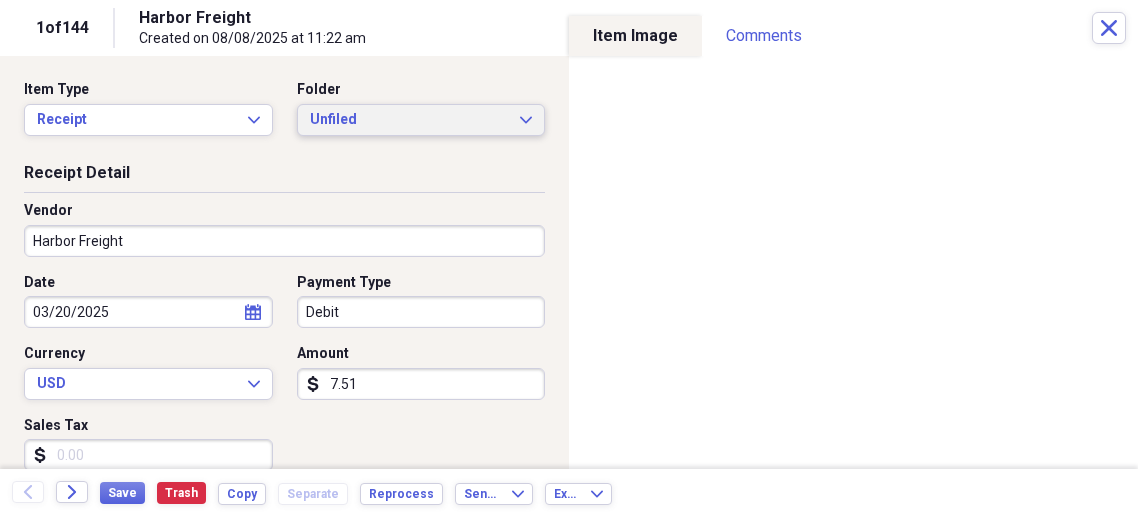 click on "Unfiled Expand" at bounding box center [421, 120] 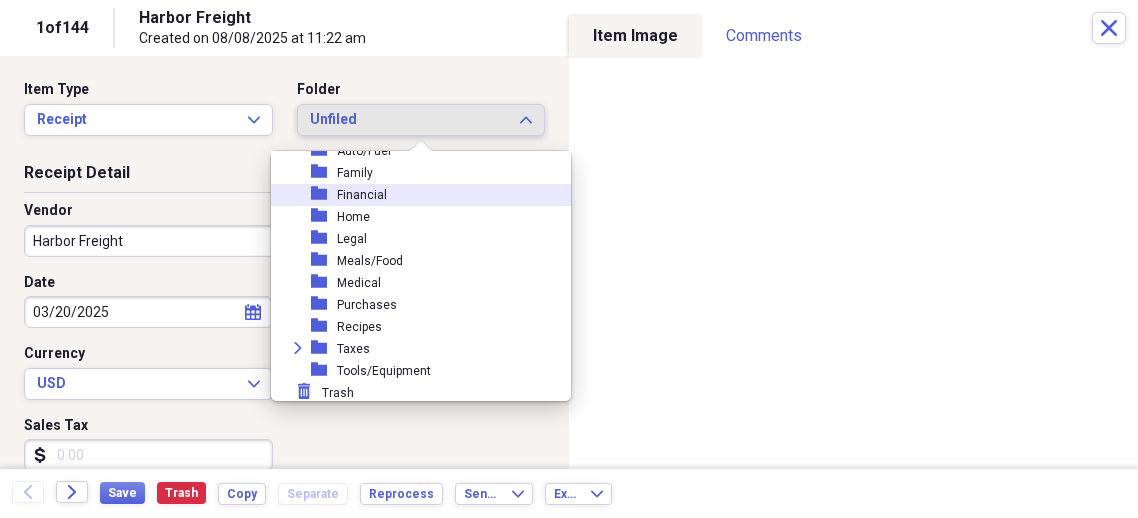 scroll, scrollTop: 73, scrollLeft: 0, axis: vertical 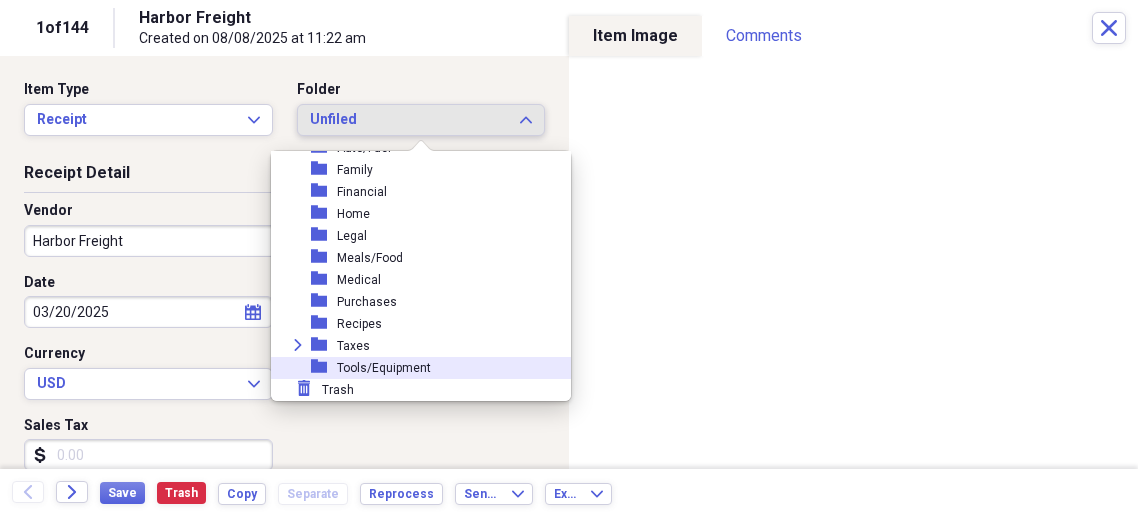 click on "Tools/Equipment" at bounding box center [384, 368] 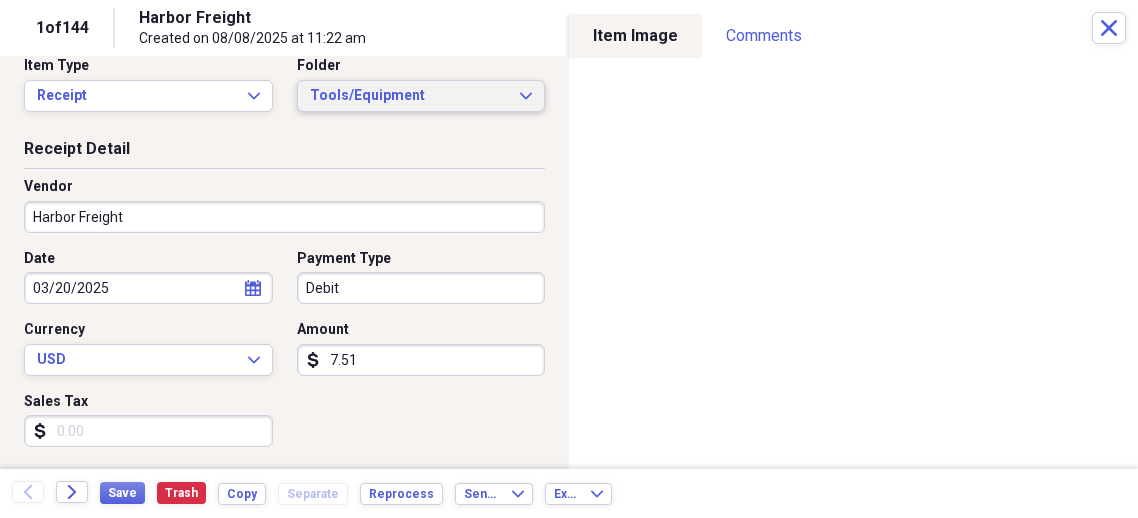 scroll, scrollTop: 30, scrollLeft: 0, axis: vertical 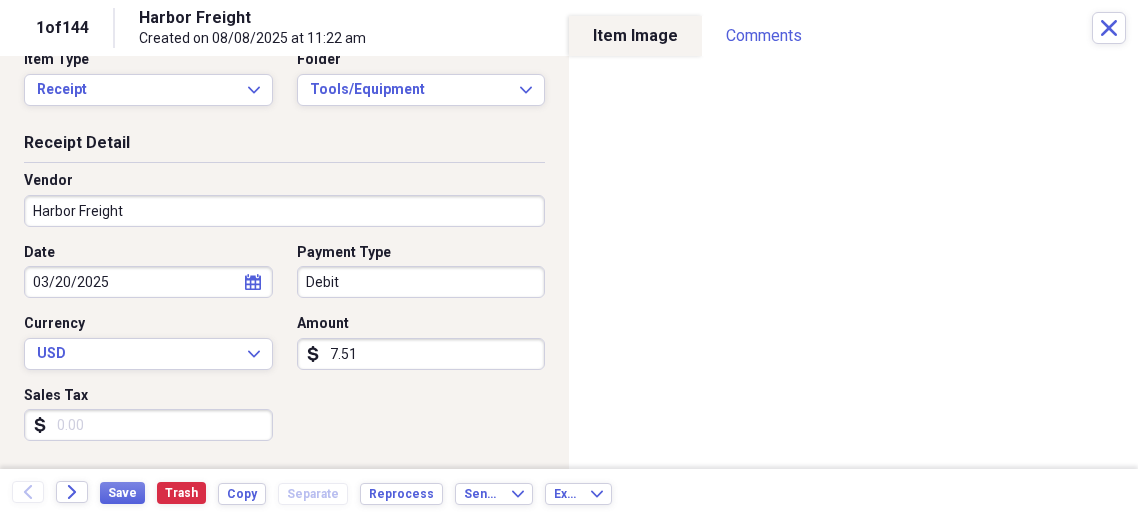 click on "Sales Tax" at bounding box center [148, 425] 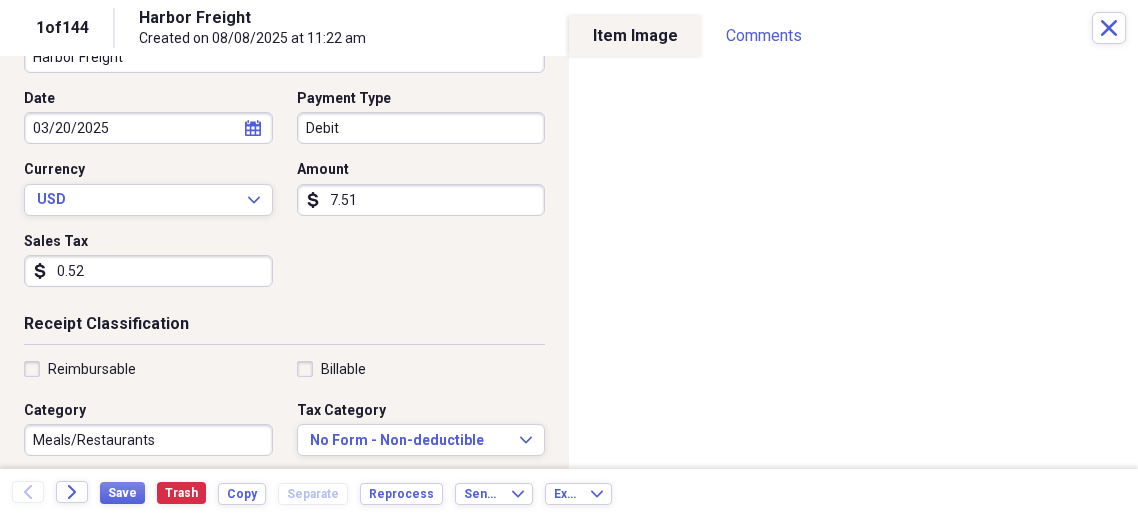 scroll, scrollTop: 220, scrollLeft: 0, axis: vertical 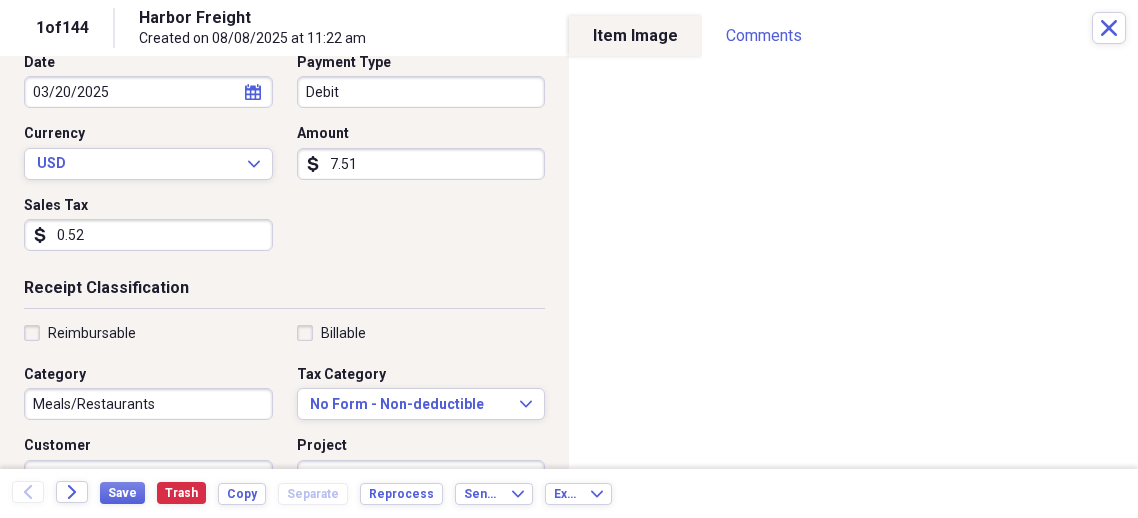 type on "0.52" 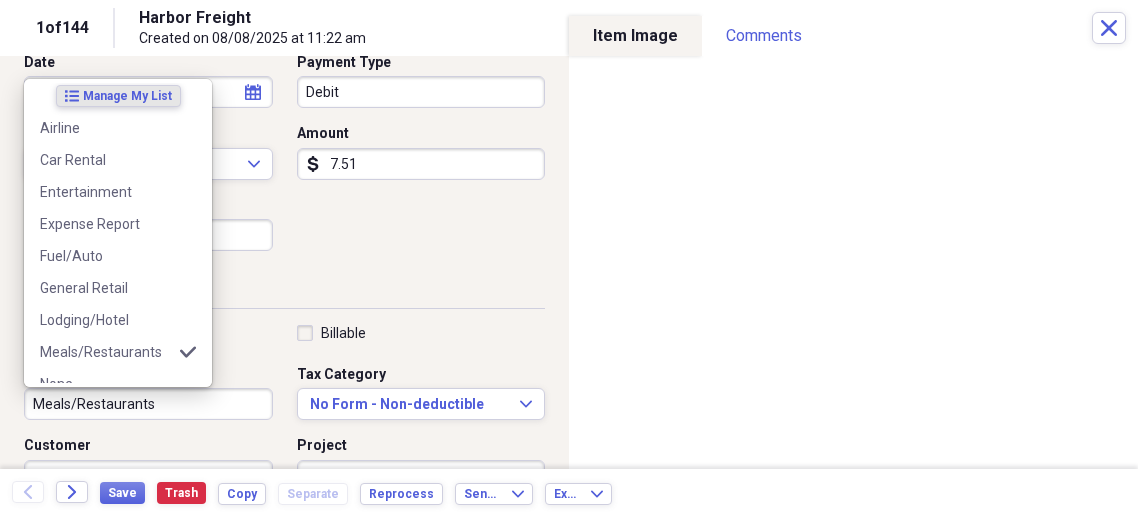 scroll, scrollTop: 0, scrollLeft: 0, axis: both 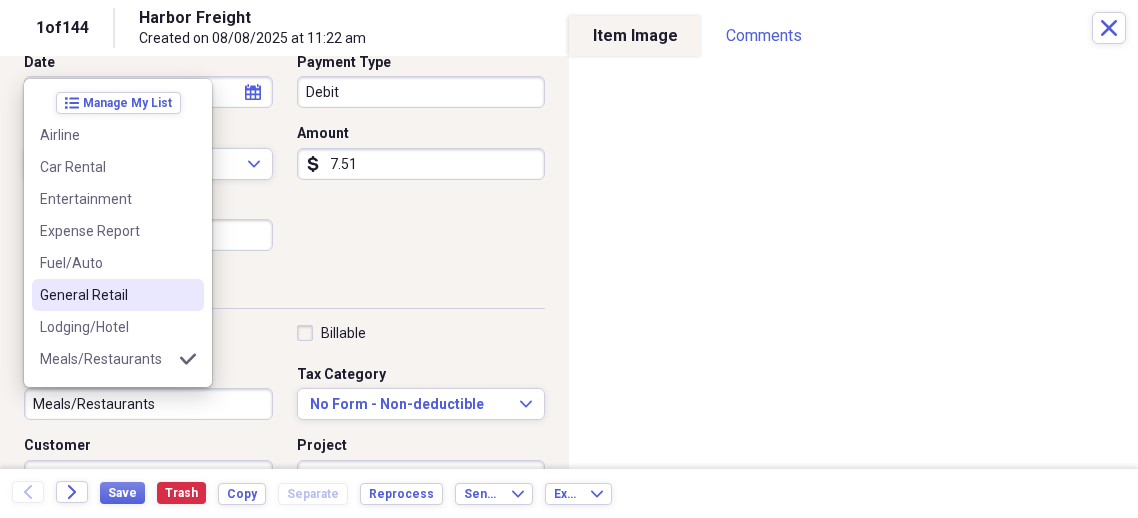 click on "General Retail" at bounding box center [118, 295] 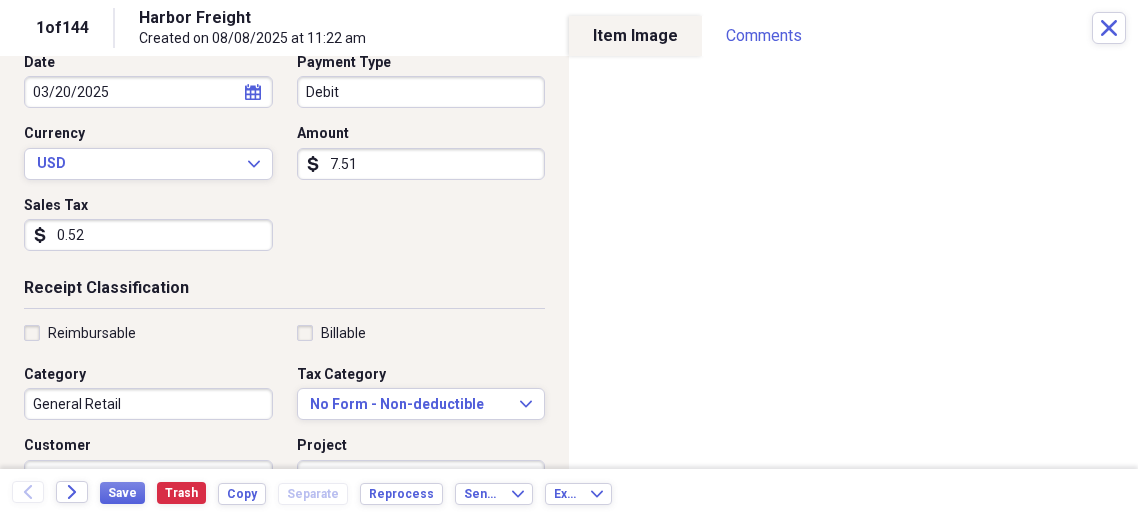 scroll, scrollTop: 0, scrollLeft: 0, axis: both 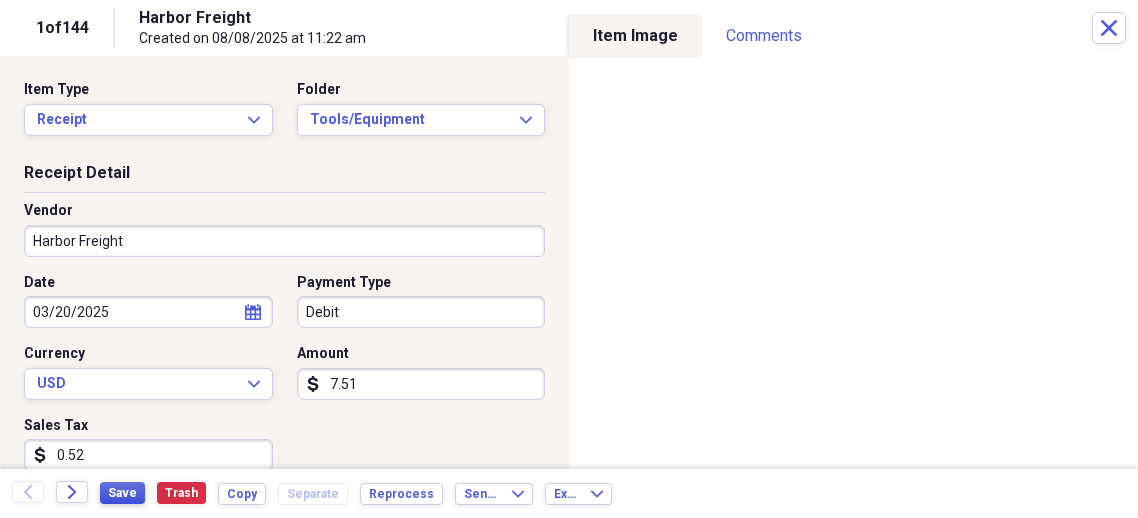 click on "Save" at bounding box center (122, 493) 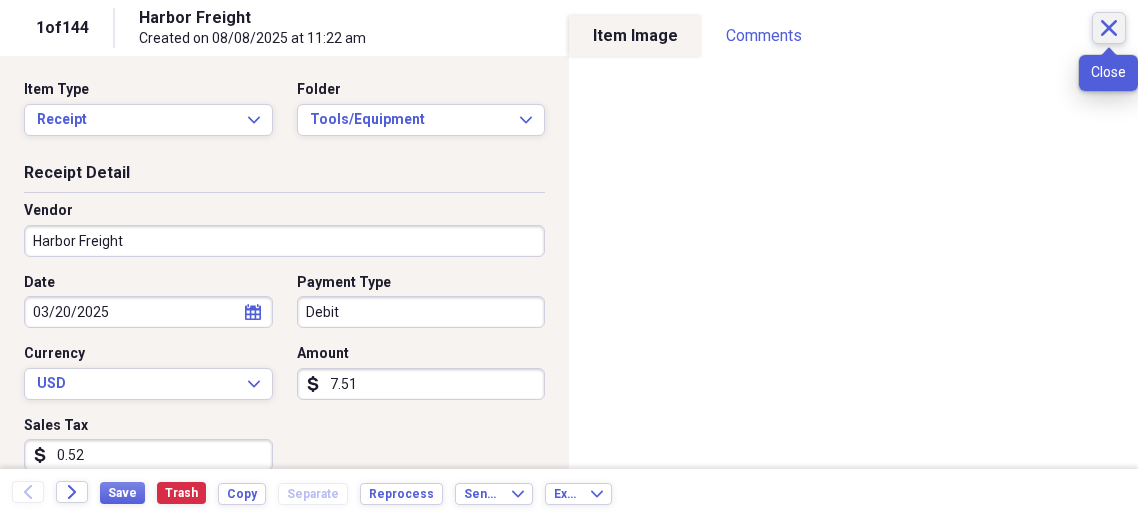 click on "Close" 